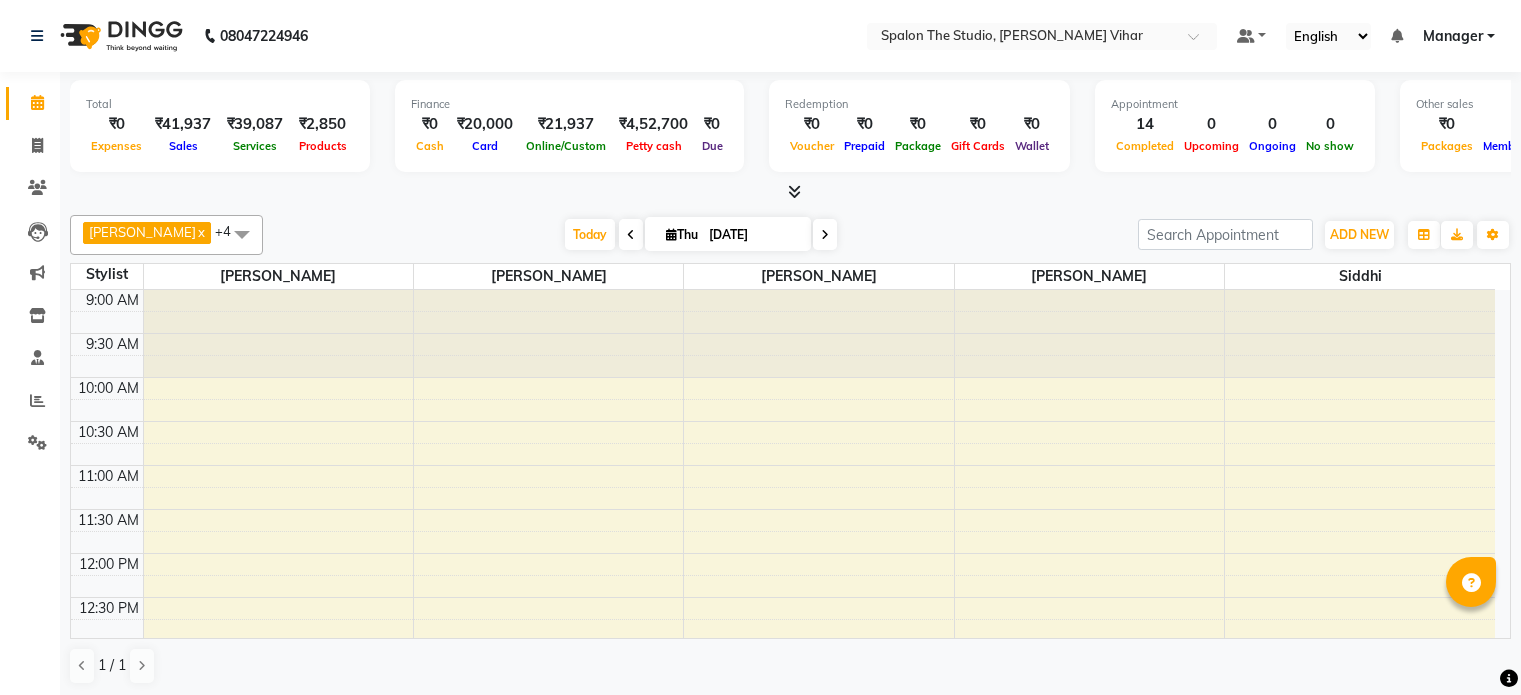scroll, scrollTop: 0, scrollLeft: 0, axis: both 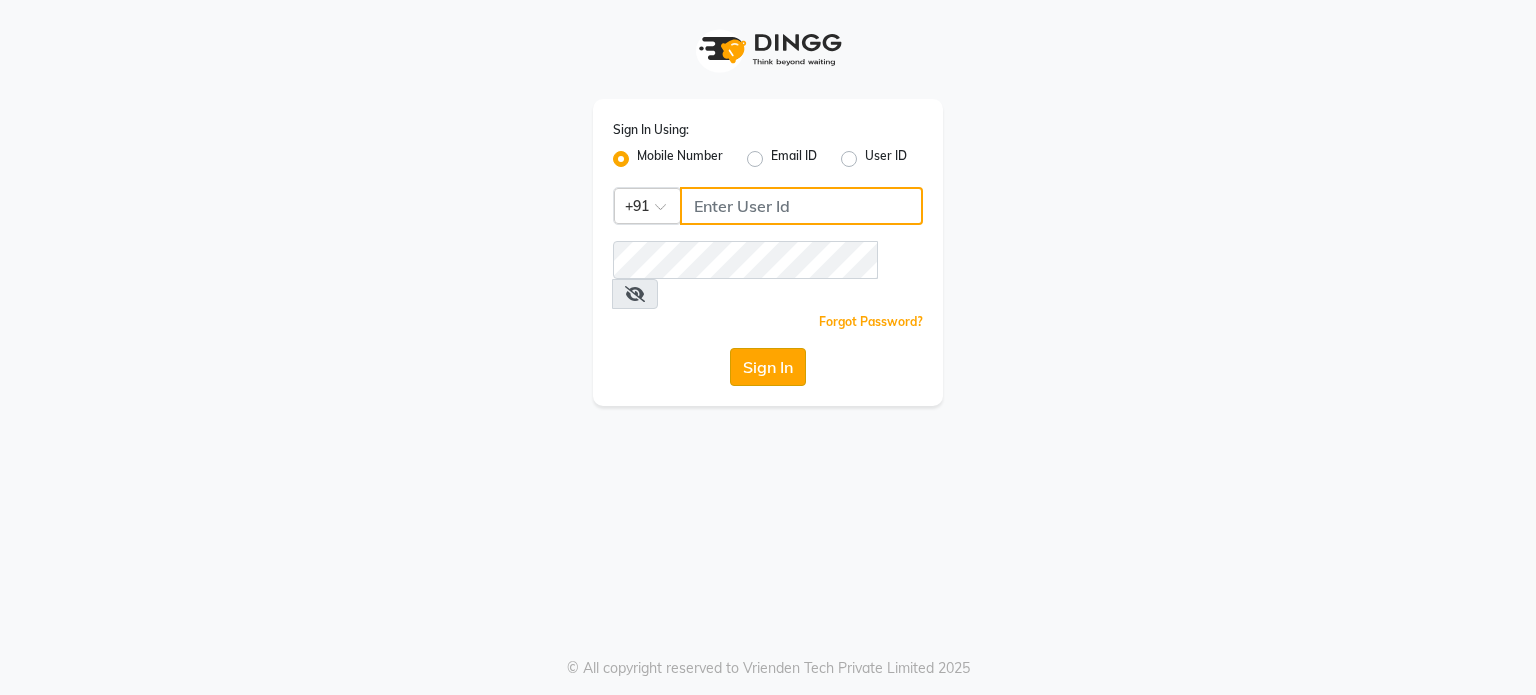 type on "7775066332" 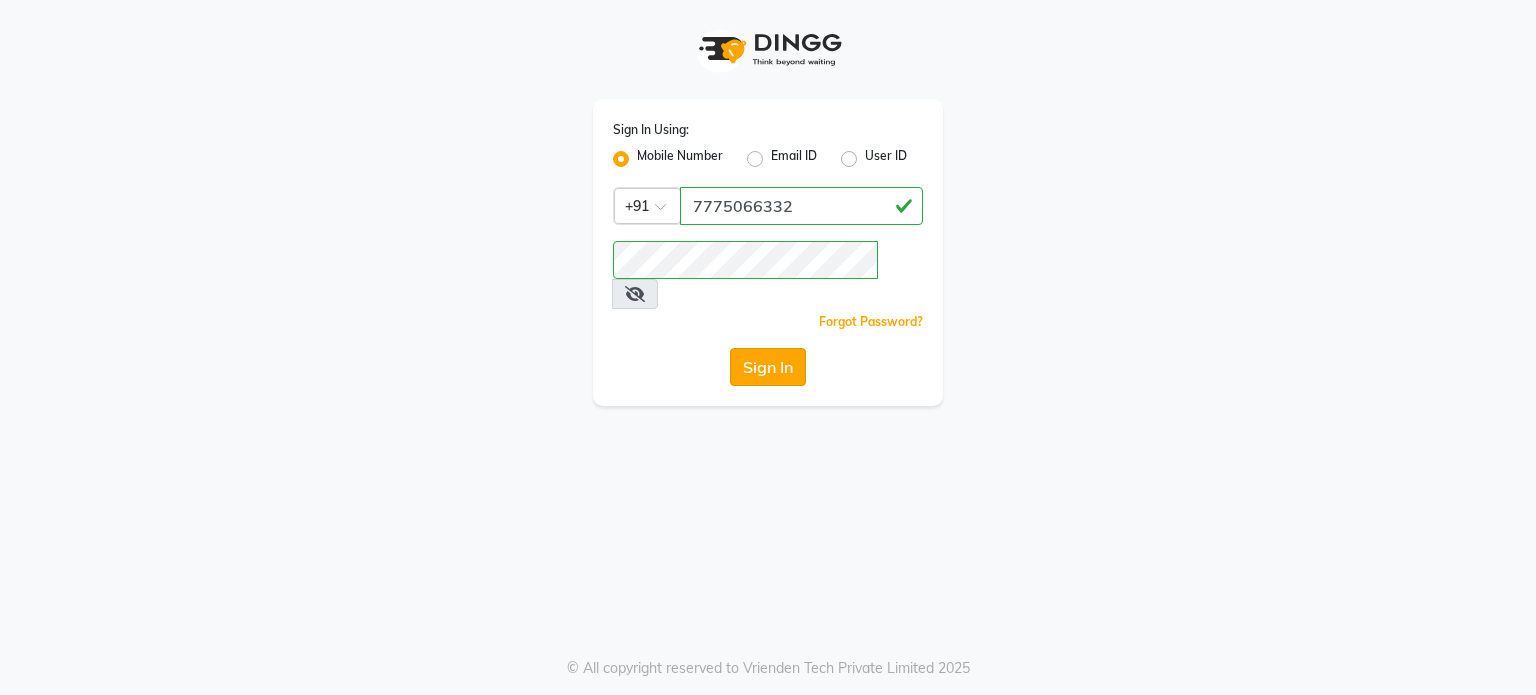 click on "Sign In" 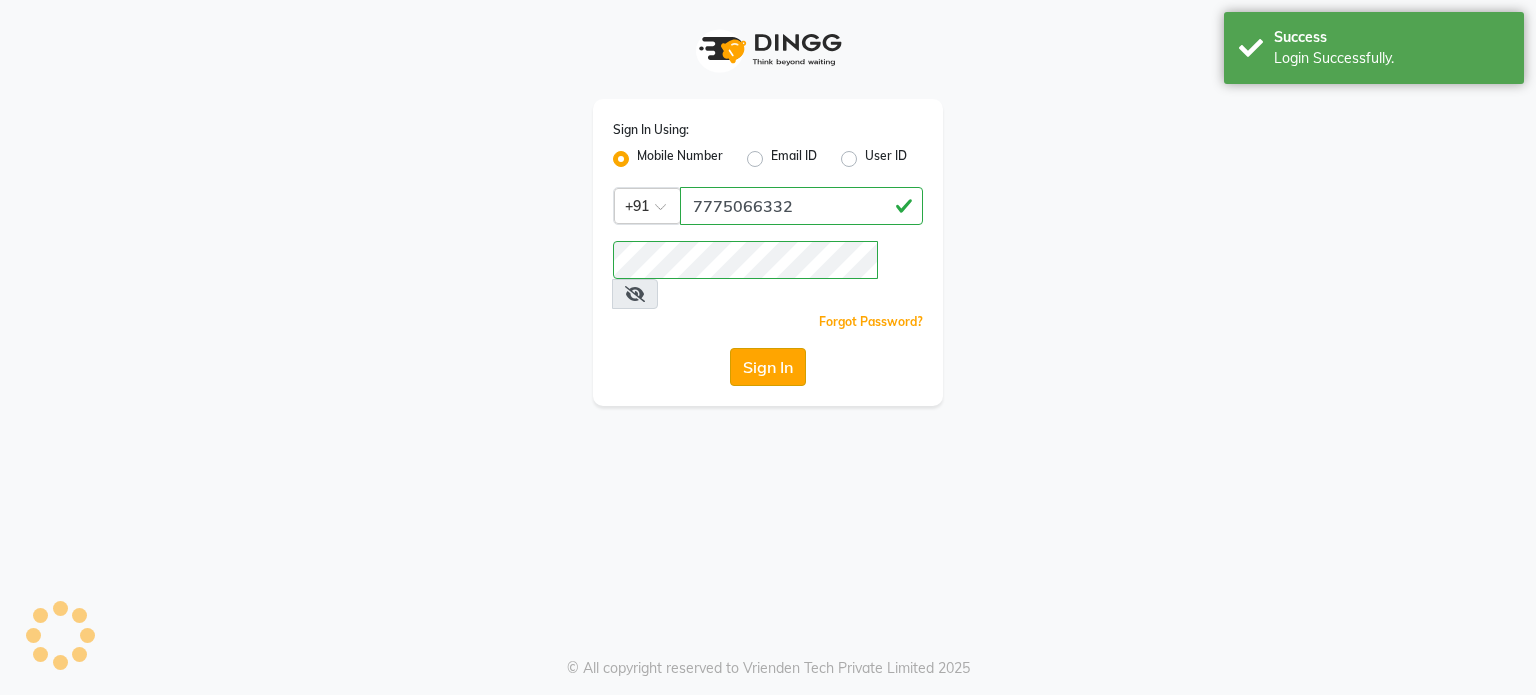 select on "903" 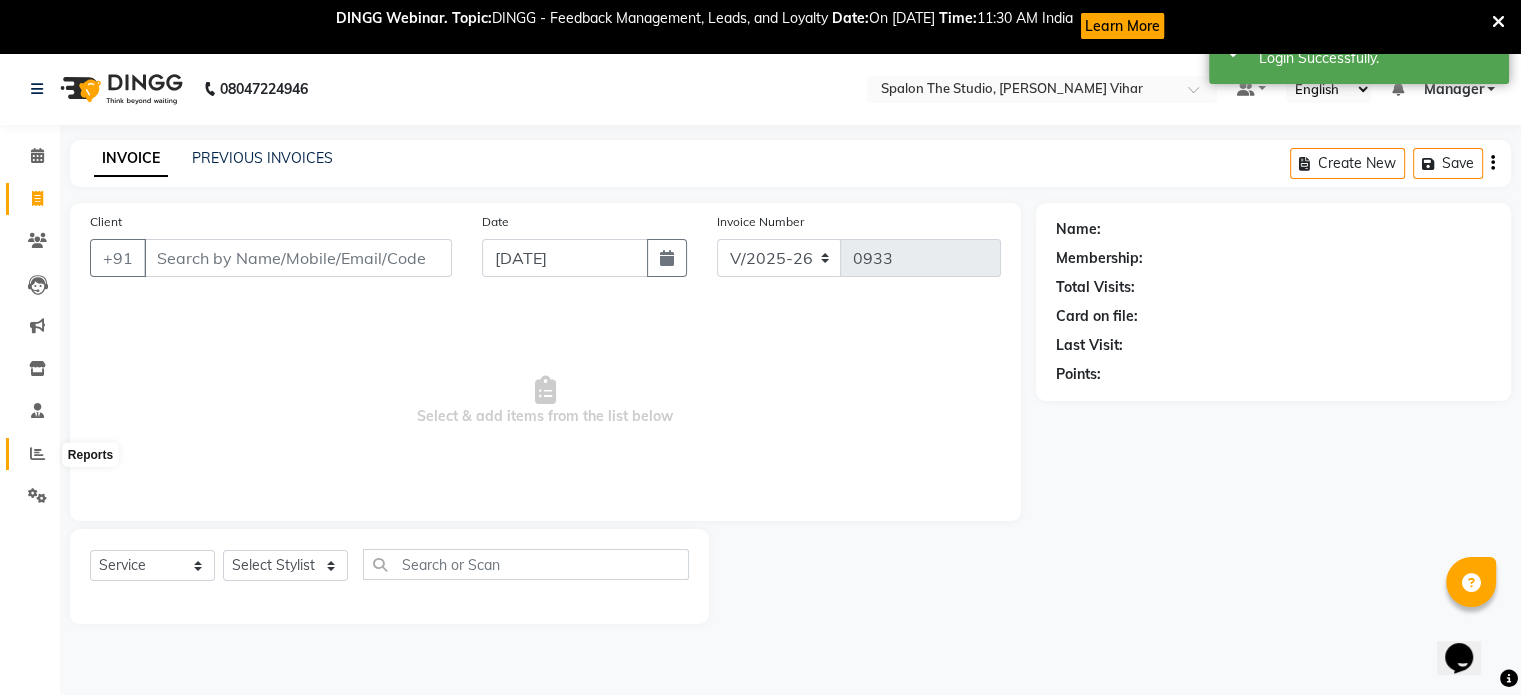 scroll, scrollTop: 0, scrollLeft: 0, axis: both 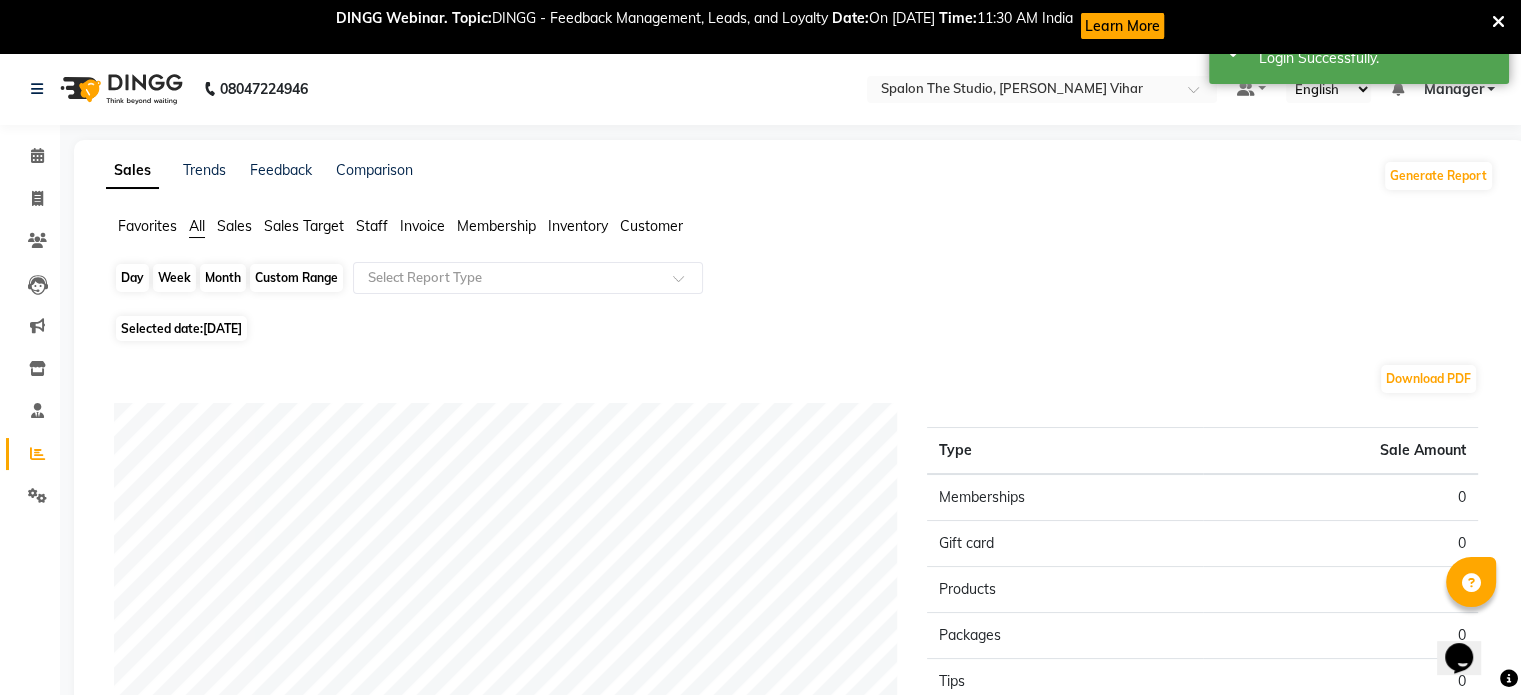 click on "Day" 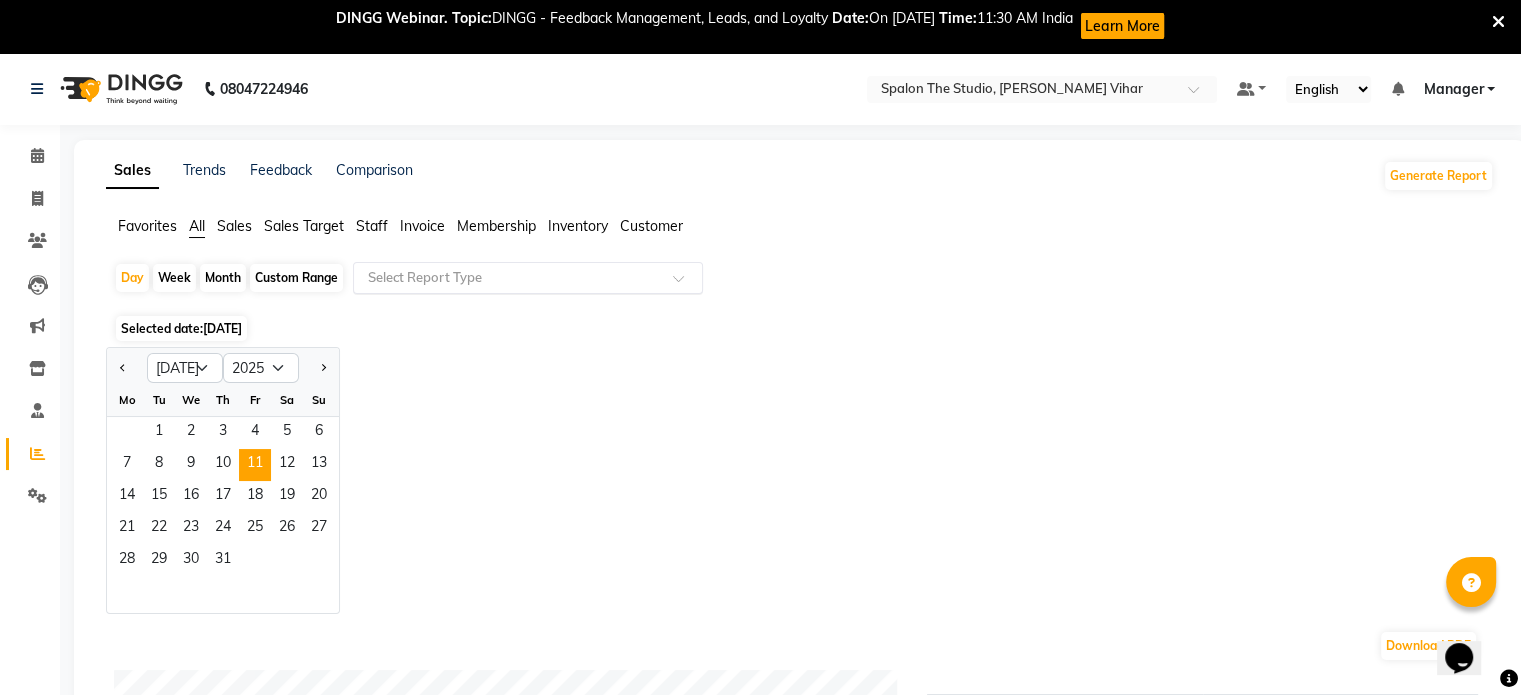 click 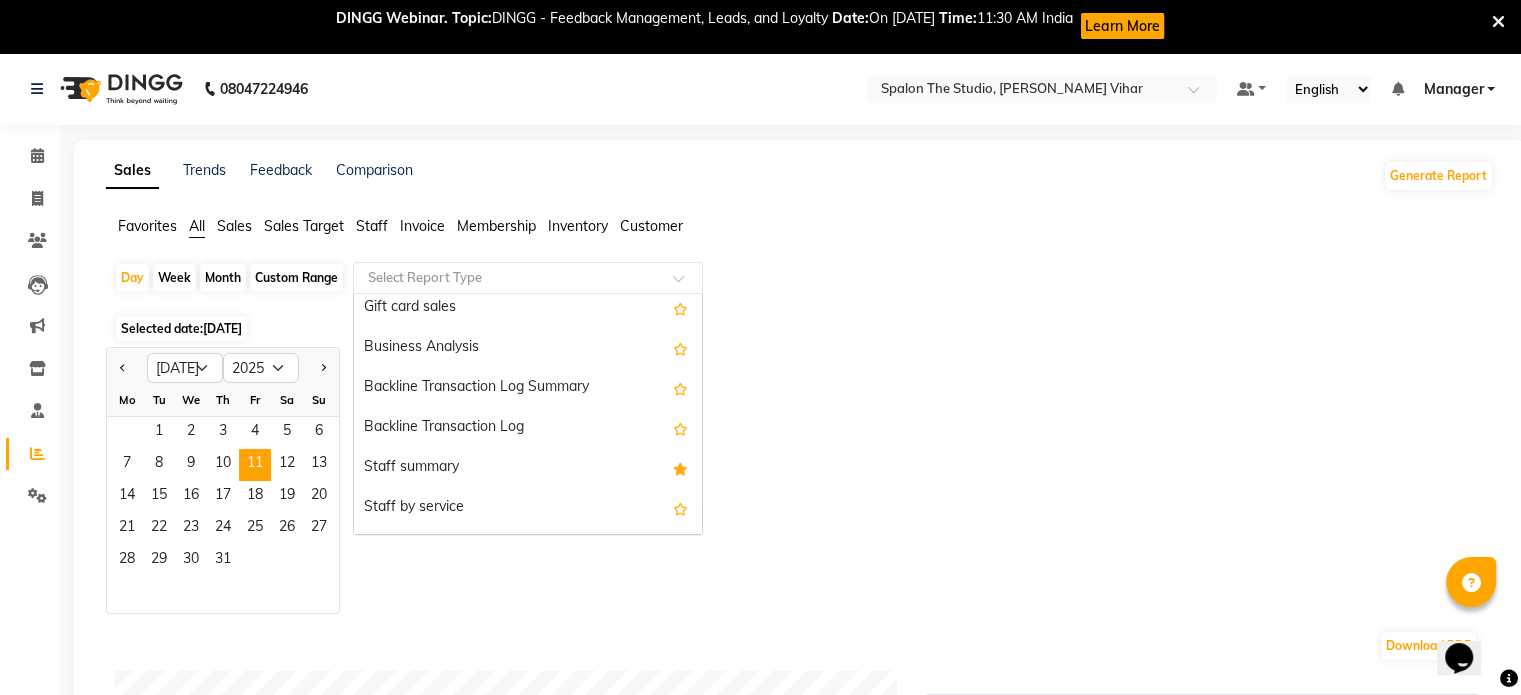 scroll, scrollTop: 500, scrollLeft: 0, axis: vertical 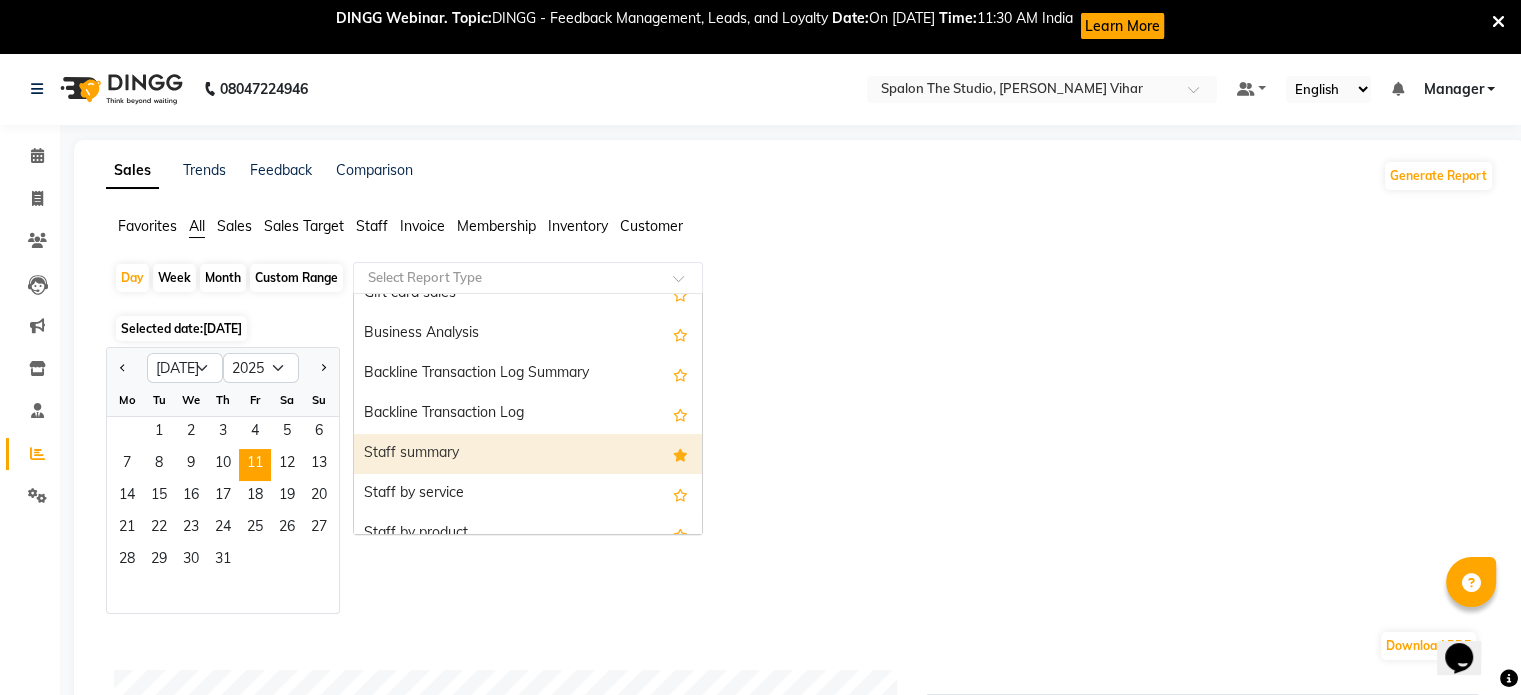 click on "Staff summary" at bounding box center (528, 454) 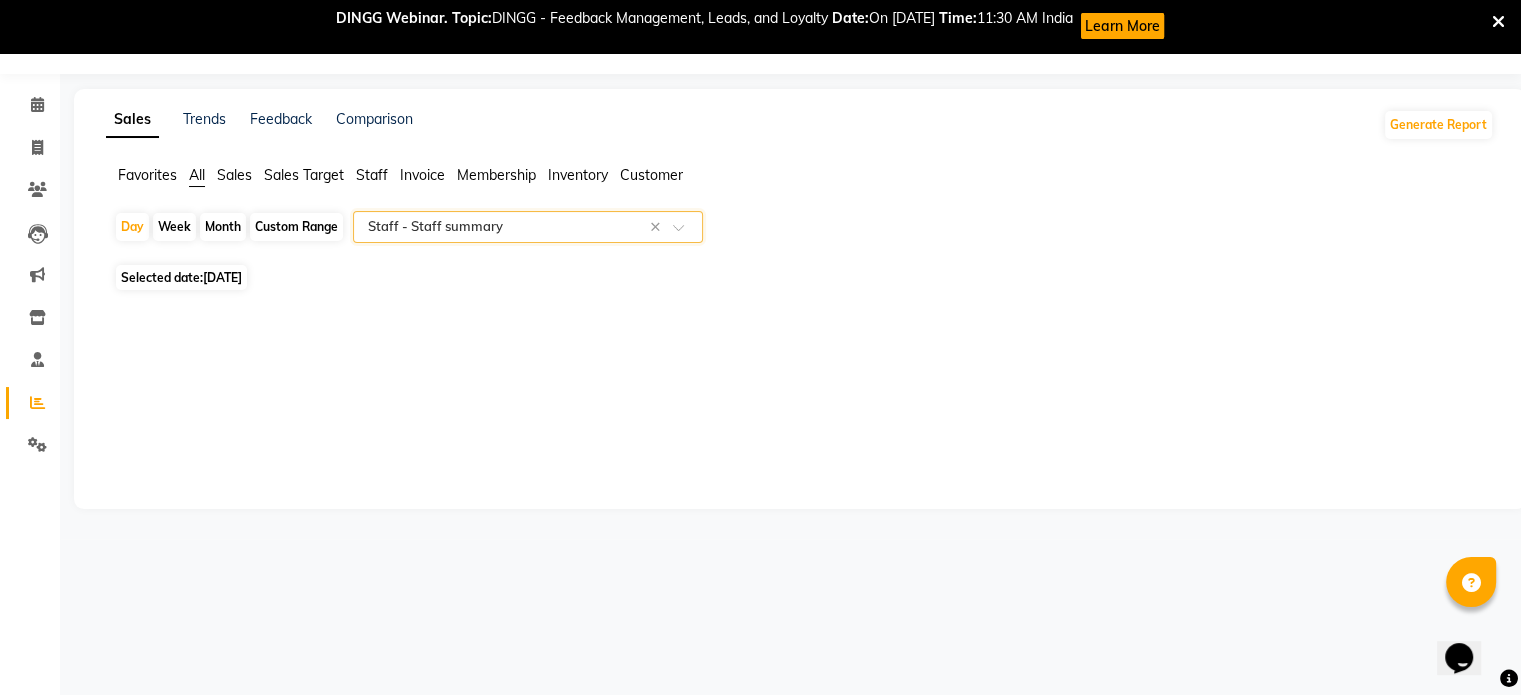scroll, scrollTop: 52, scrollLeft: 0, axis: vertical 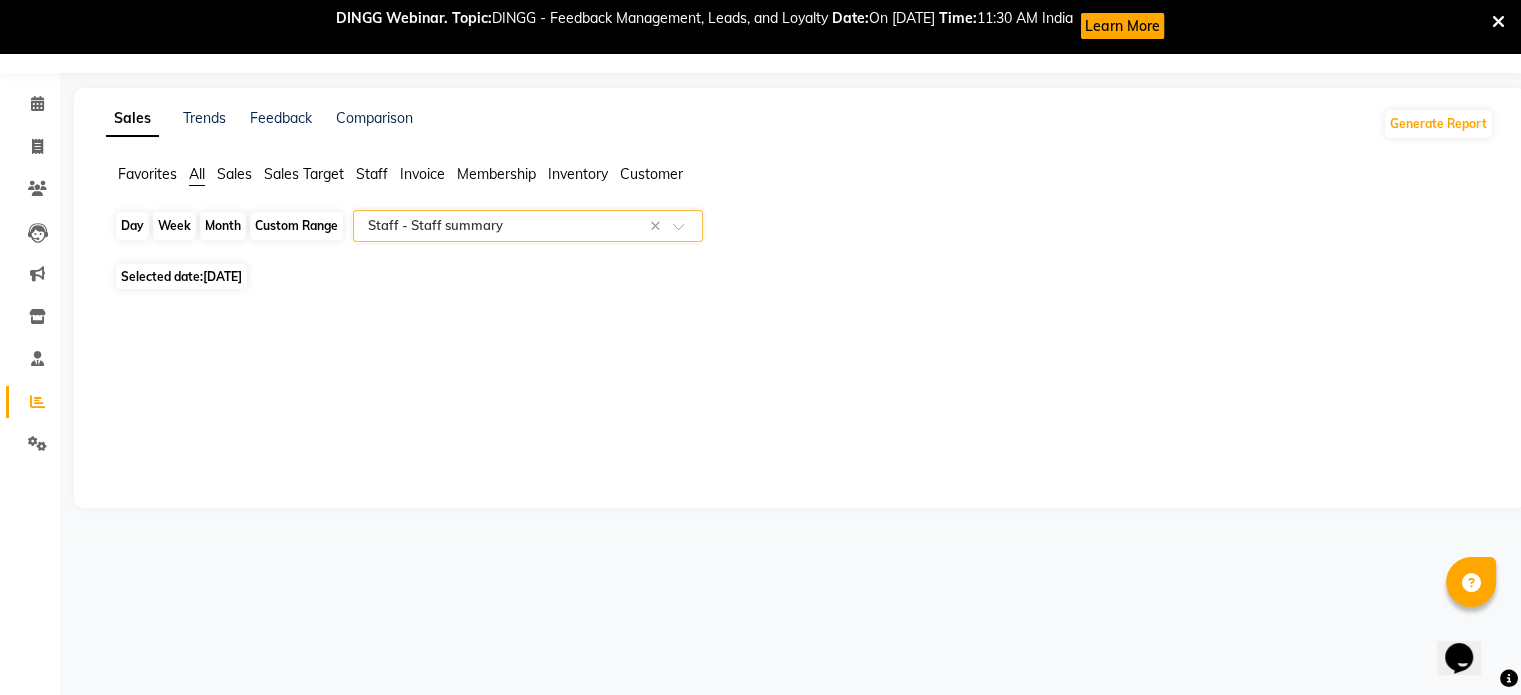 click on "Day" 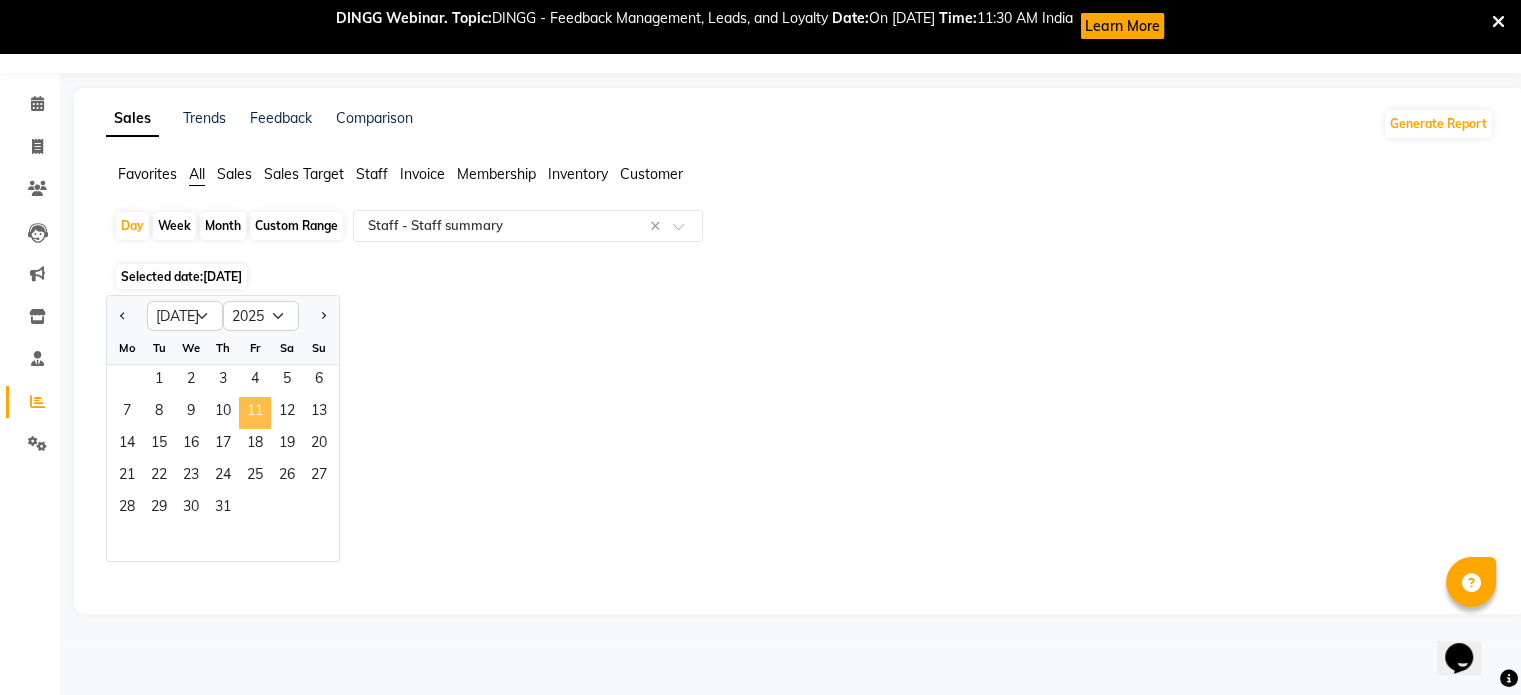 click on "11" 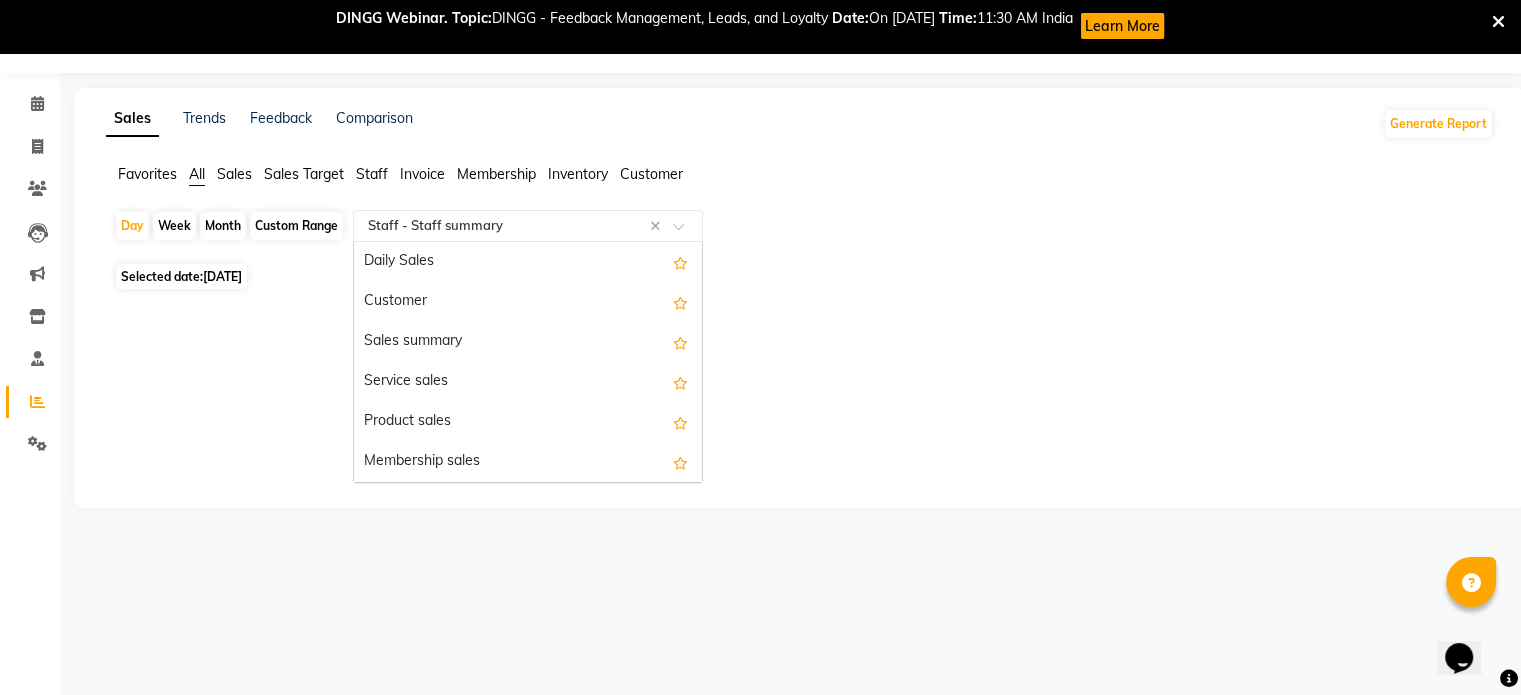 click 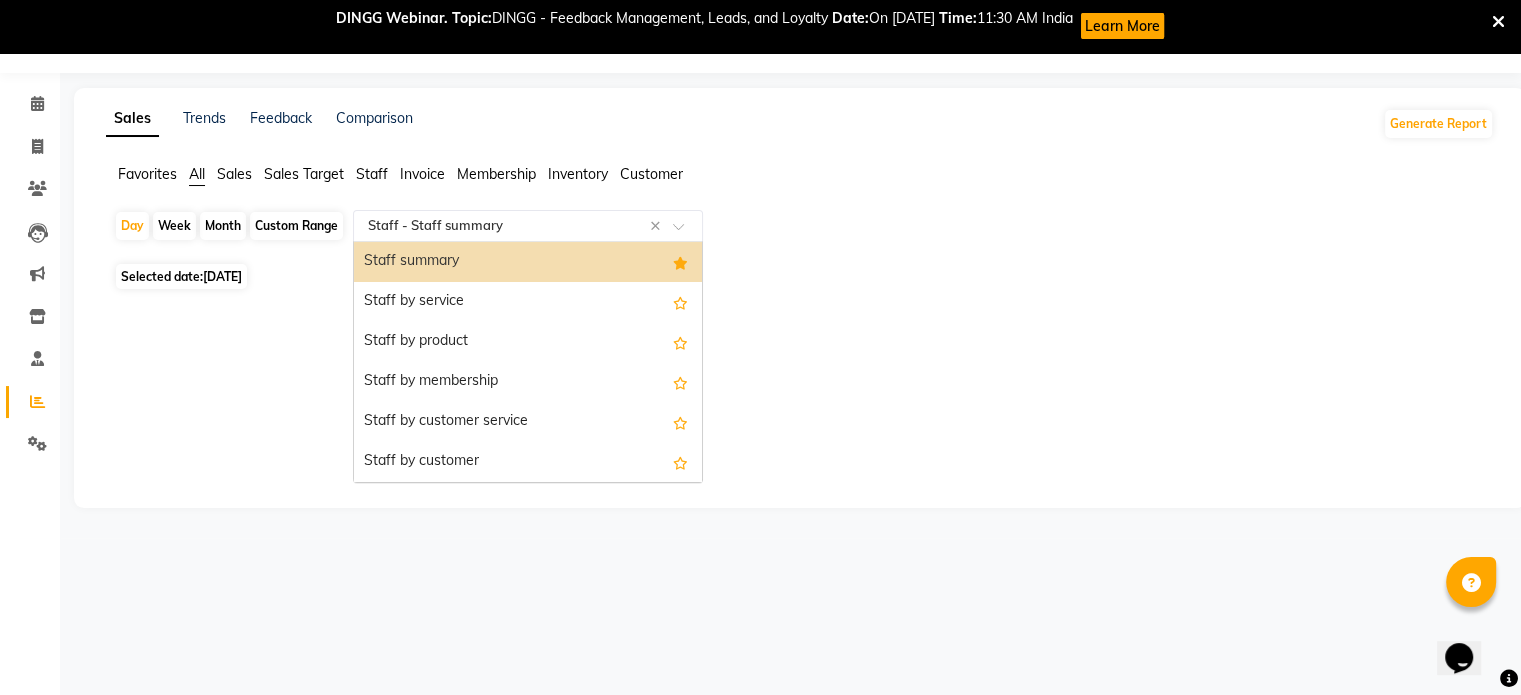 click on "Staff summary" at bounding box center [528, 262] 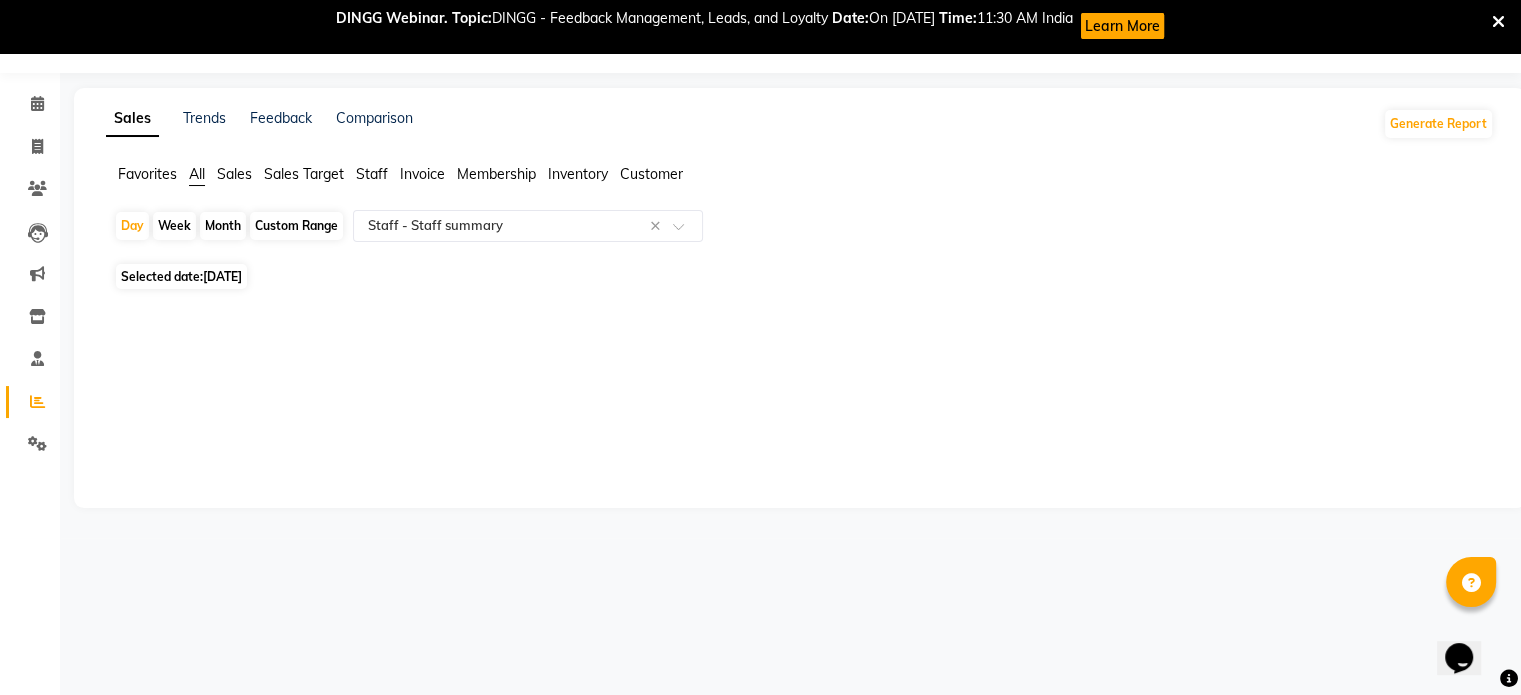 click on "Week" 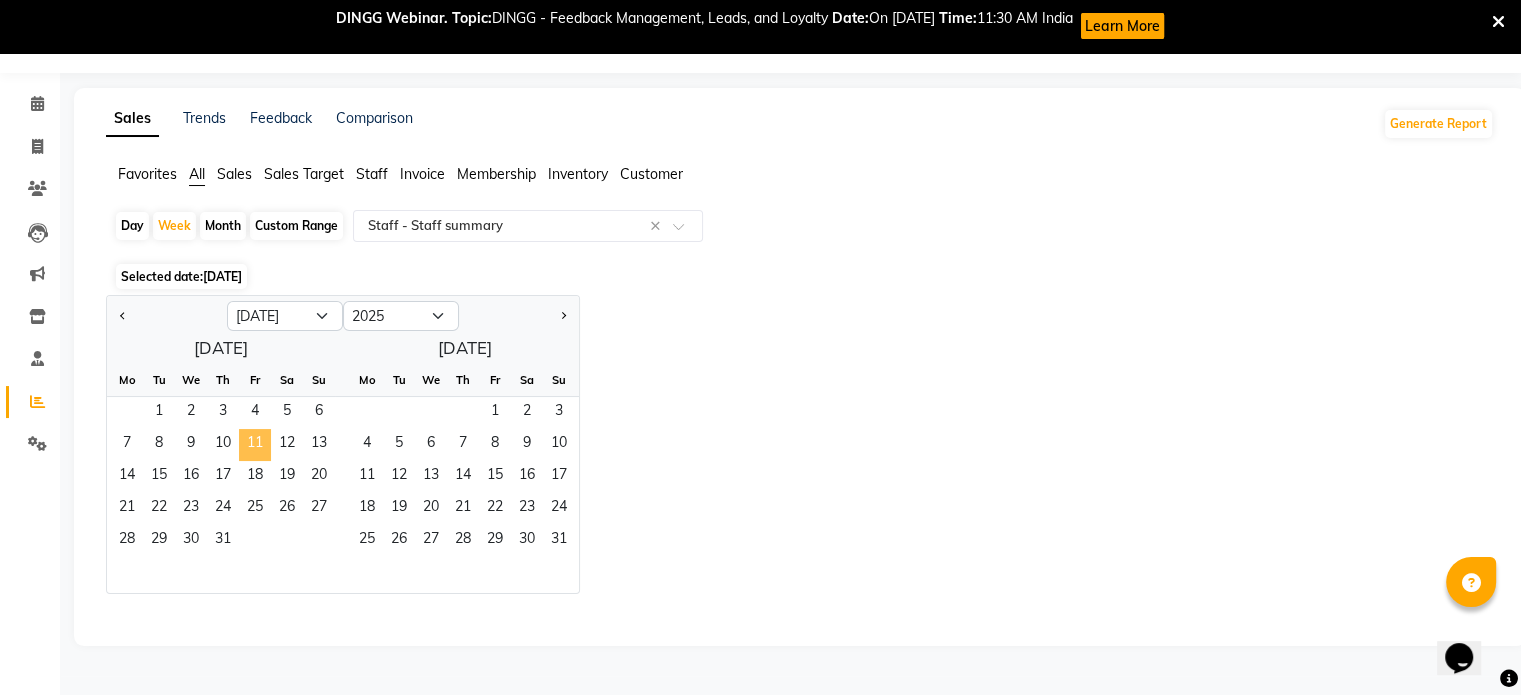 click on "11" 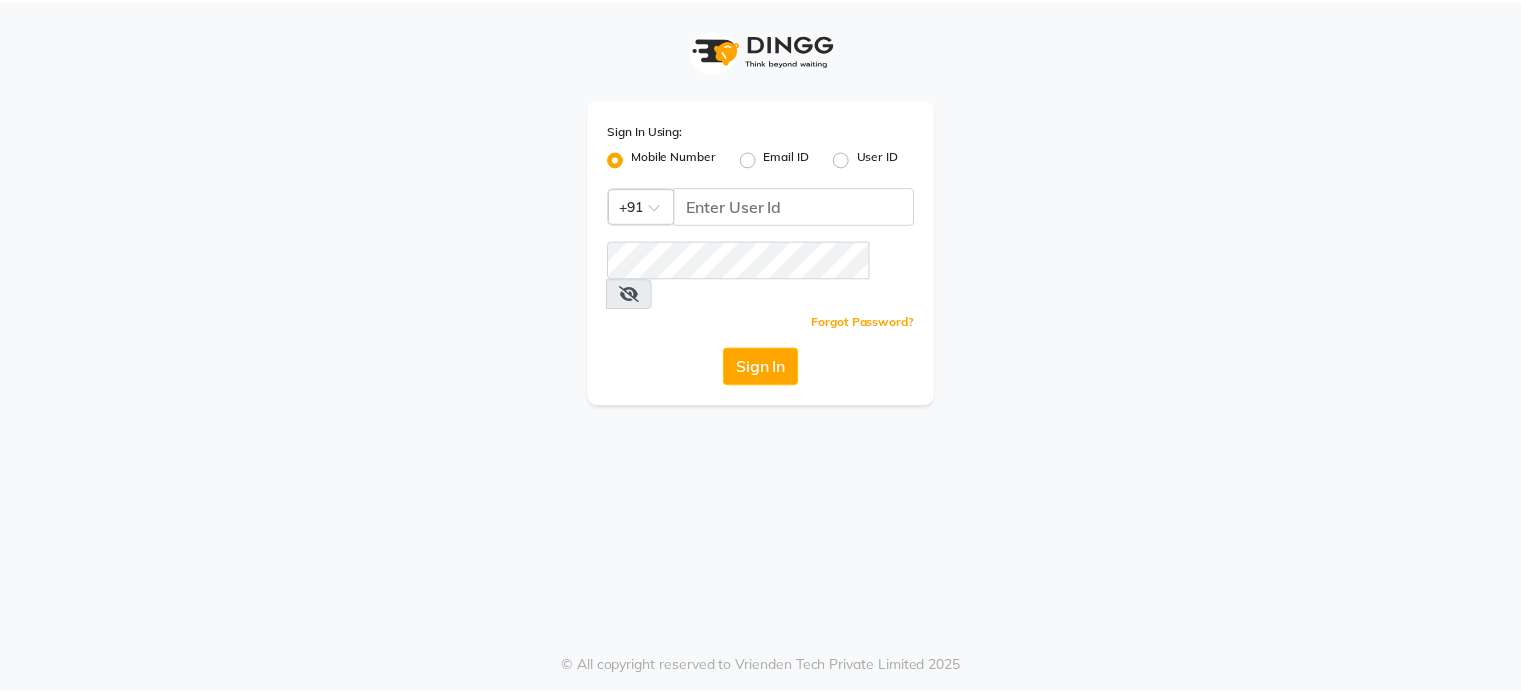 scroll, scrollTop: 0, scrollLeft: 0, axis: both 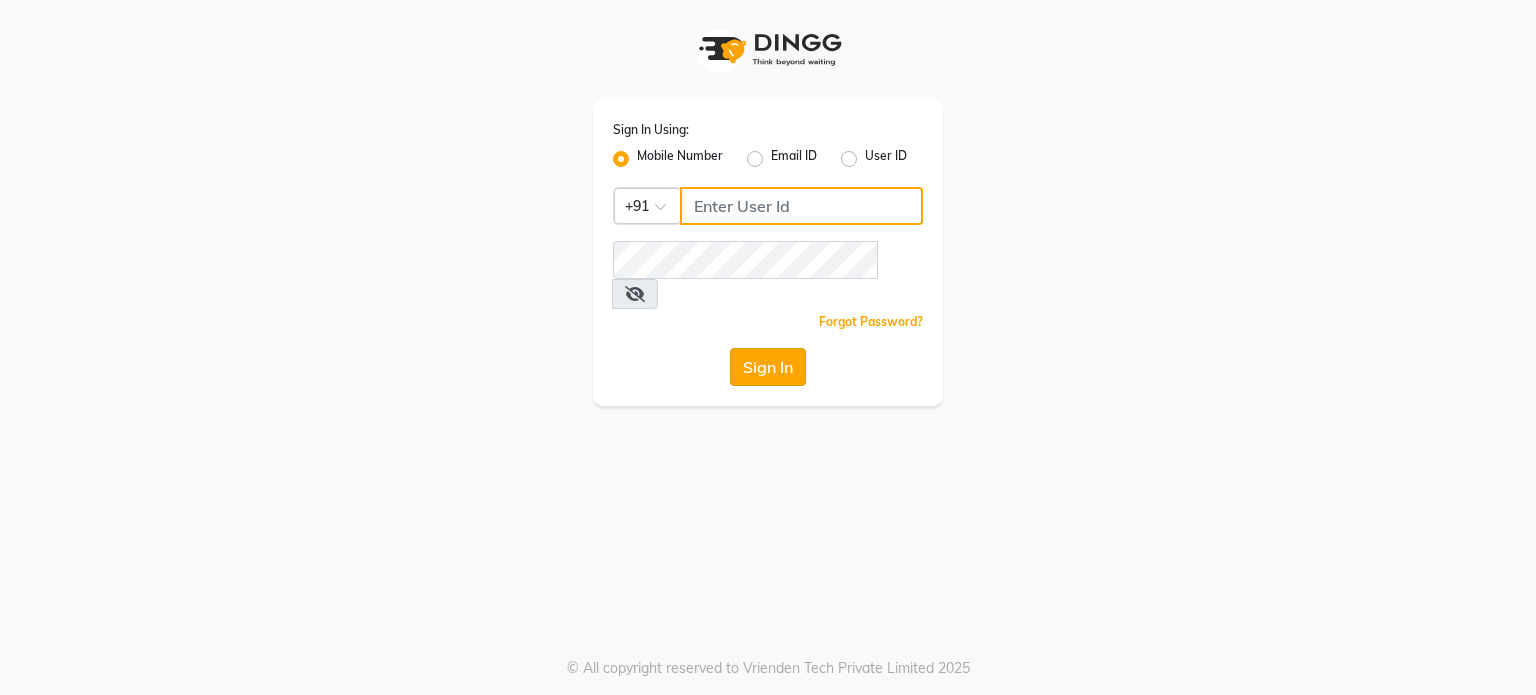 type on "7775066332" 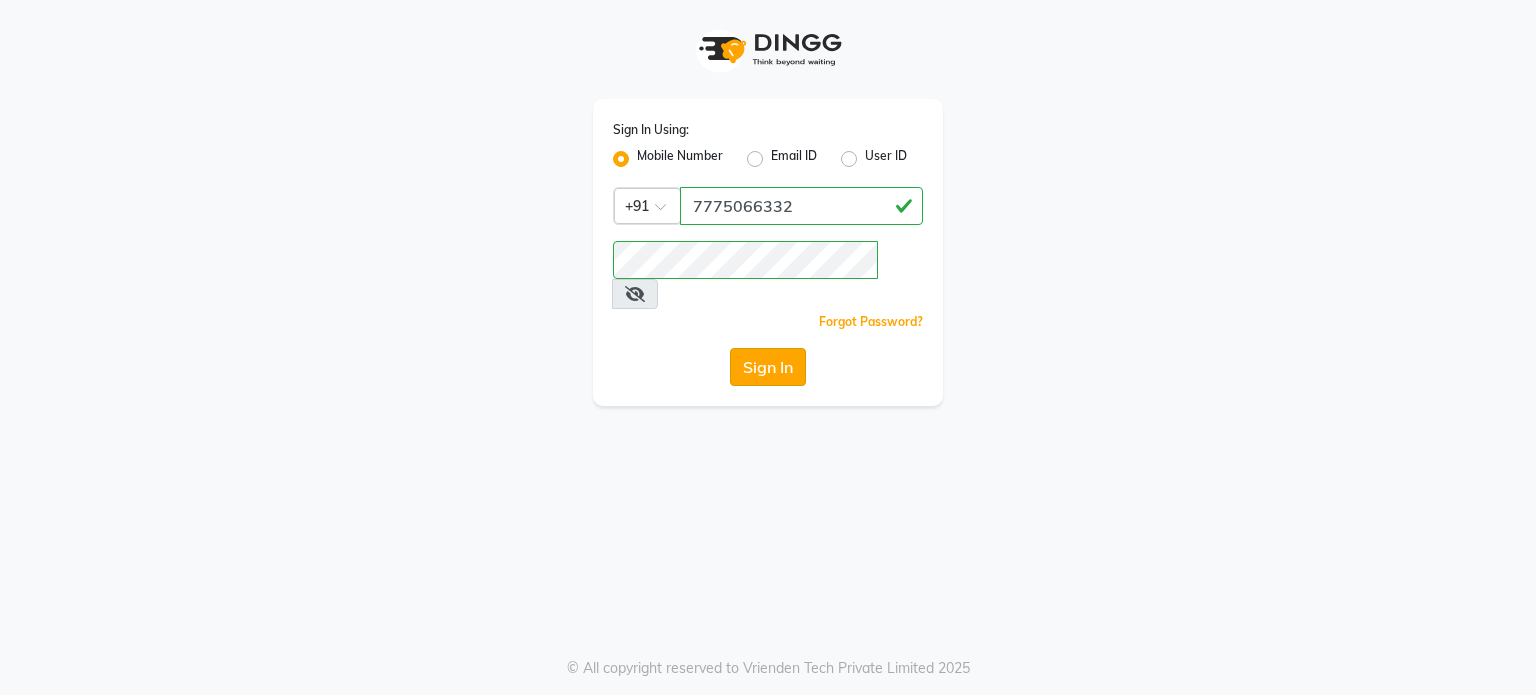 click on "Sign In" 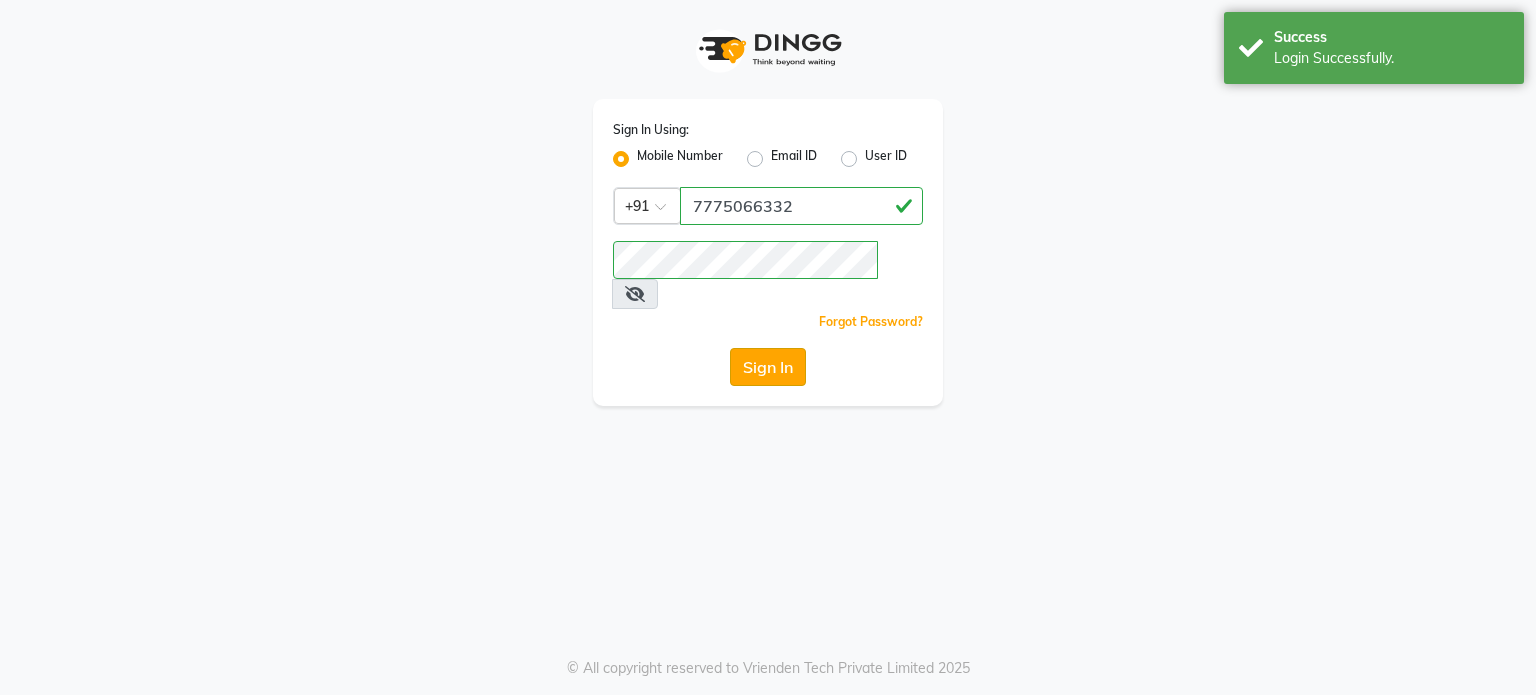 select on "service" 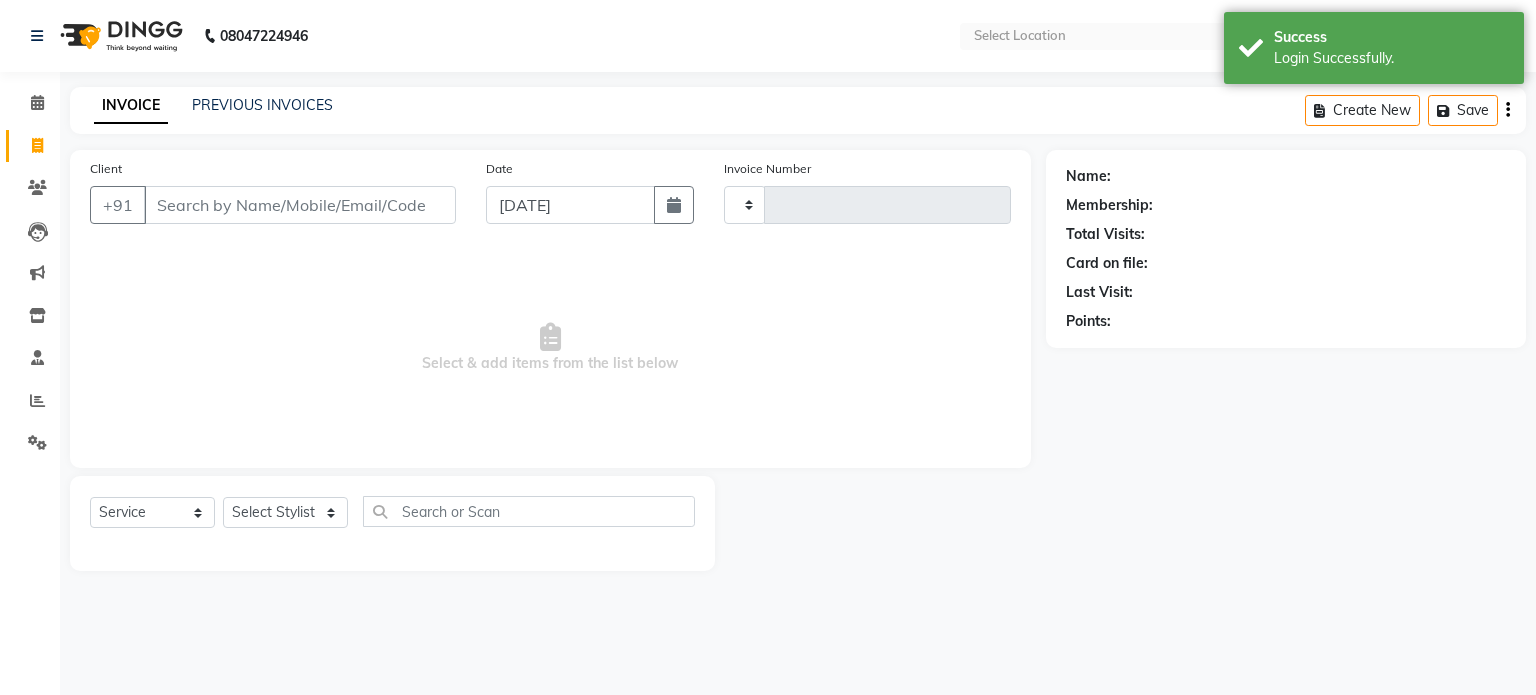 select on "en" 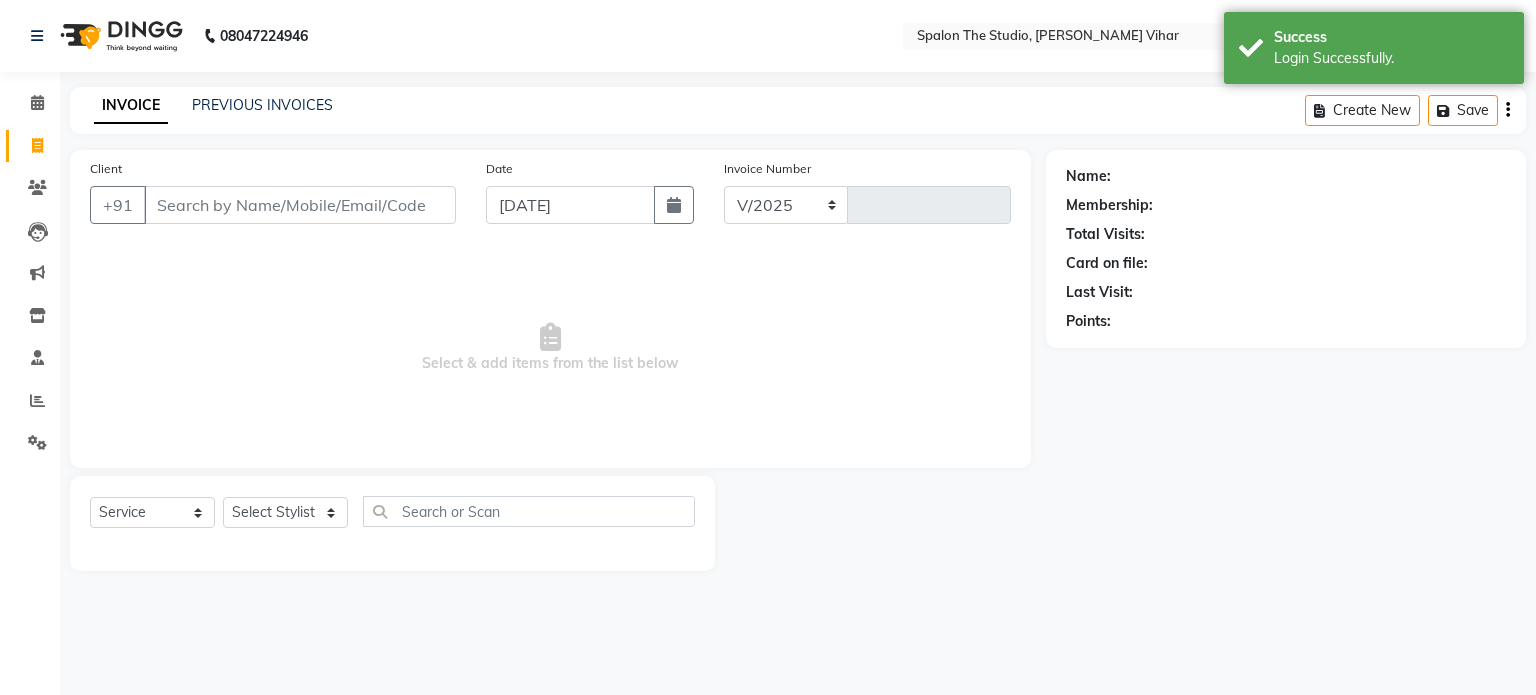 select on "903" 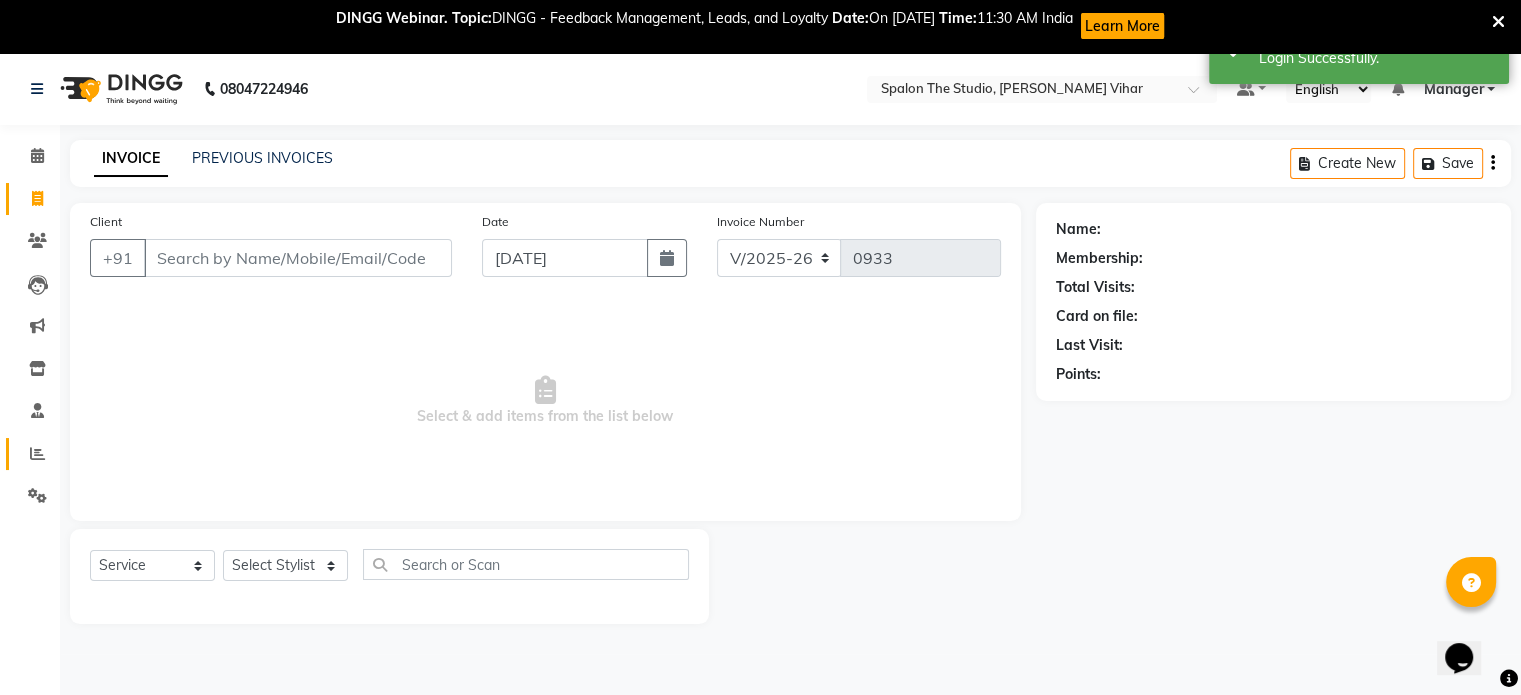 scroll, scrollTop: 0, scrollLeft: 0, axis: both 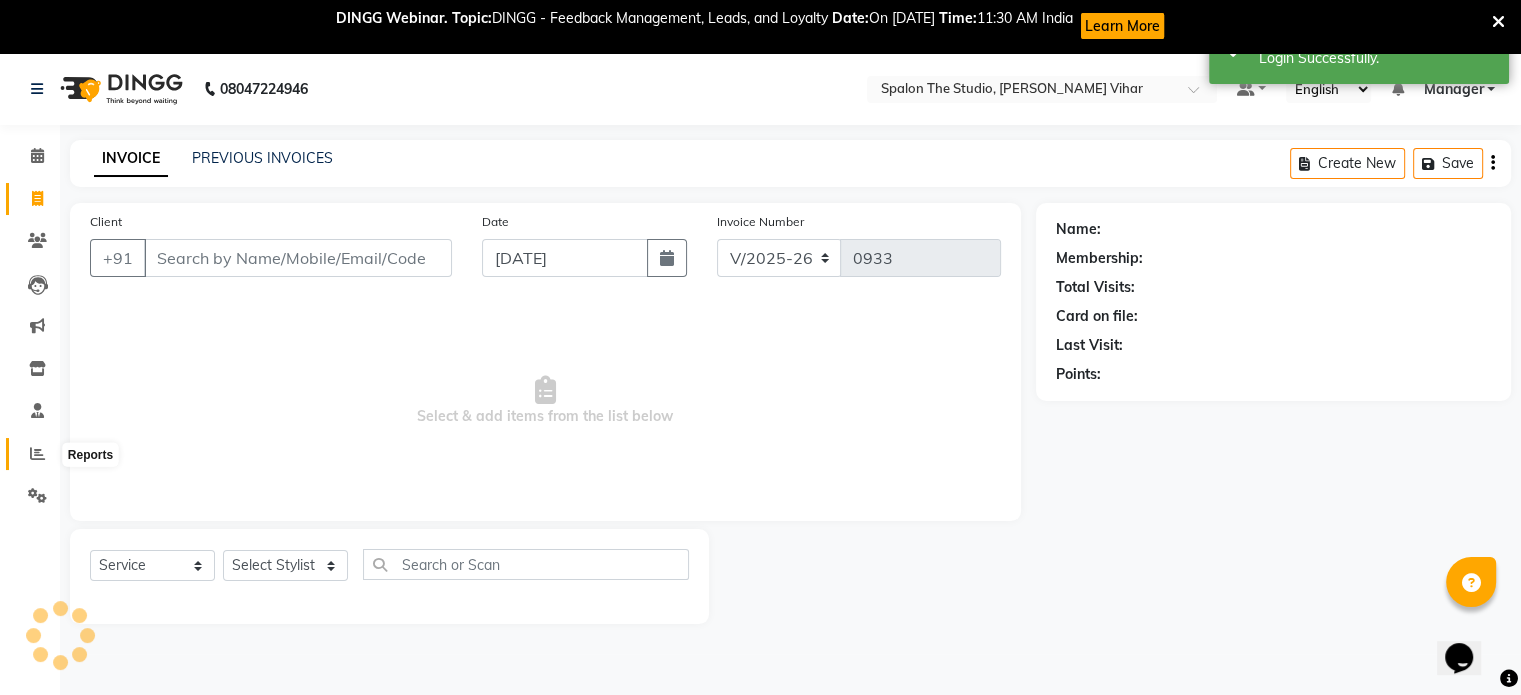 click 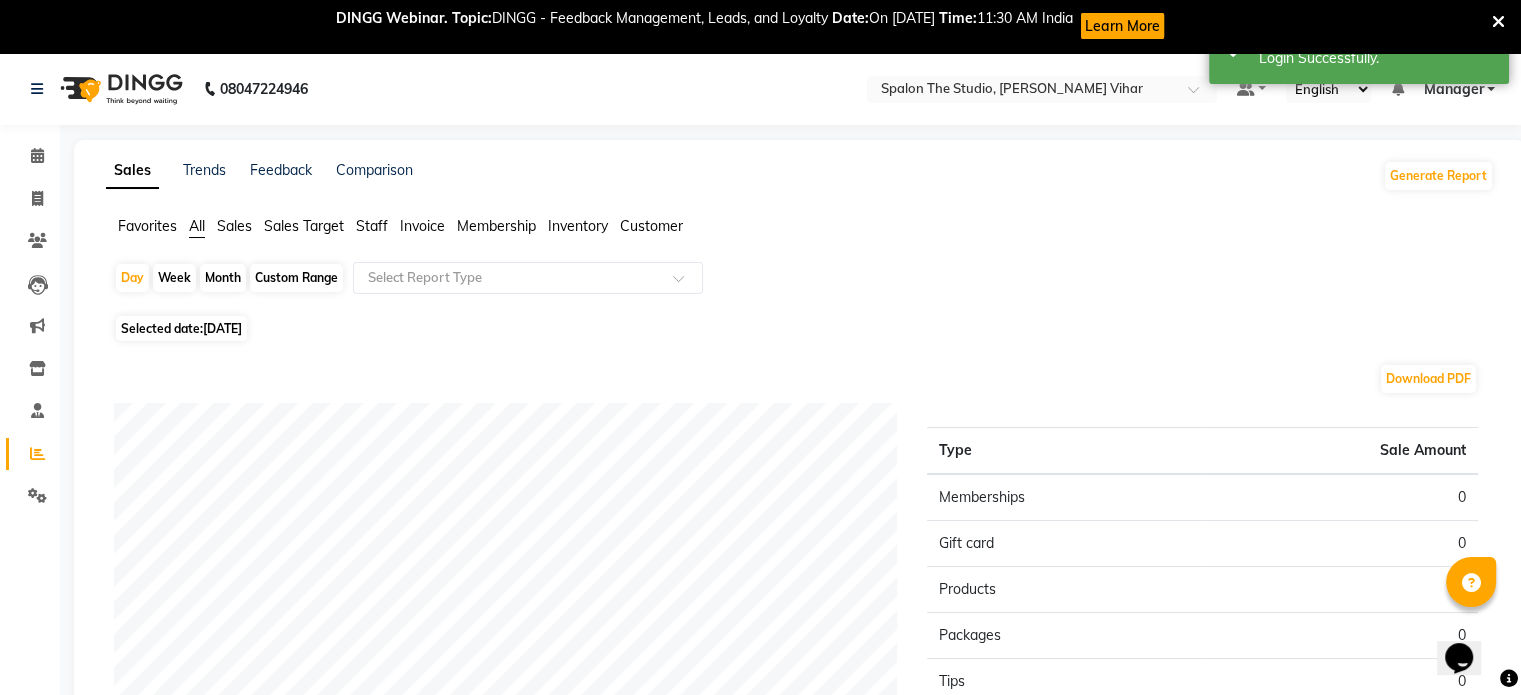 click on "Month" 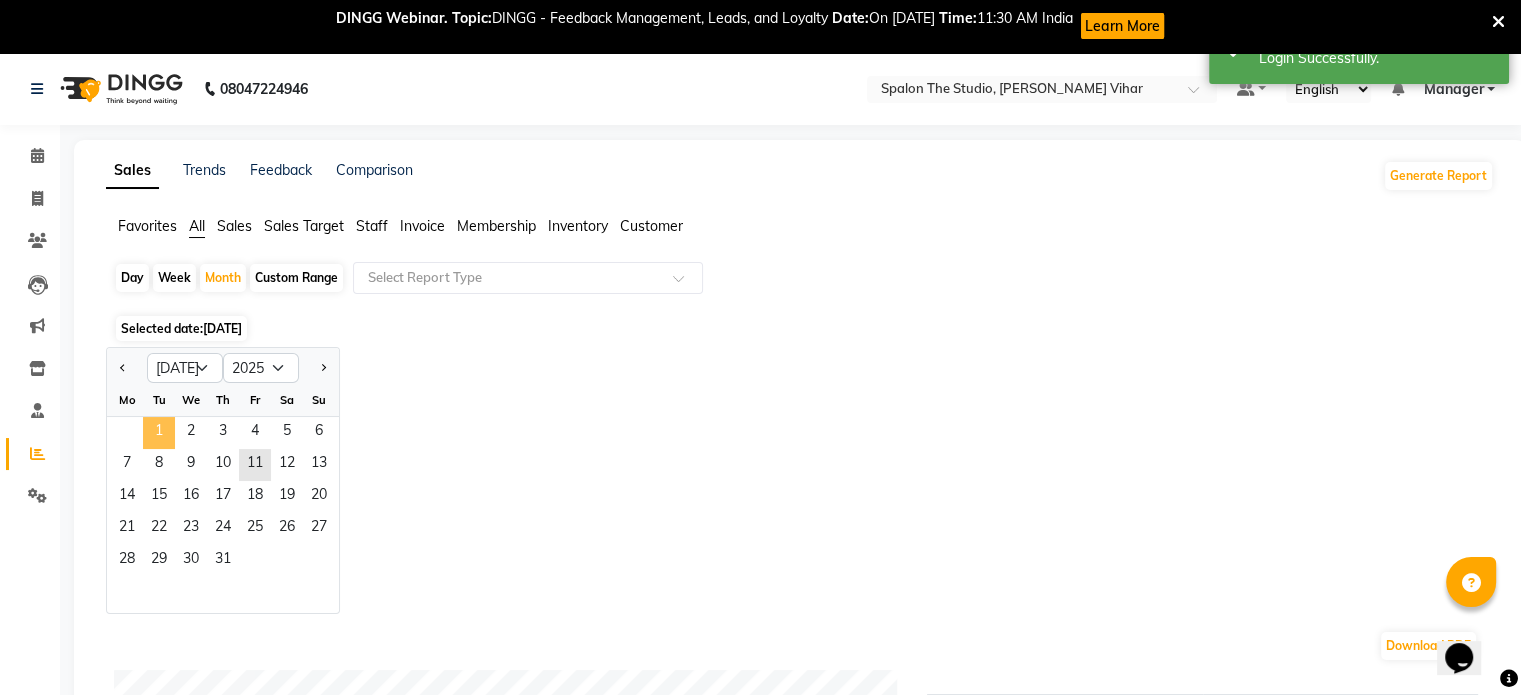 click on "1" 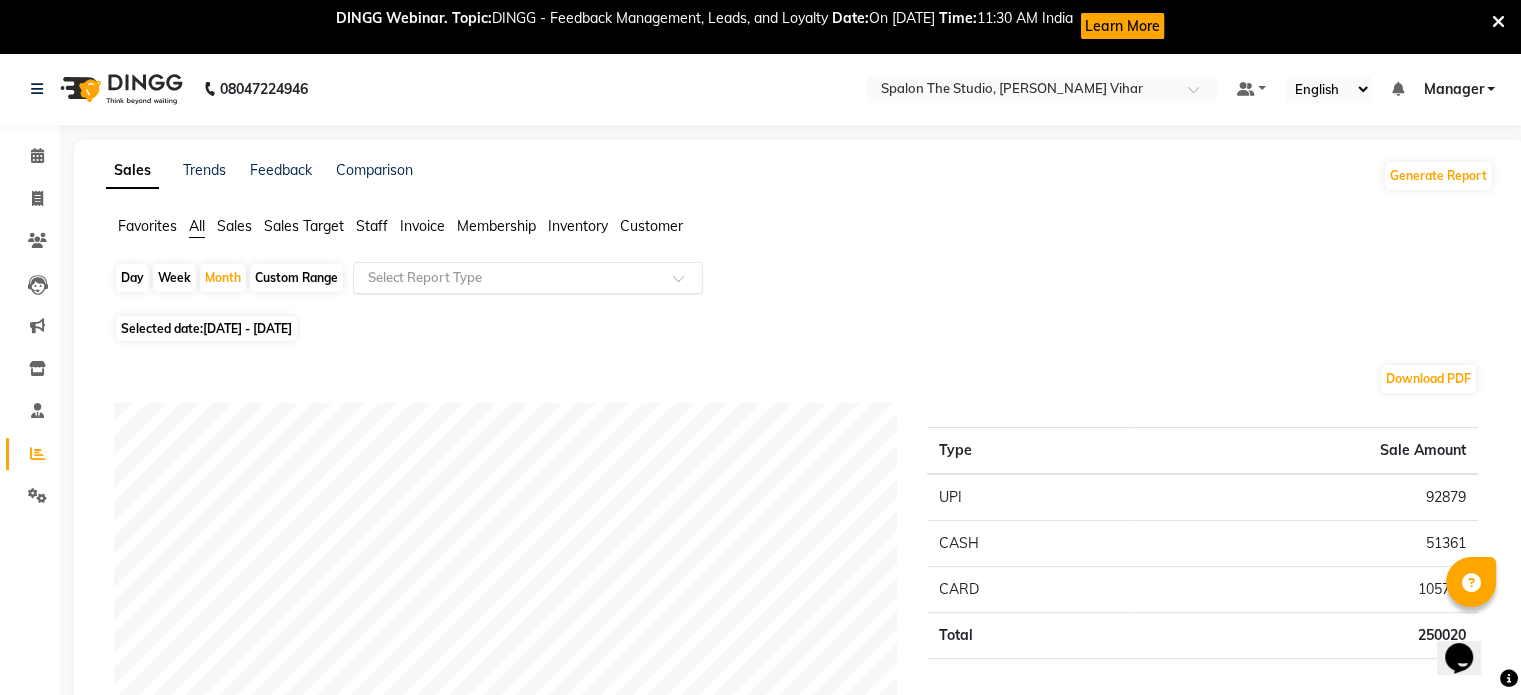 click 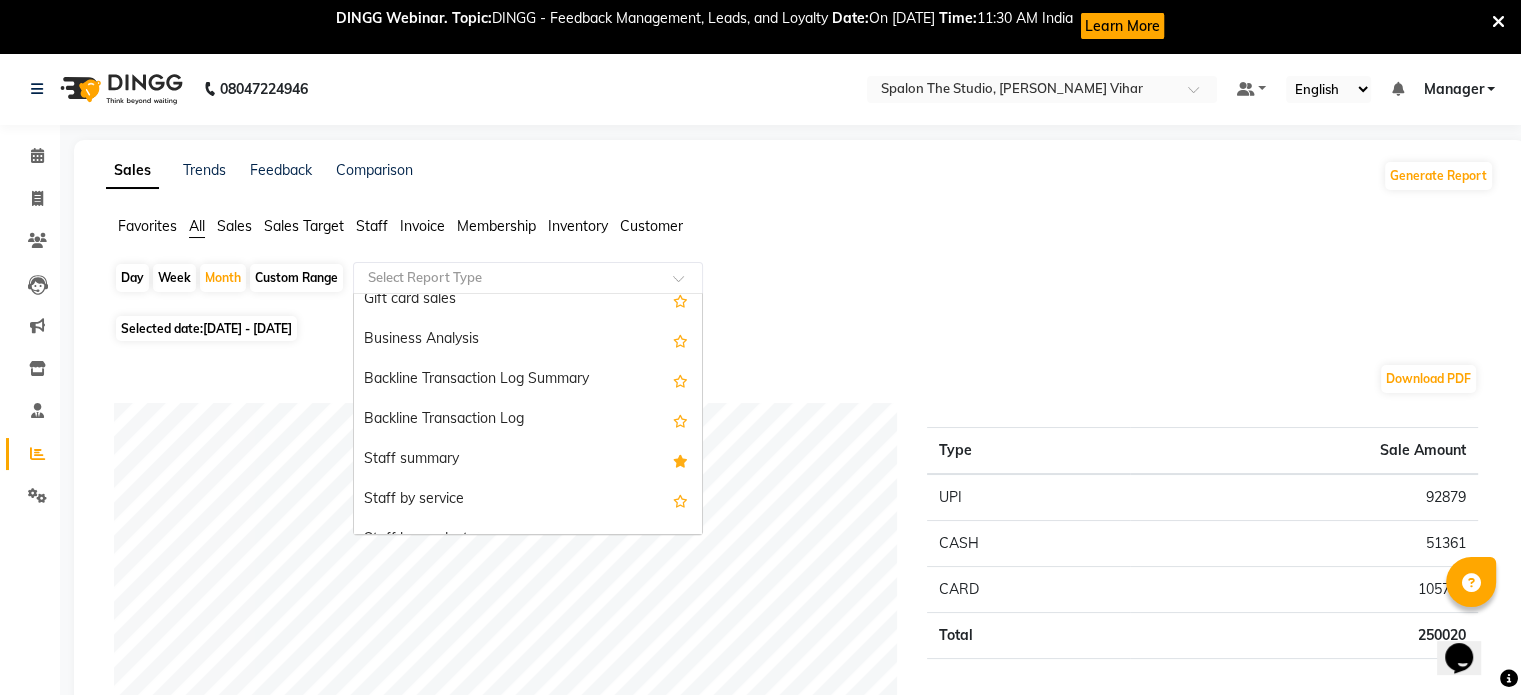 scroll, scrollTop: 500, scrollLeft: 0, axis: vertical 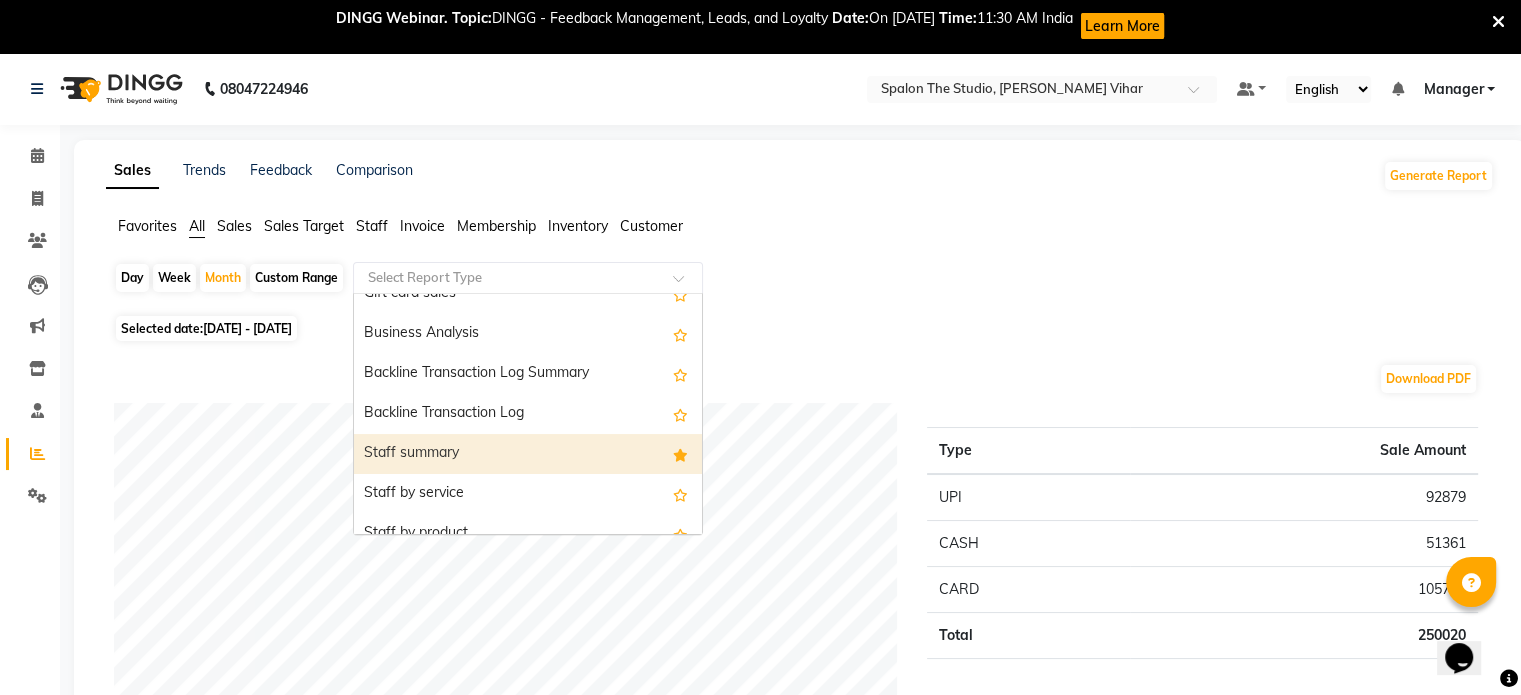 click on "Staff summary" at bounding box center (528, 454) 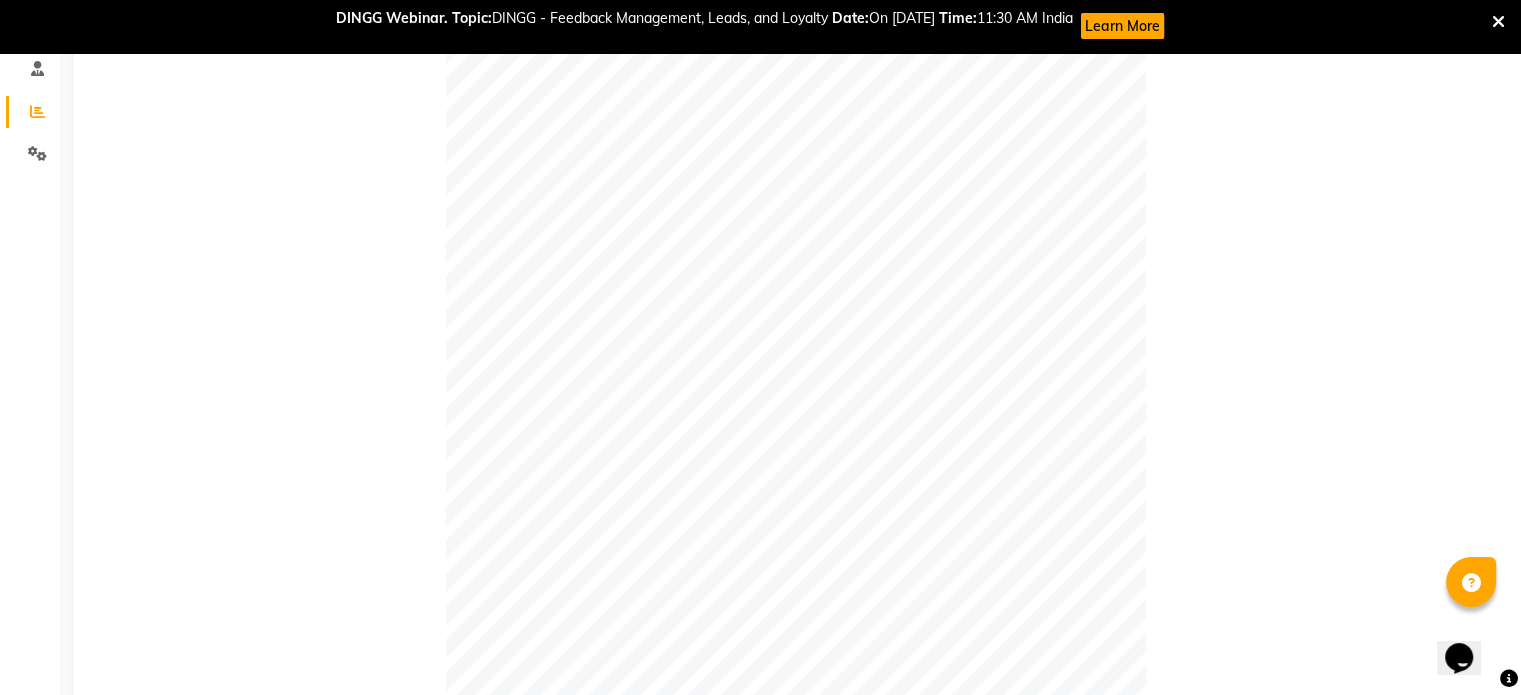 scroll, scrollTop: 400, scrollLeft: 0, axis: vertical 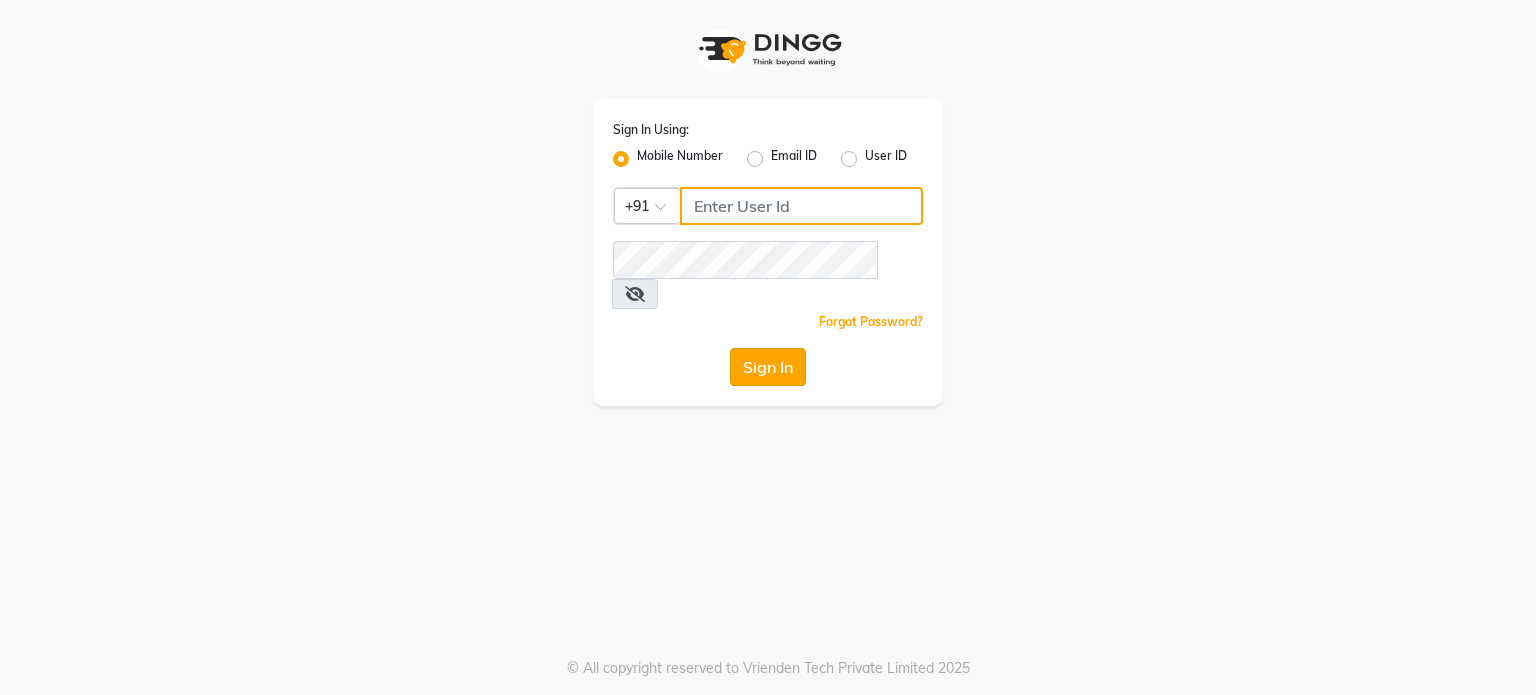 type on "7775066332" 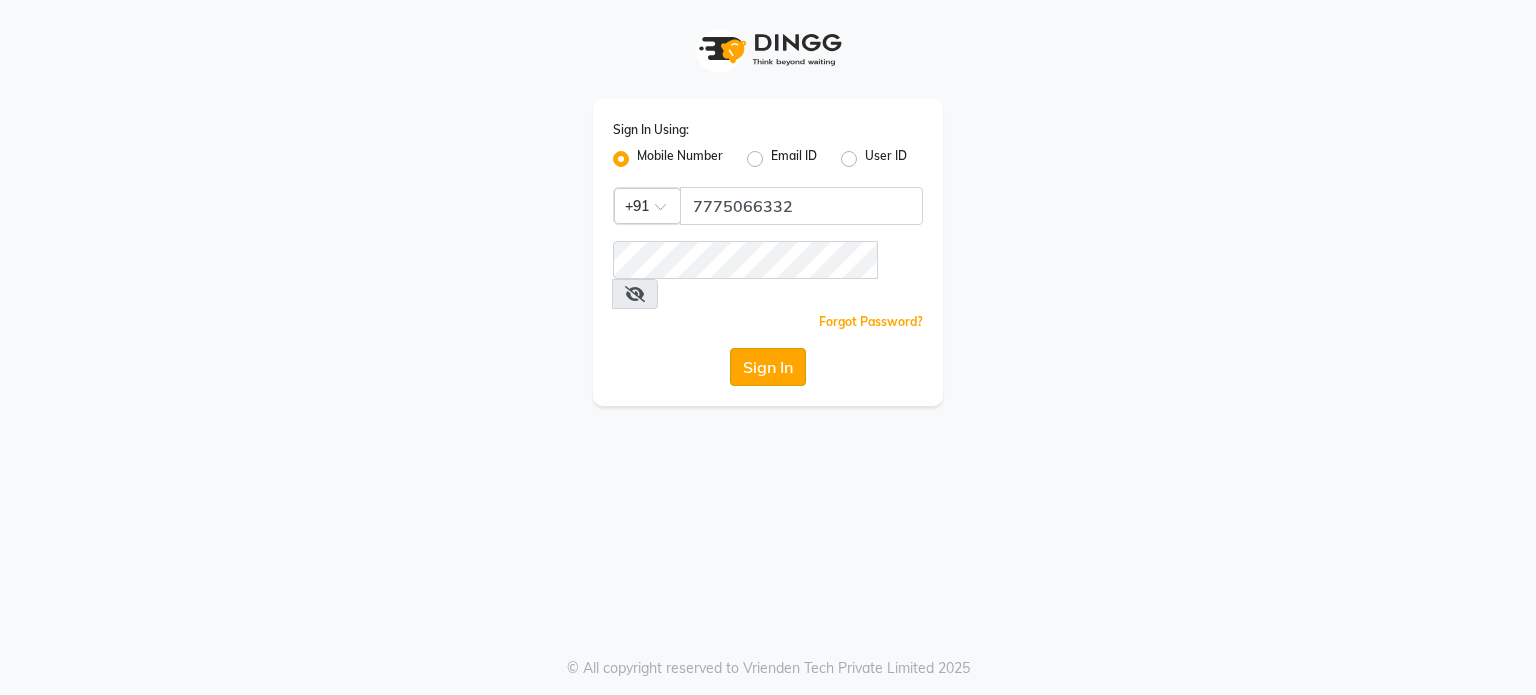 click on "Sign In" 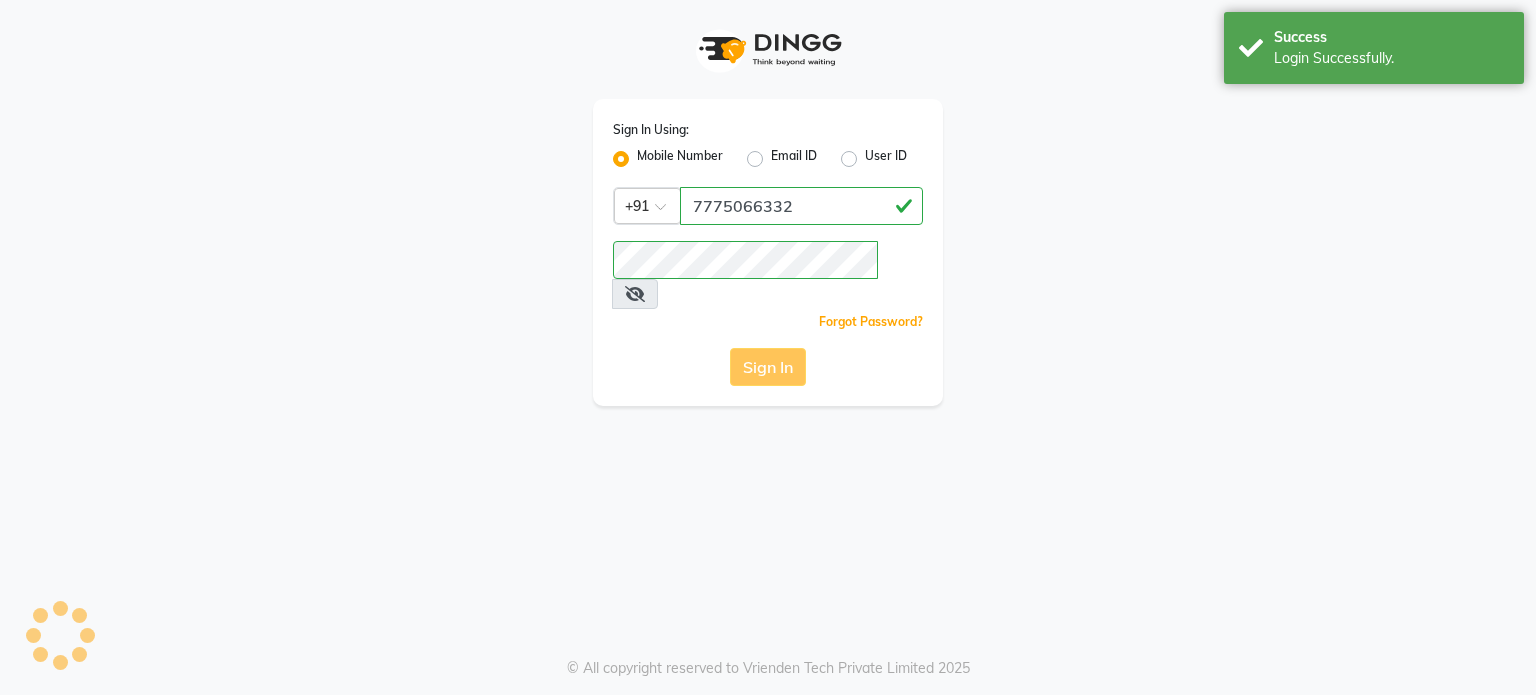 select on "903" 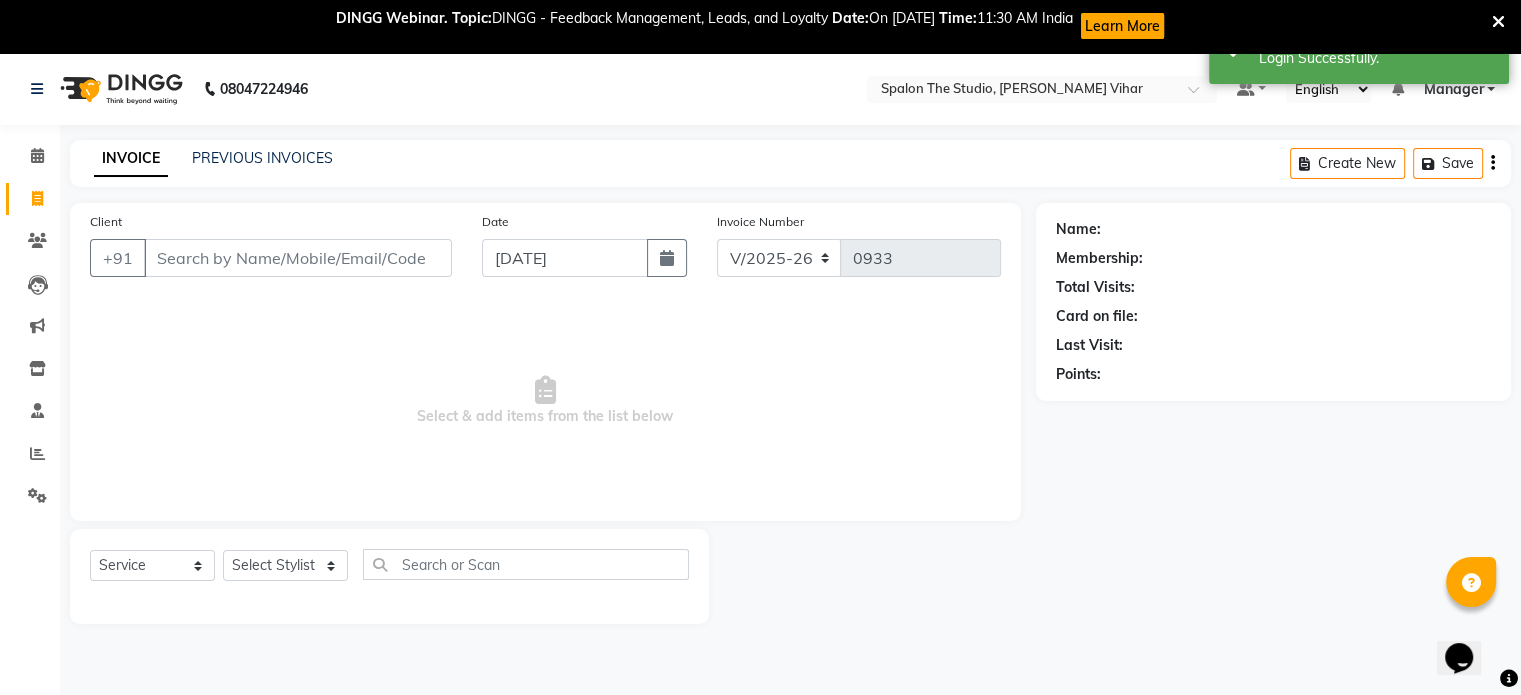 scroll, scrollTop: 0, scrollLeft: 0, axis: both 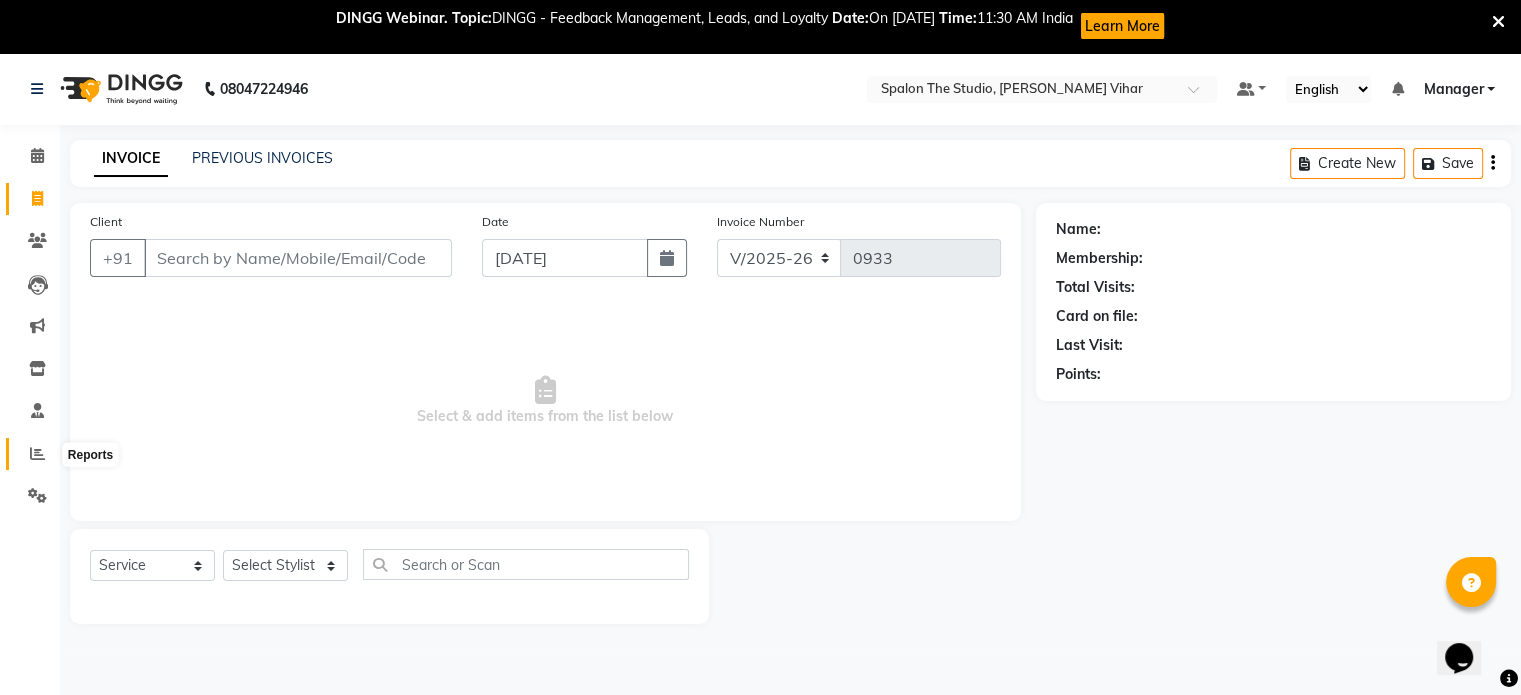 click 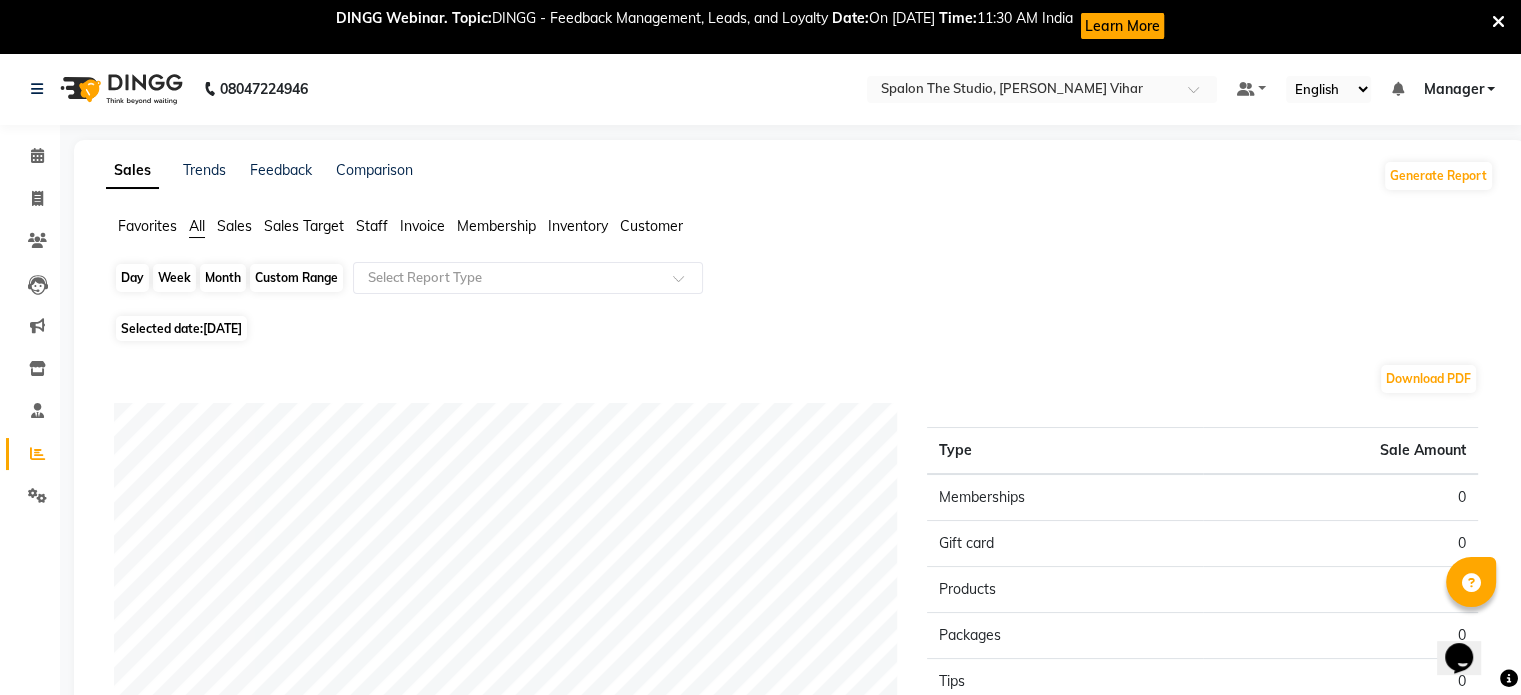 click on "Day" 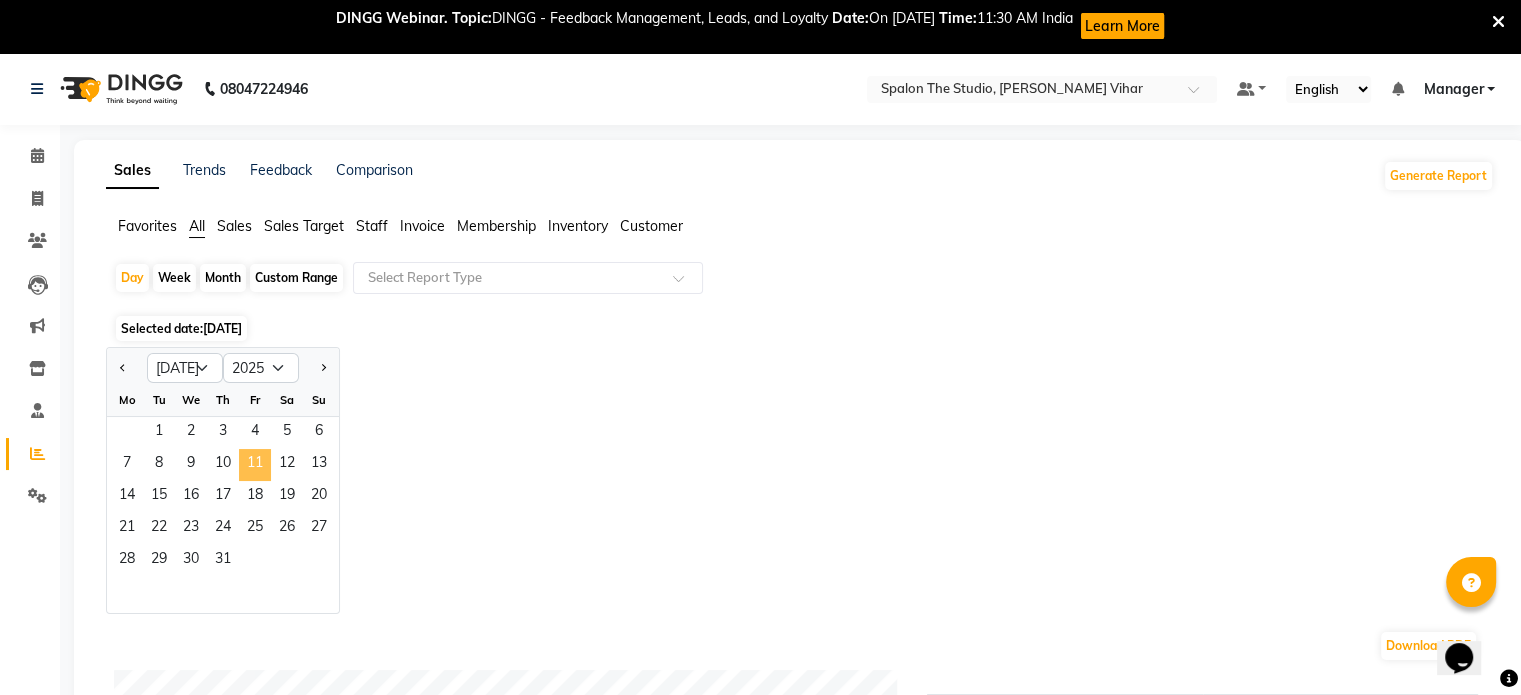 click on "11" 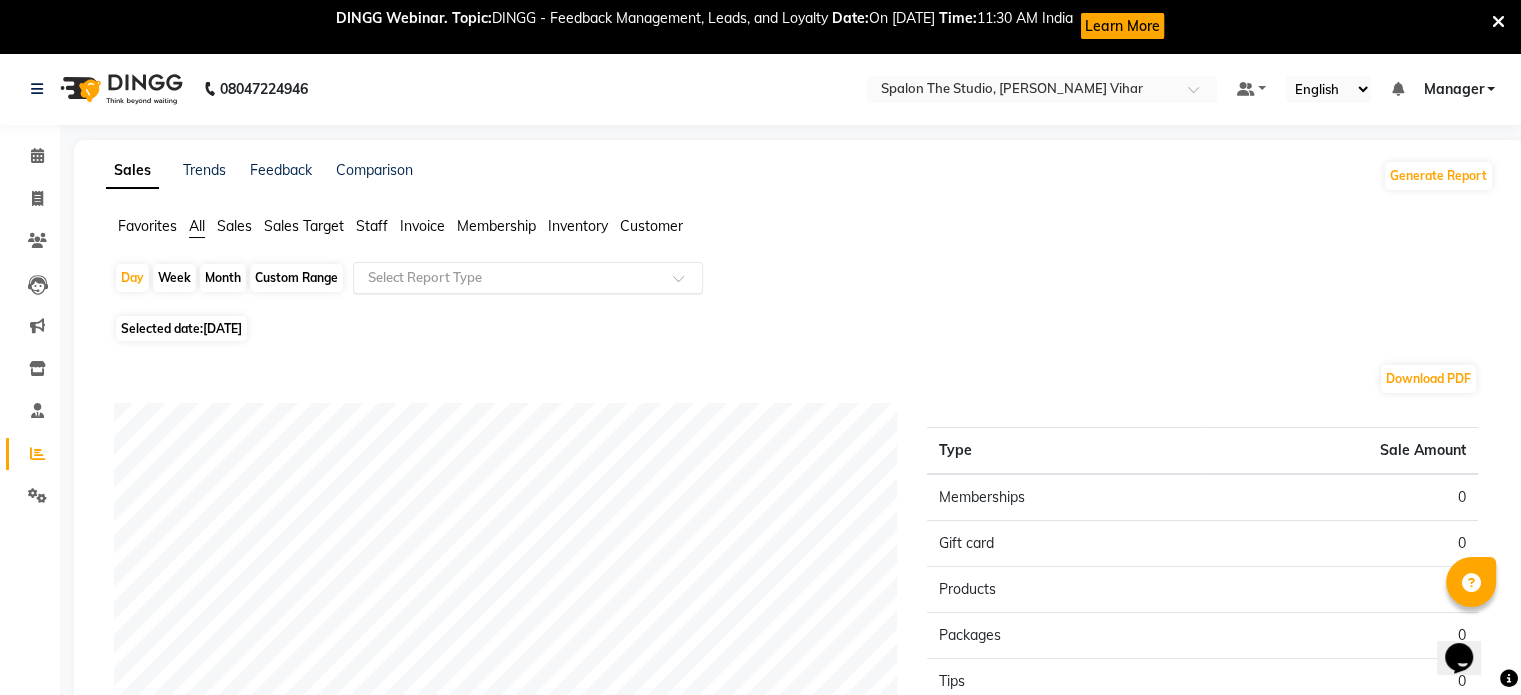 click 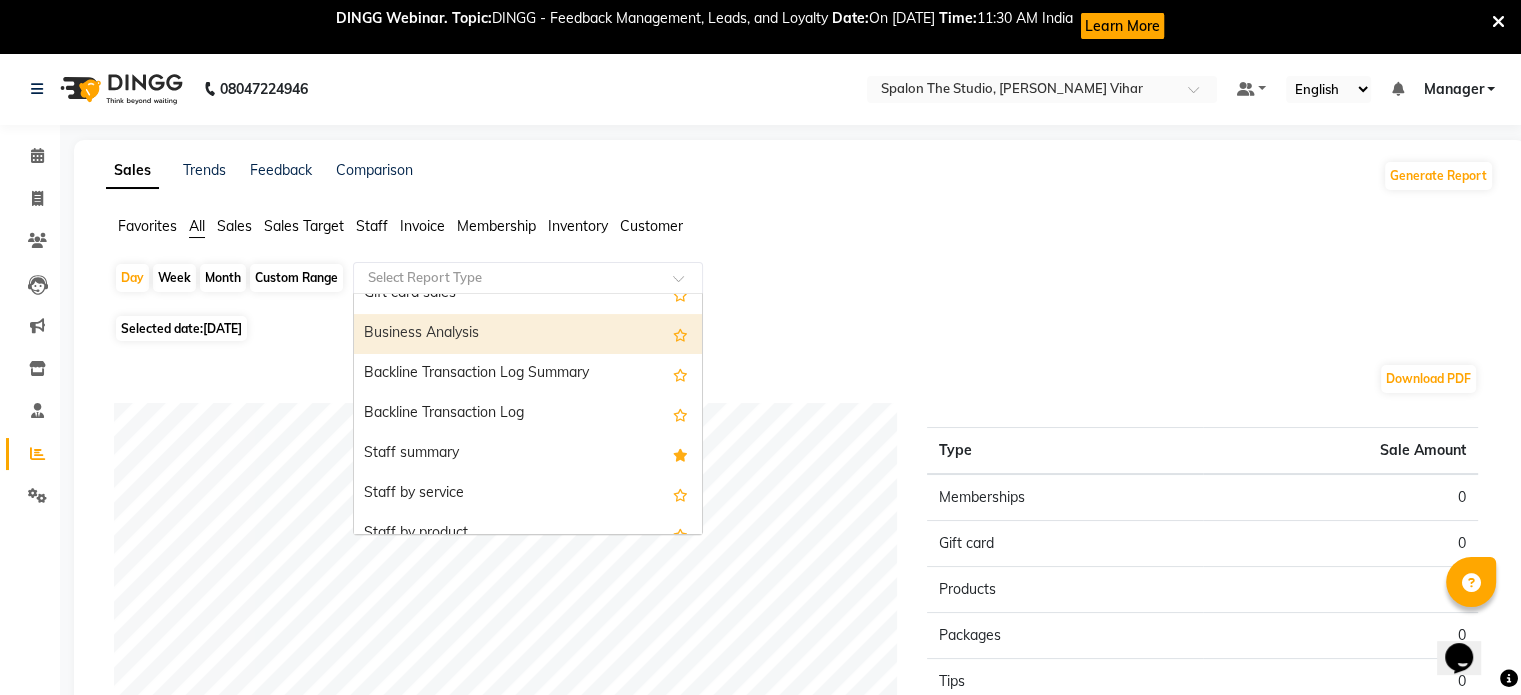 scroll, scrollTop: 600, scrollLeft: 0, axis: vertical 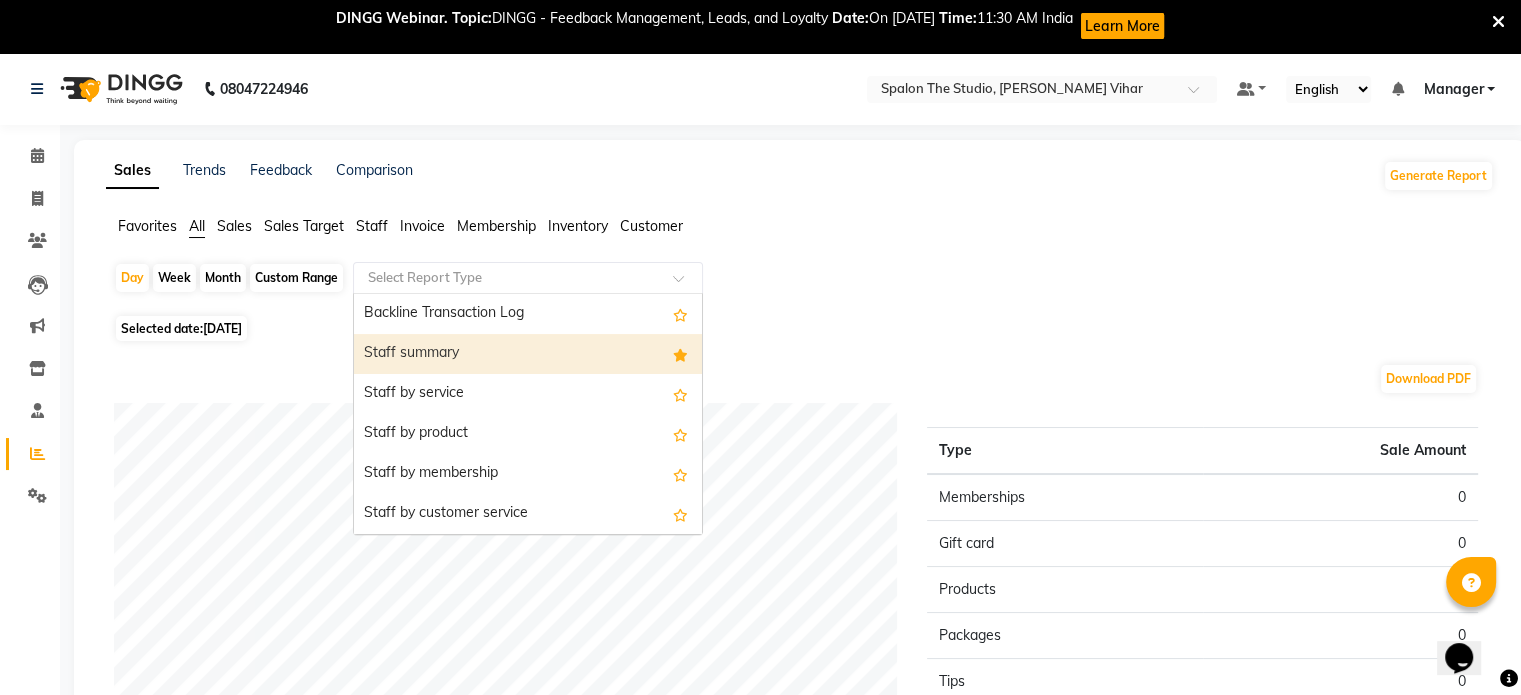 click on "Staff summary" at bounding box center [528, 354] 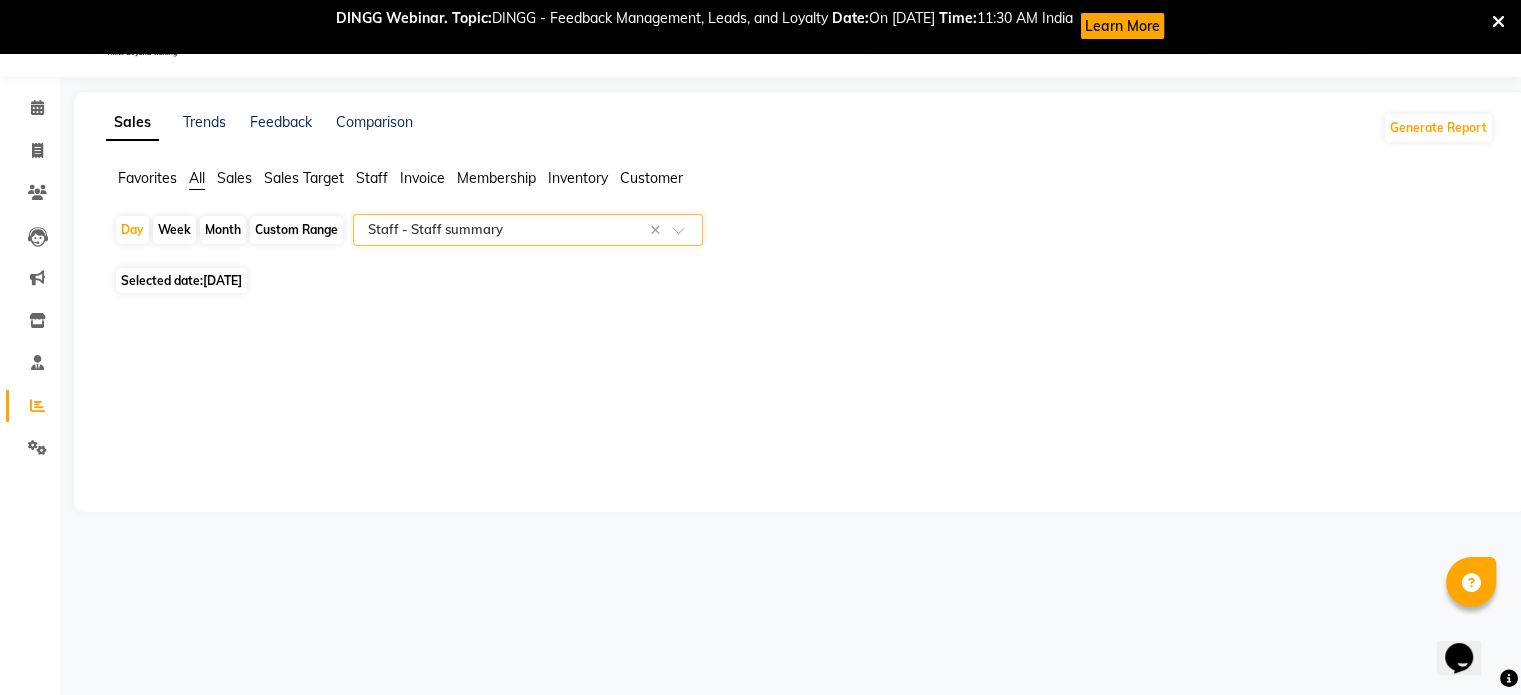 scroll, scrollTop: 52, scrollLeft: 0, axis: vertical 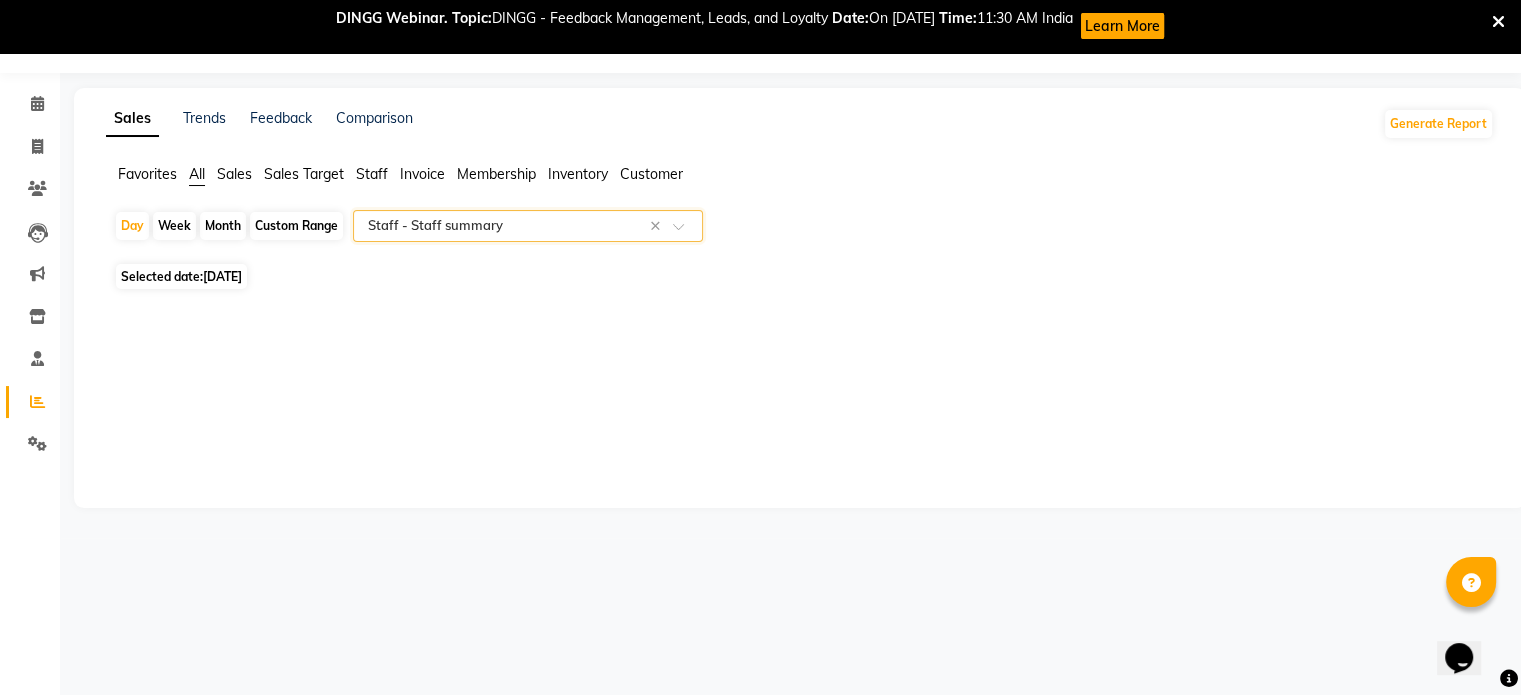 click on "[DATE]" 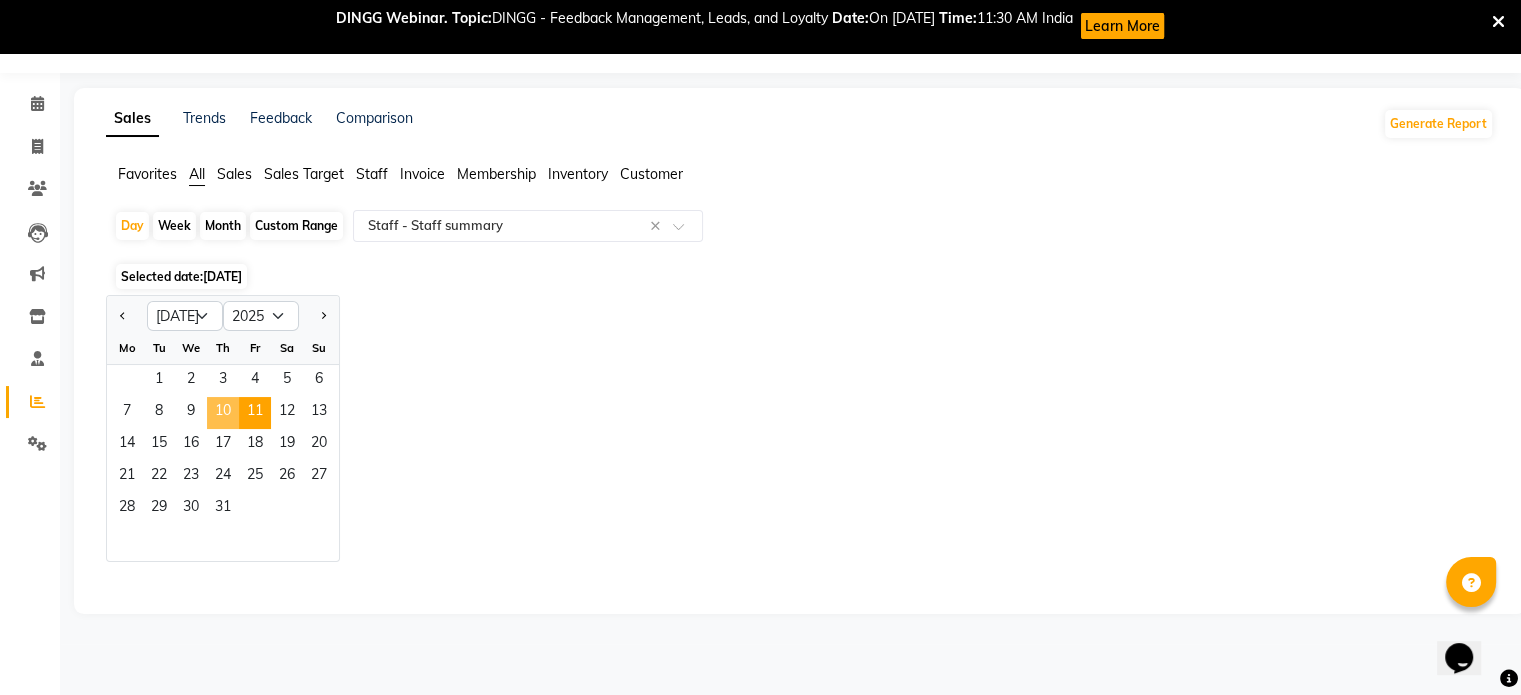 click on "10" 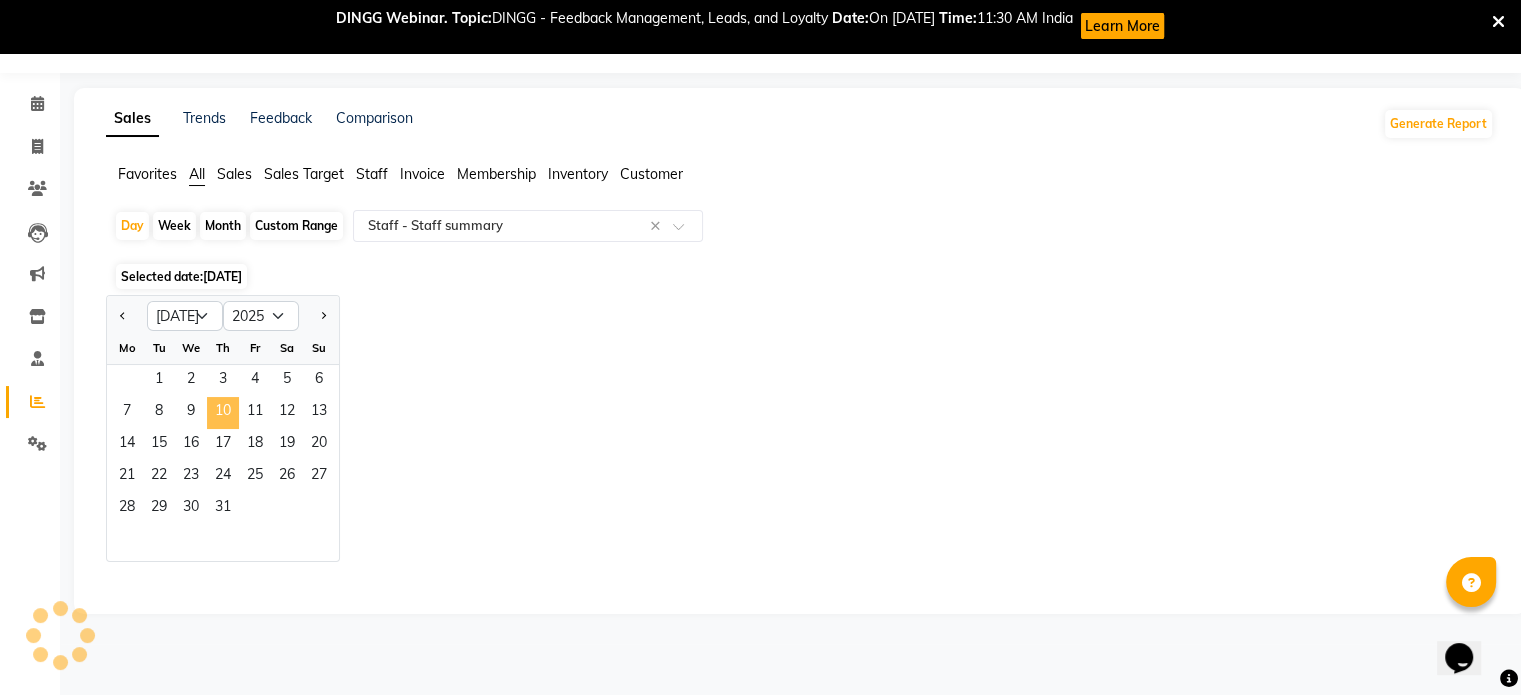 select on "full_report" 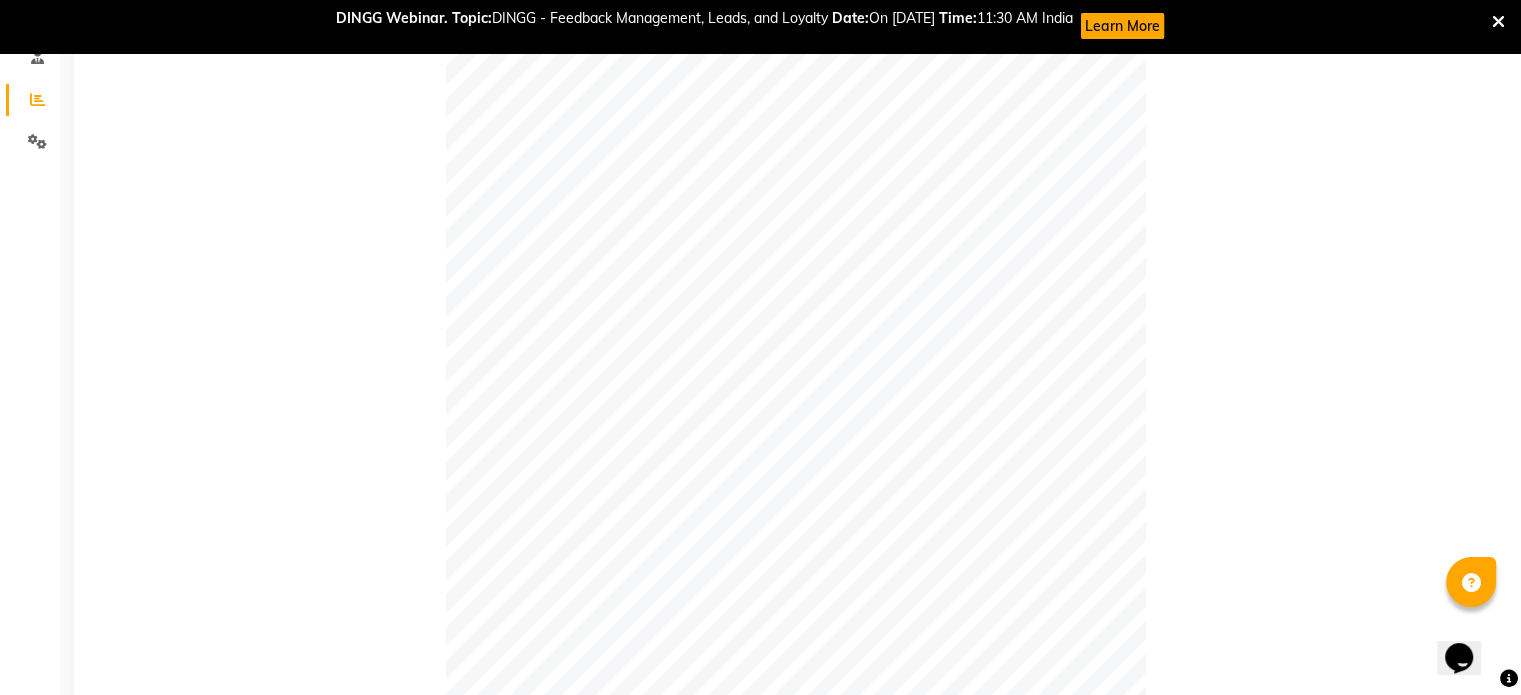 scroll, scrollTop: 352, scrollLeft: 0, axis: vertical 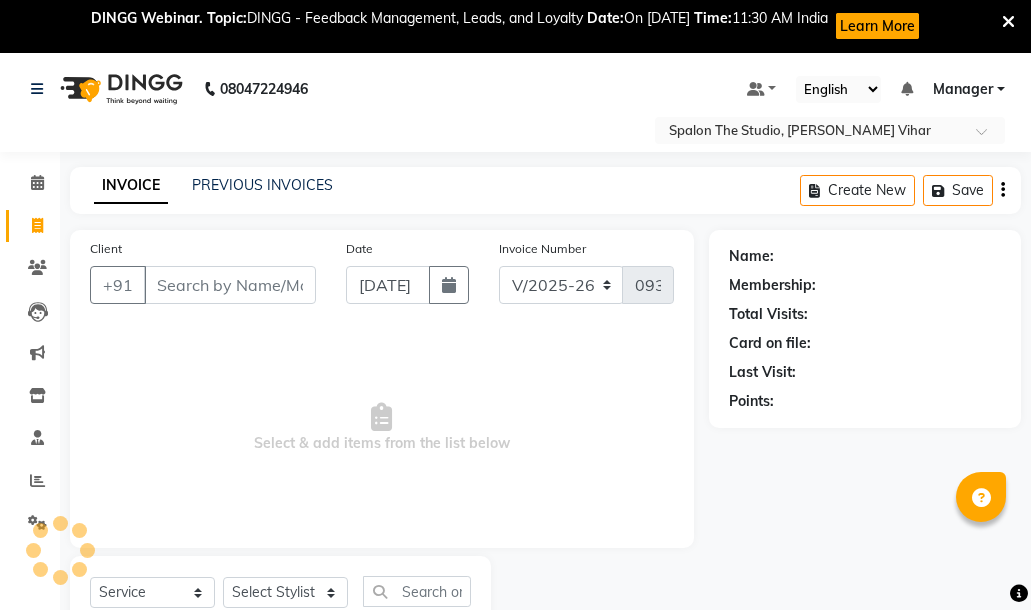 select on "903" 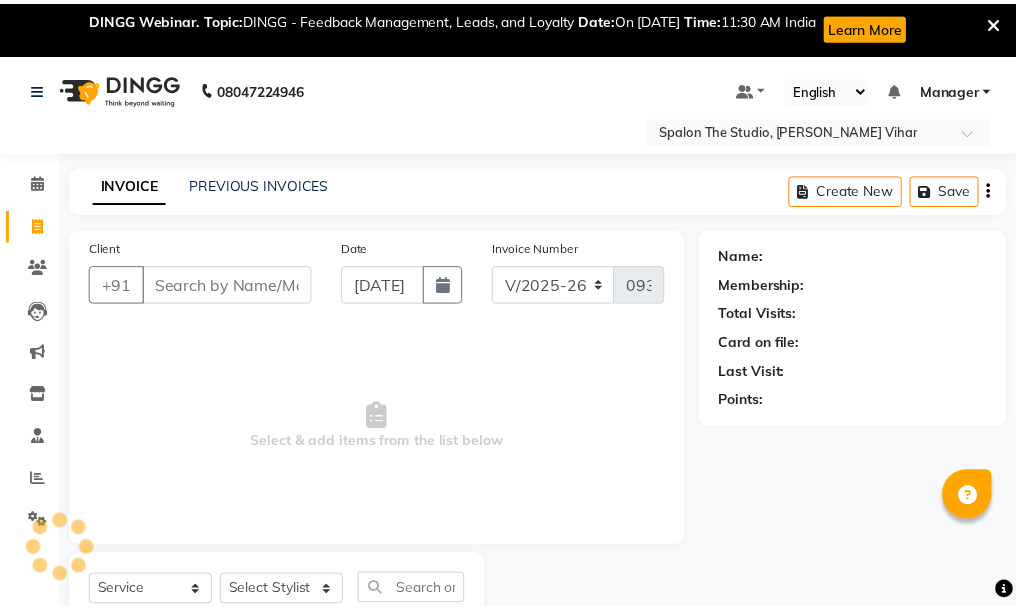 scroll, scrollTop: 0, scrollLeft: 0, axis: both 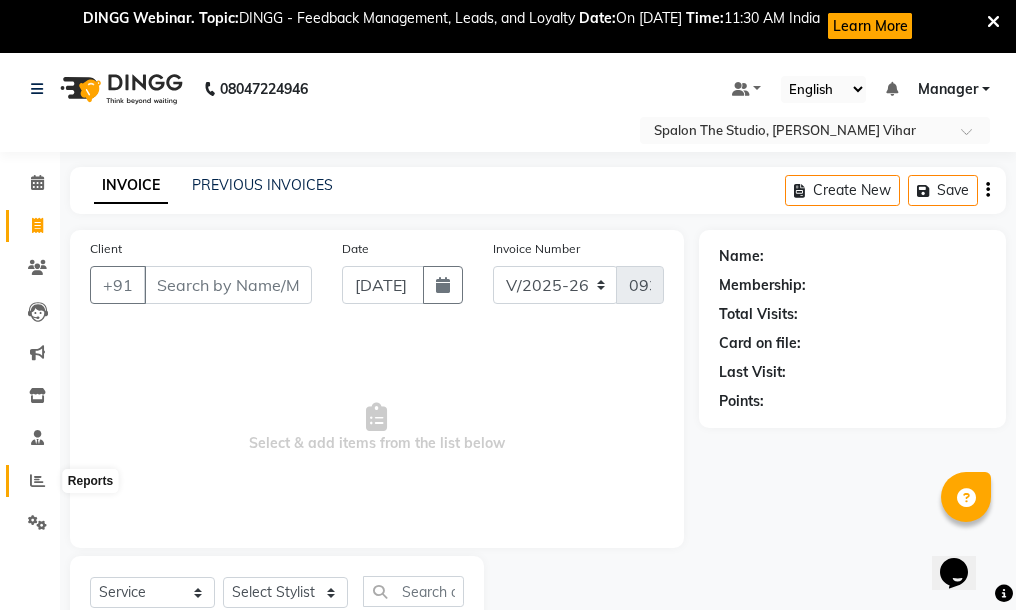 click 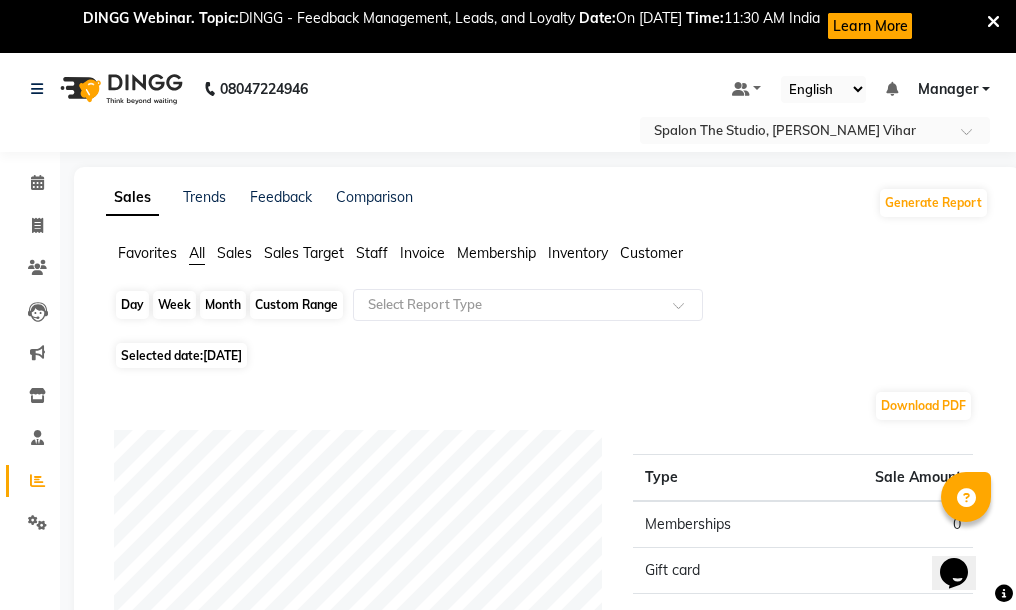 click on "Day" 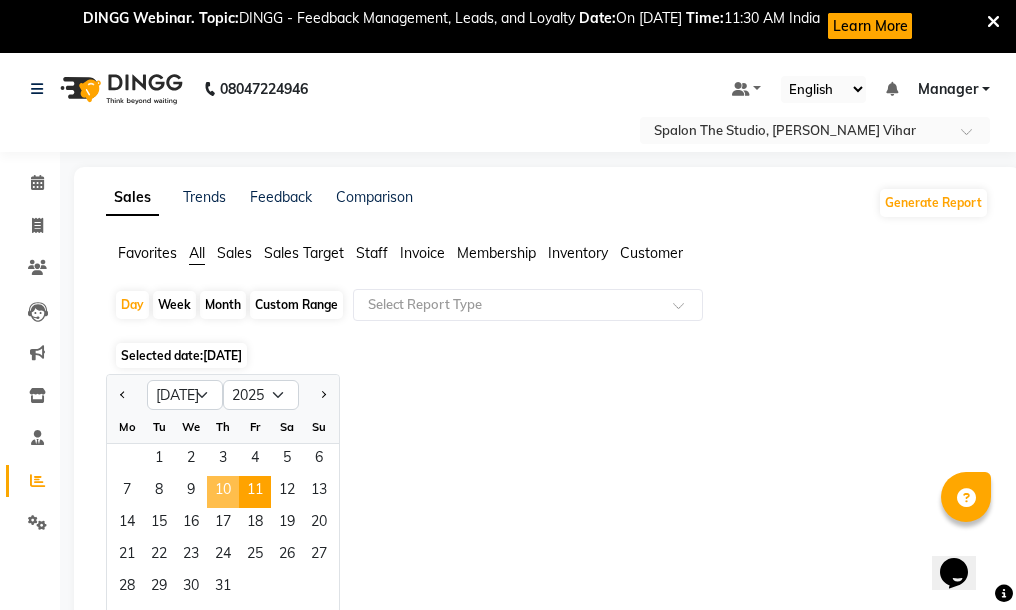 click on "10" 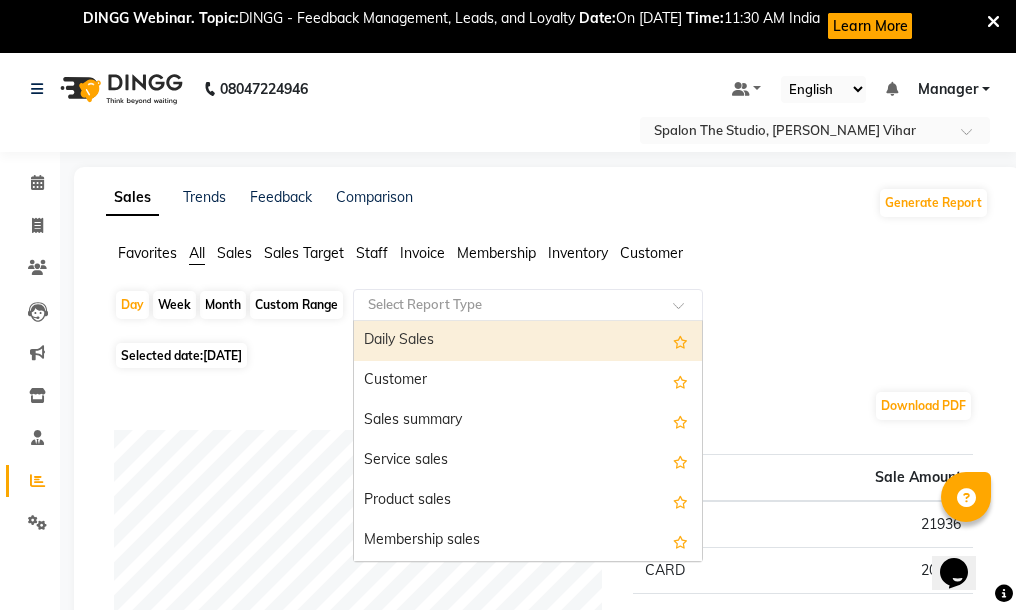 click 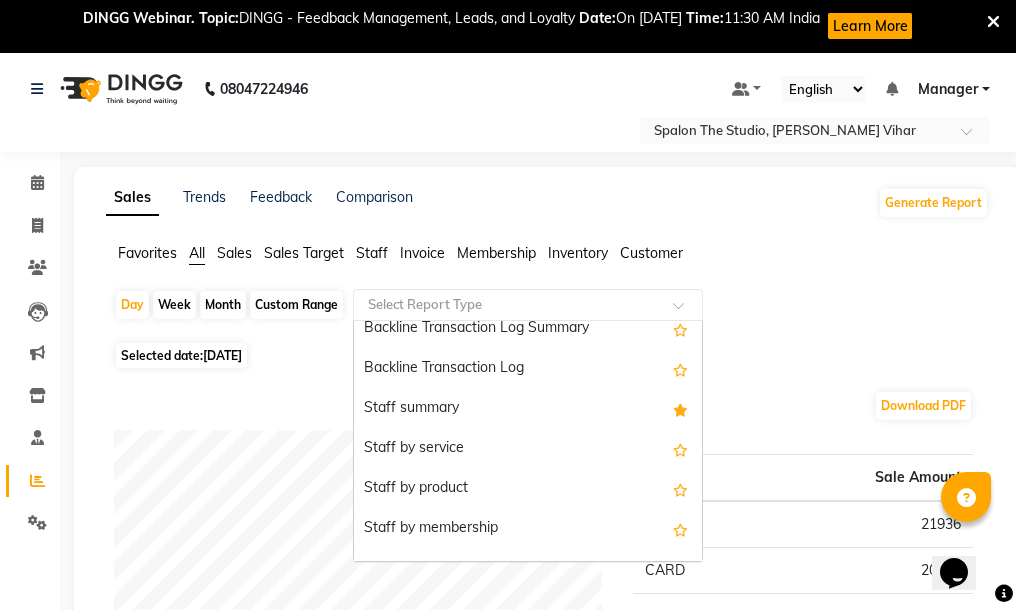 scroll, scrollTop: 600, scrollLeft: 0, axis: vertical 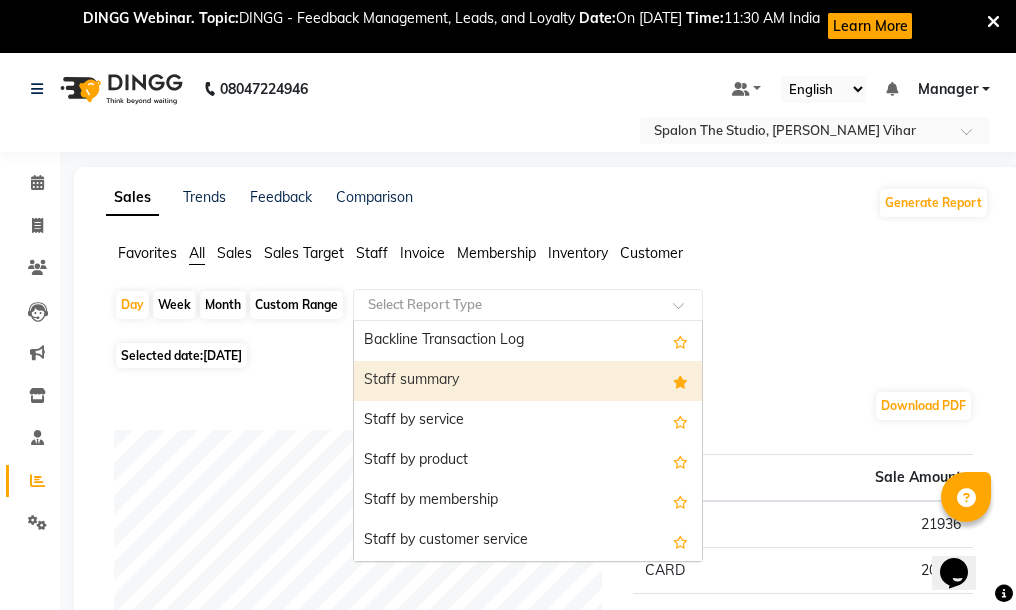 click on "Staff summary" at bounding box center [528, 381] 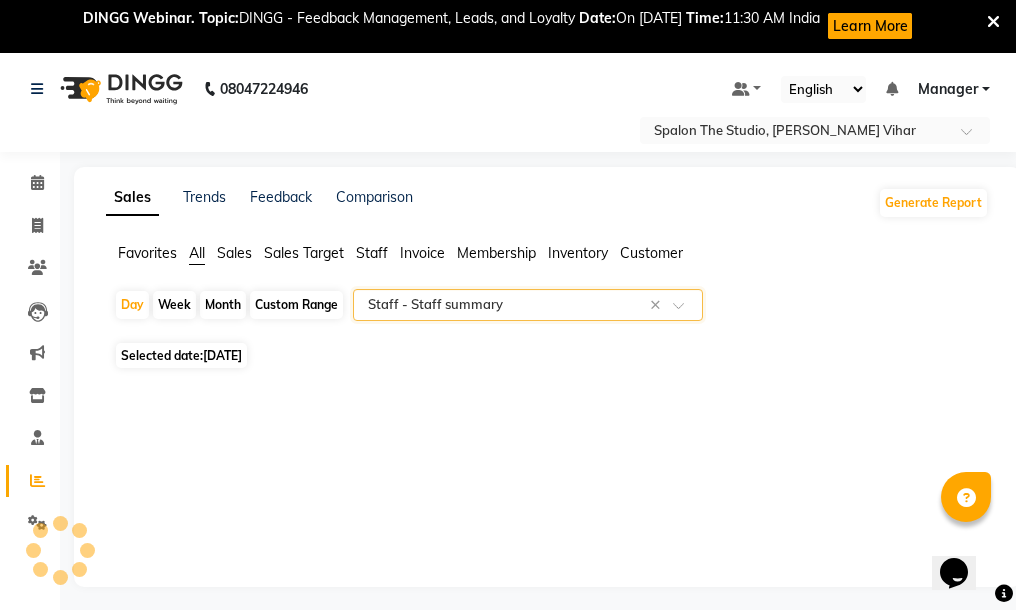 select on "full_report" 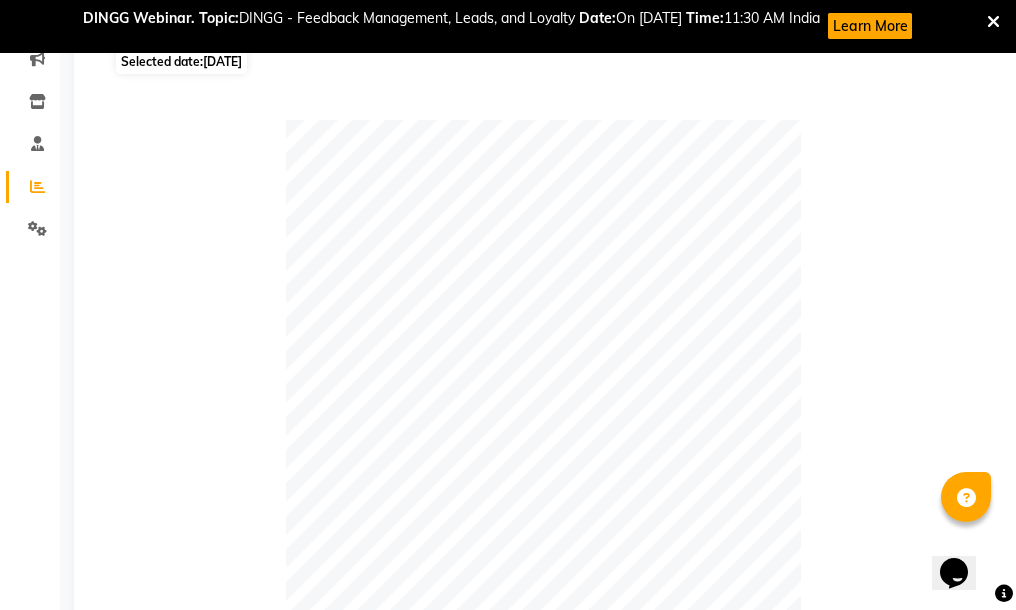 scroll, scrollTop: 300, scrollLeft: 0, axis: vertical 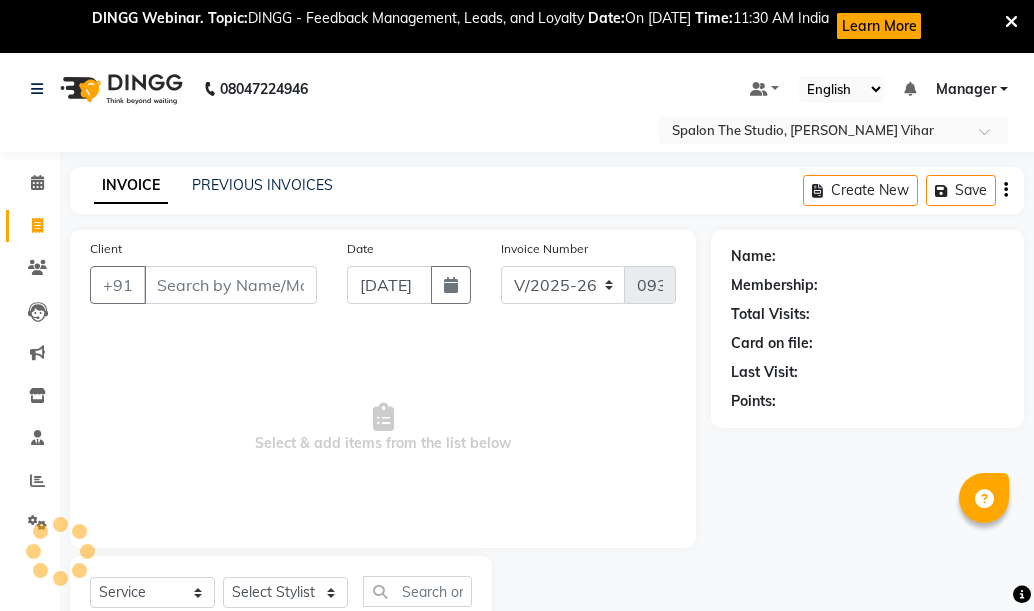 select on "903" 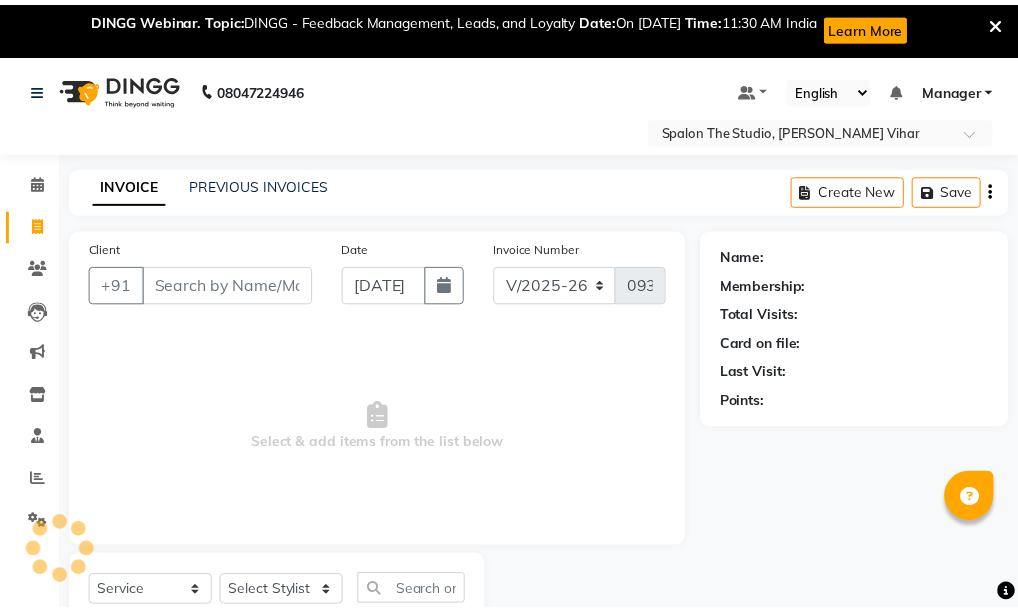 scroll, scrollTop: 0, scrollLeft: 0, axis: both 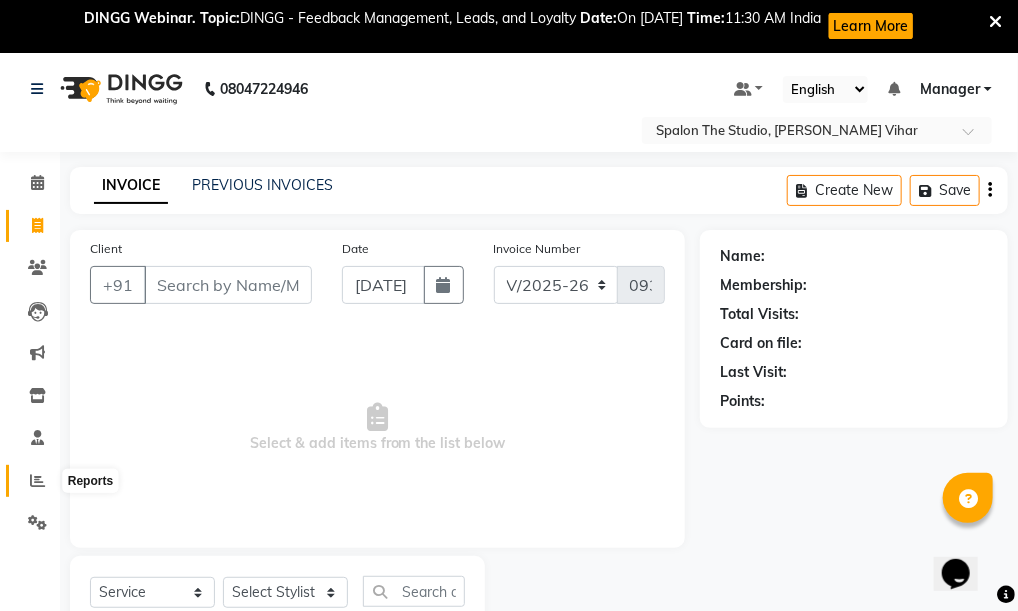 click 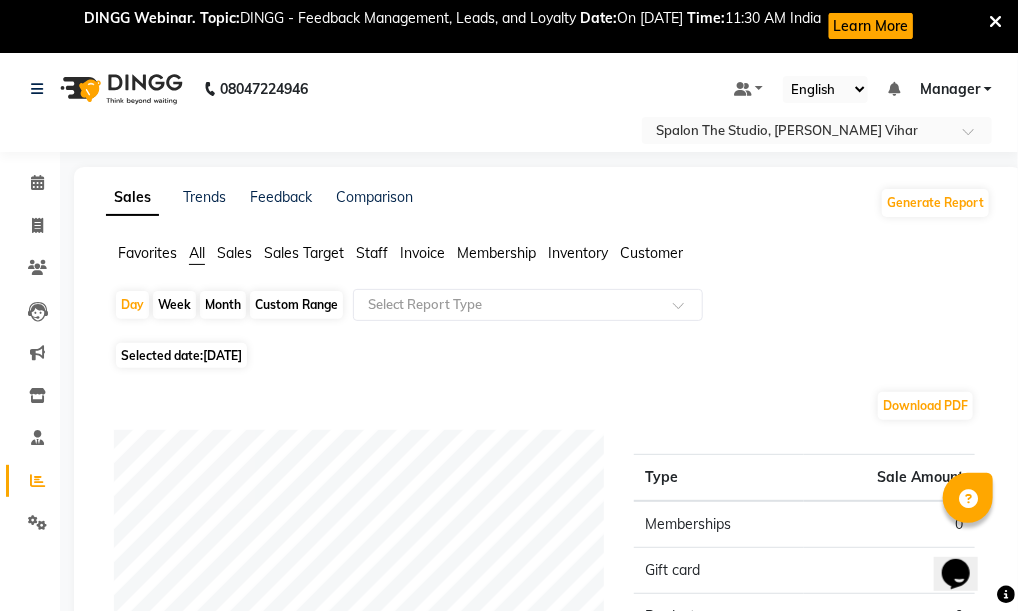 click on "Month" 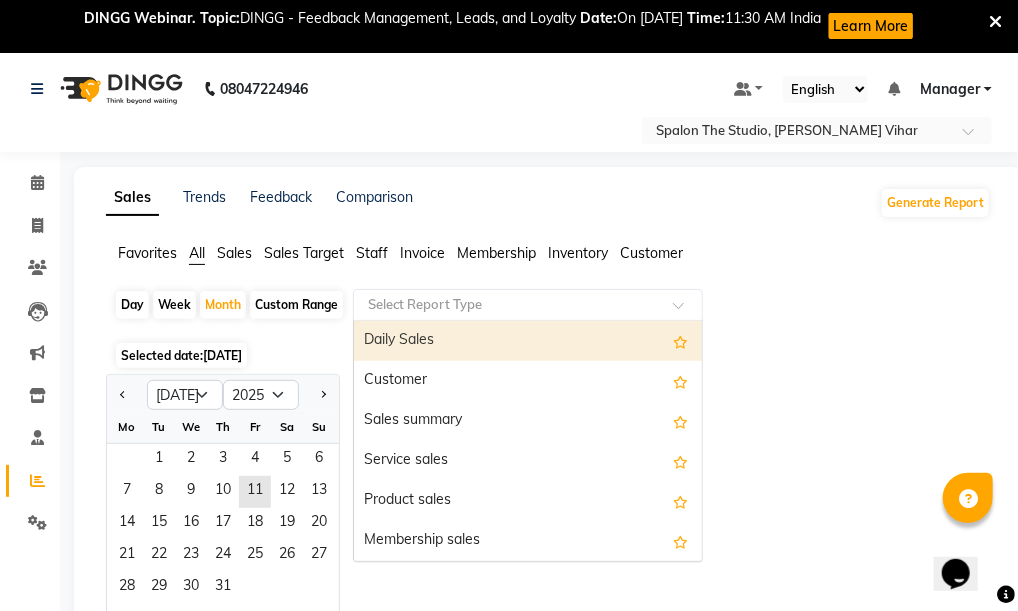 click 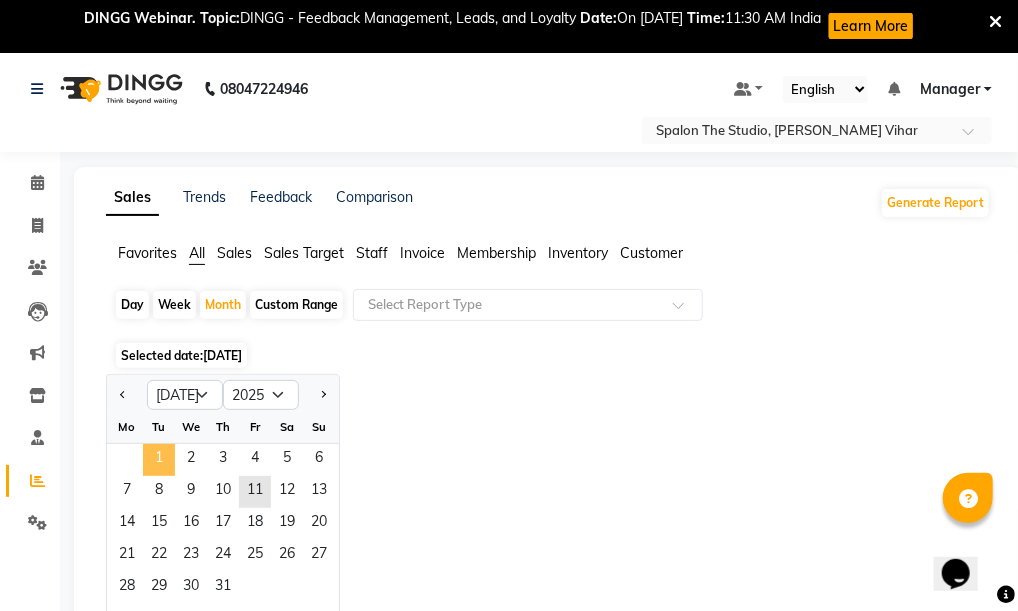 click on "1" 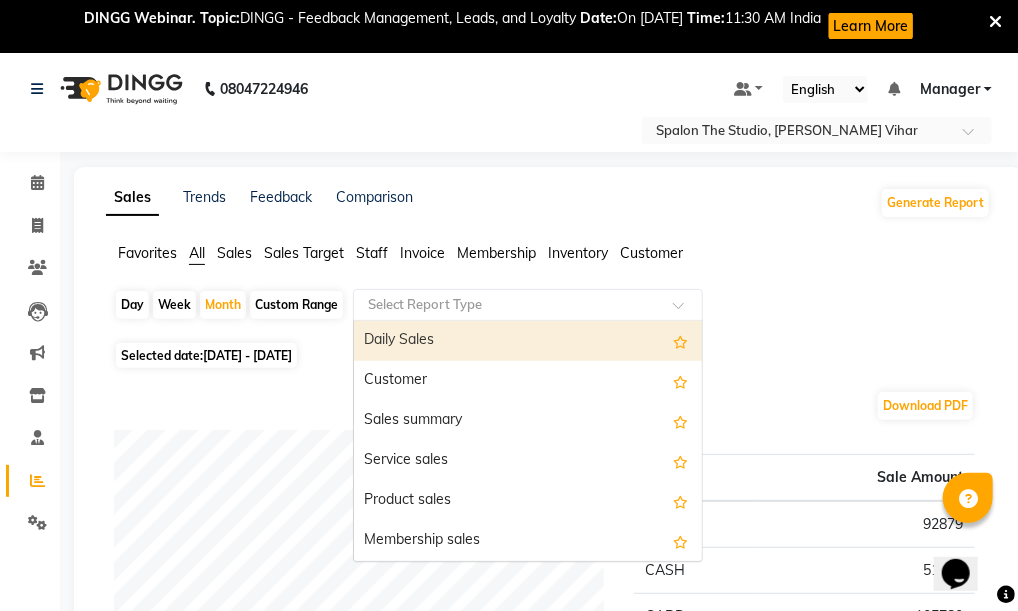 click 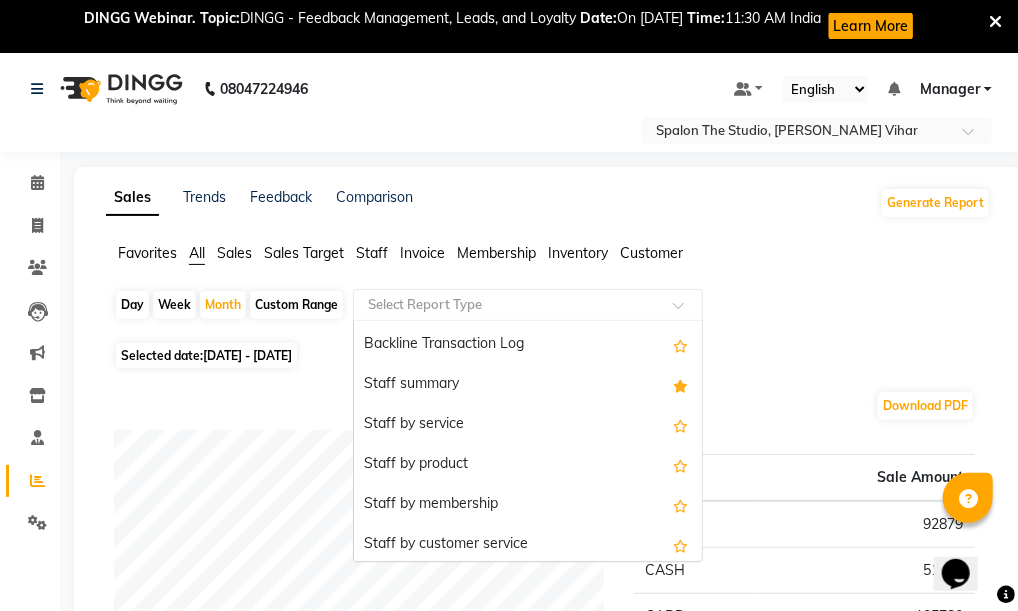 scroll, scrollTop: 600, scrollLeft: 0, axis: vertical 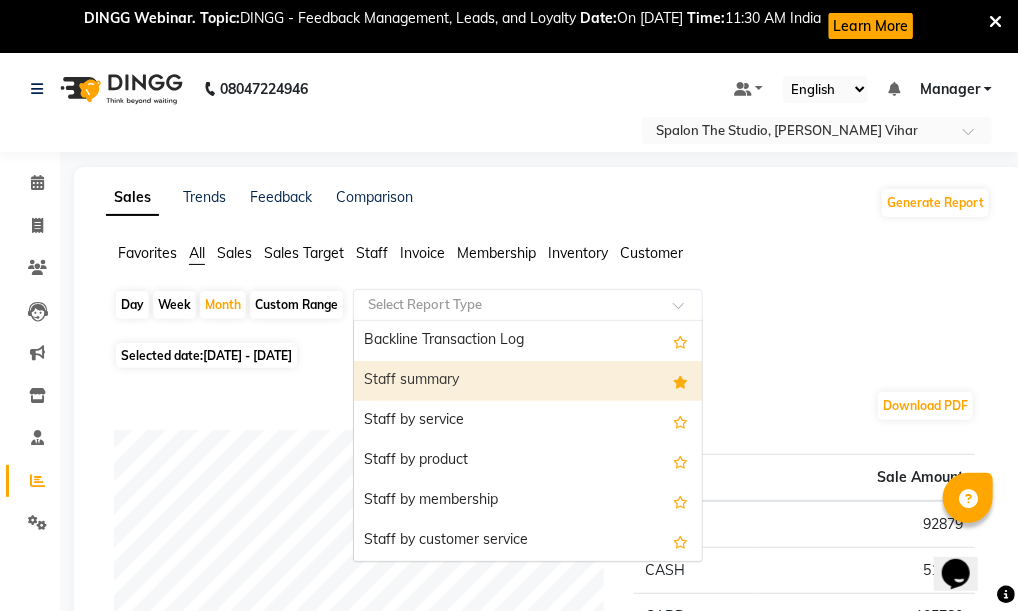 click on "Staff summary" at bounding box center (528, 381) 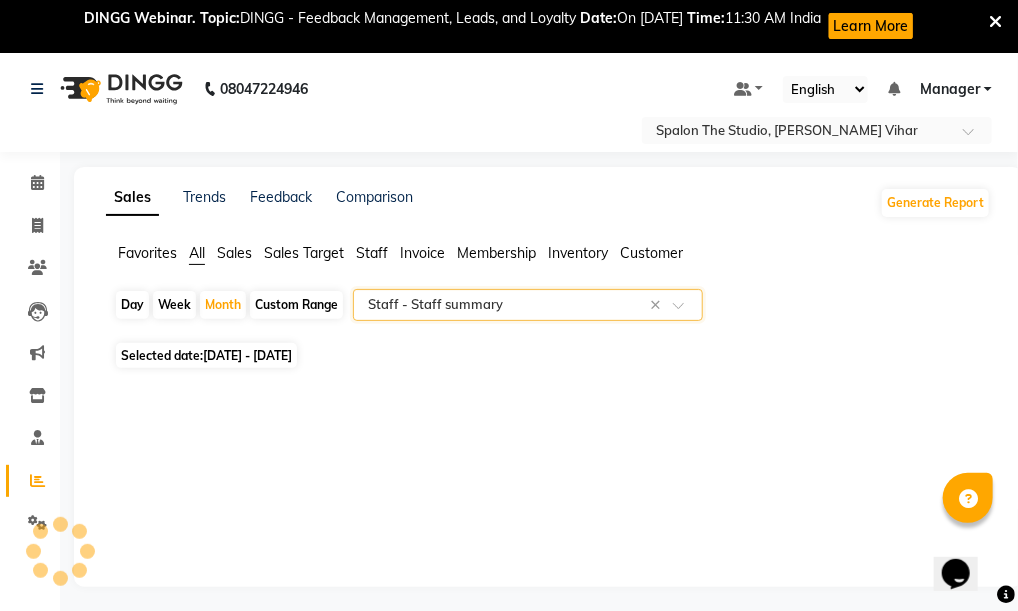 select on "full_report" 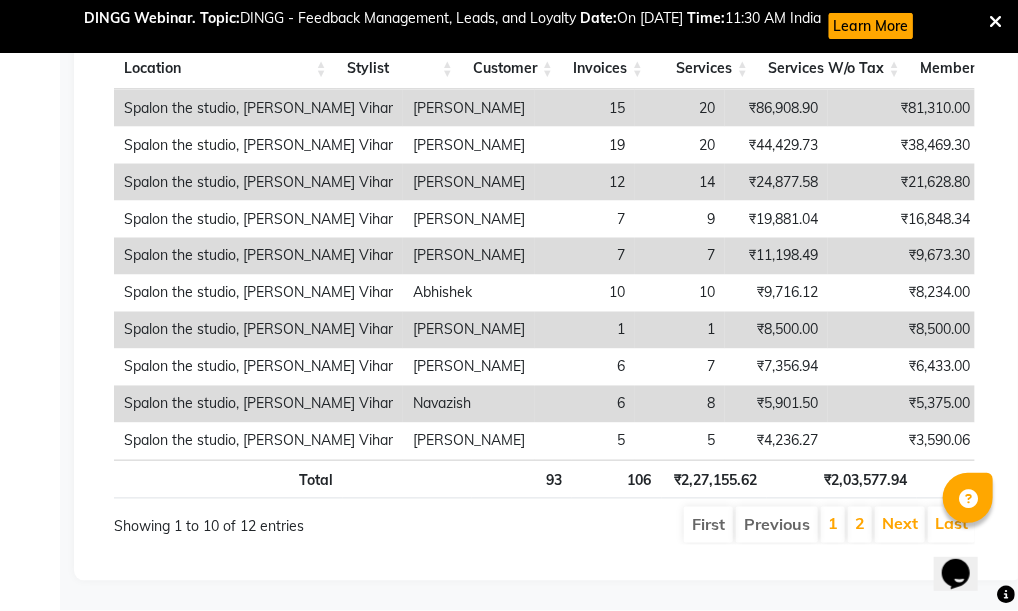 scroll, scrollTop: 1067, scrollLeft: 0, axis: vertical 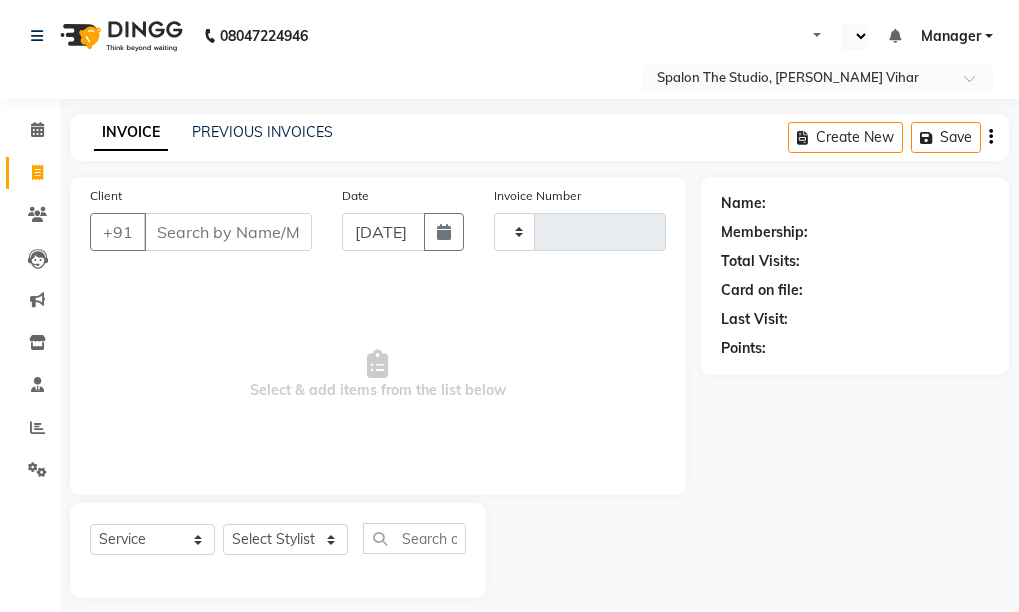 select on "service" 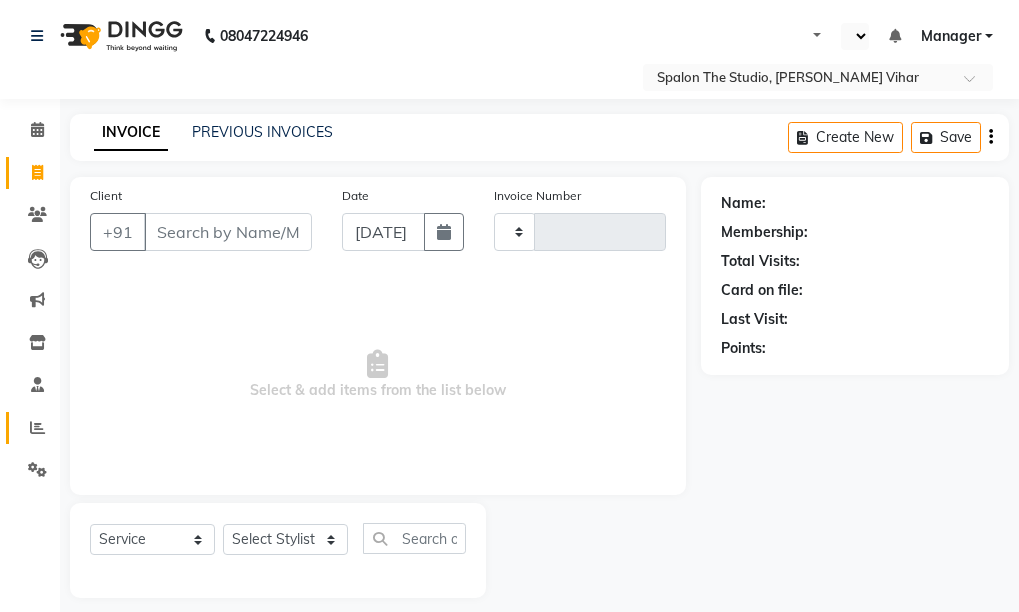 type on "0933" 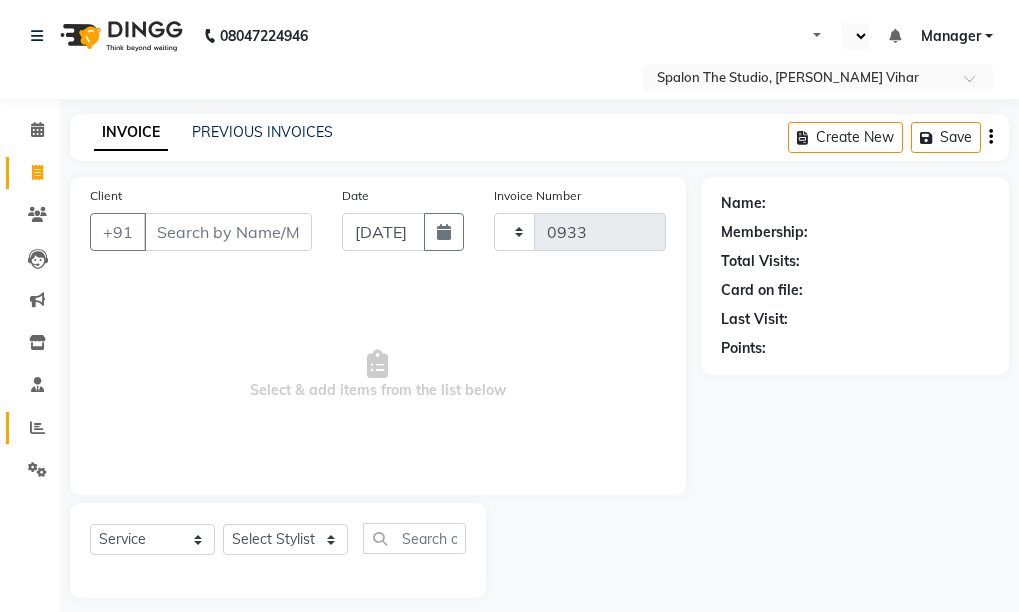 scroll, scrollTop: 0, scrollLeft: 0, axis: both 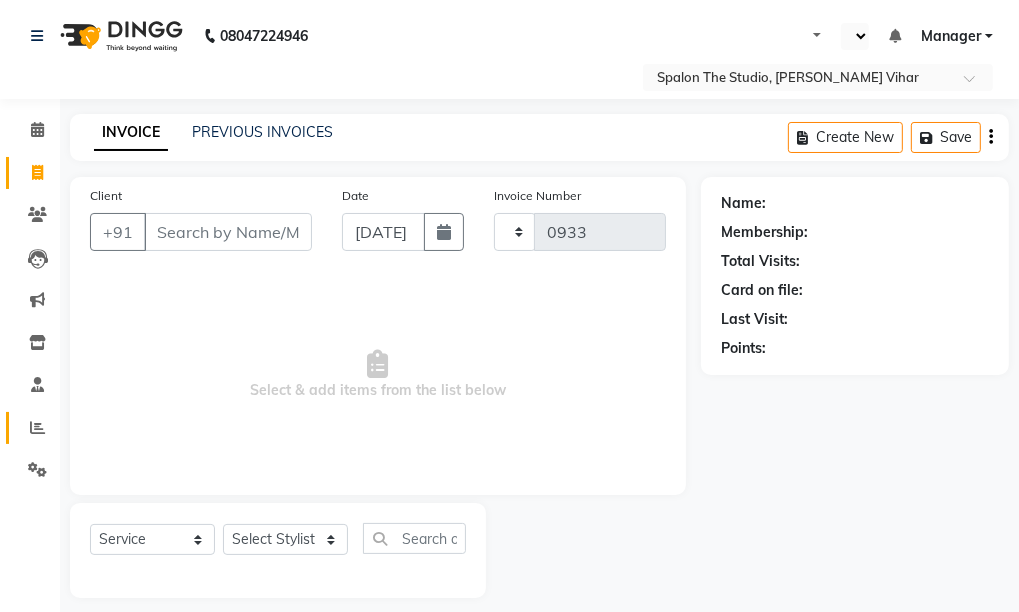 select on "en" 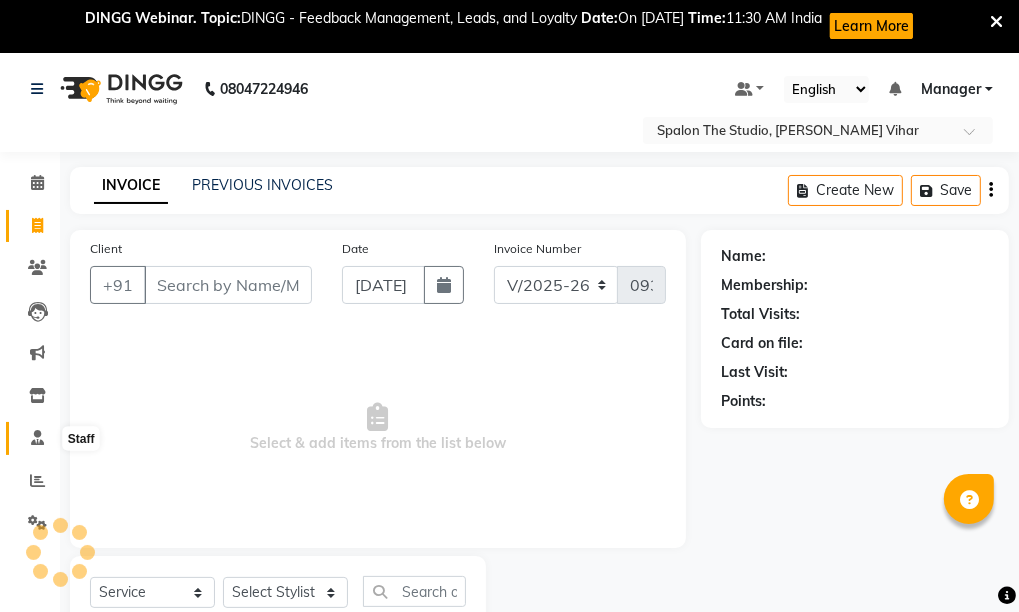 click 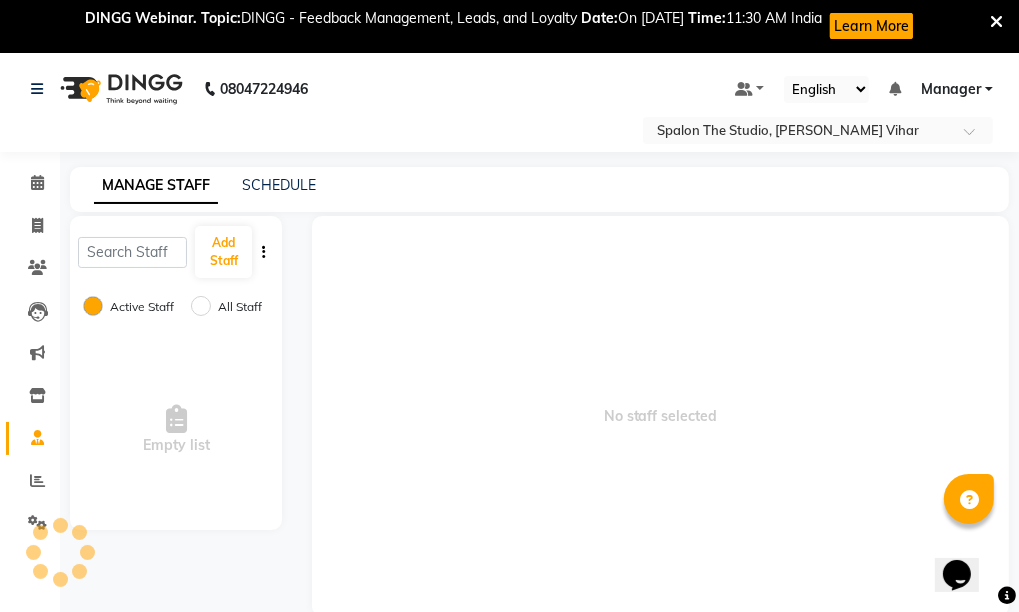 scroll, scrollTop: 0, scrollLeft: 0, axis: both 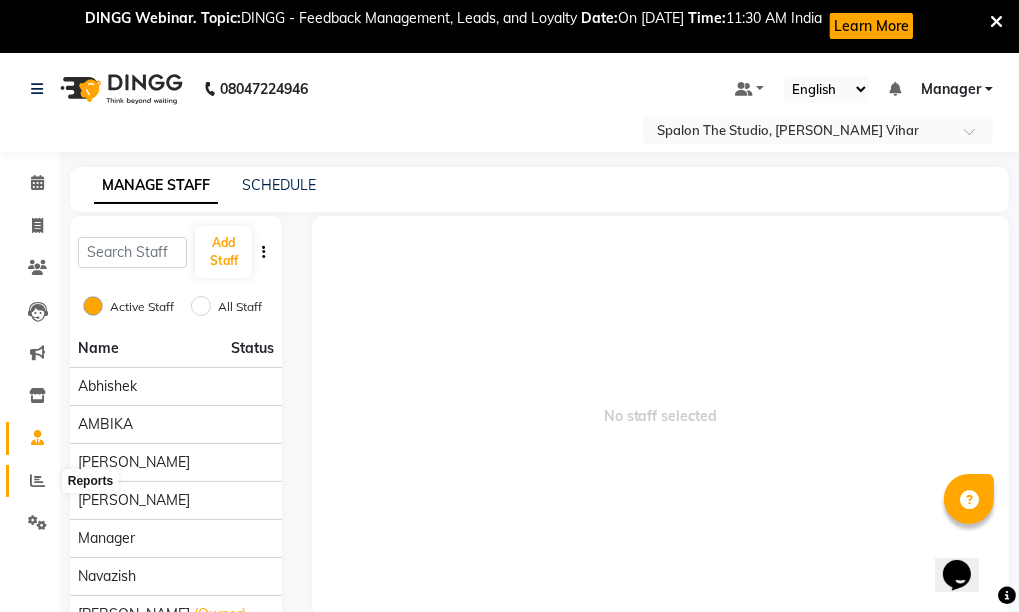 click 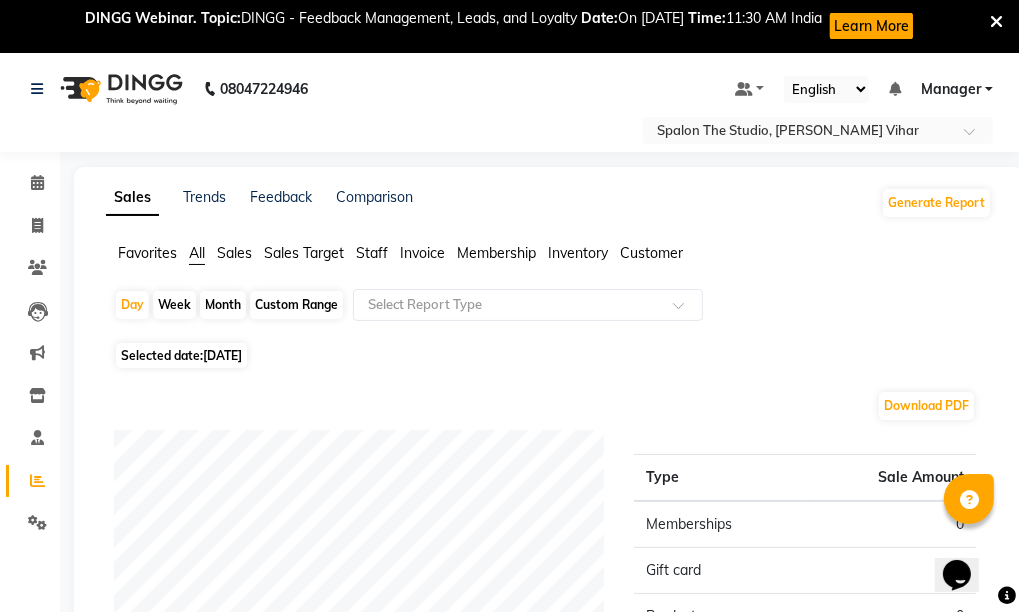 click on "Month" 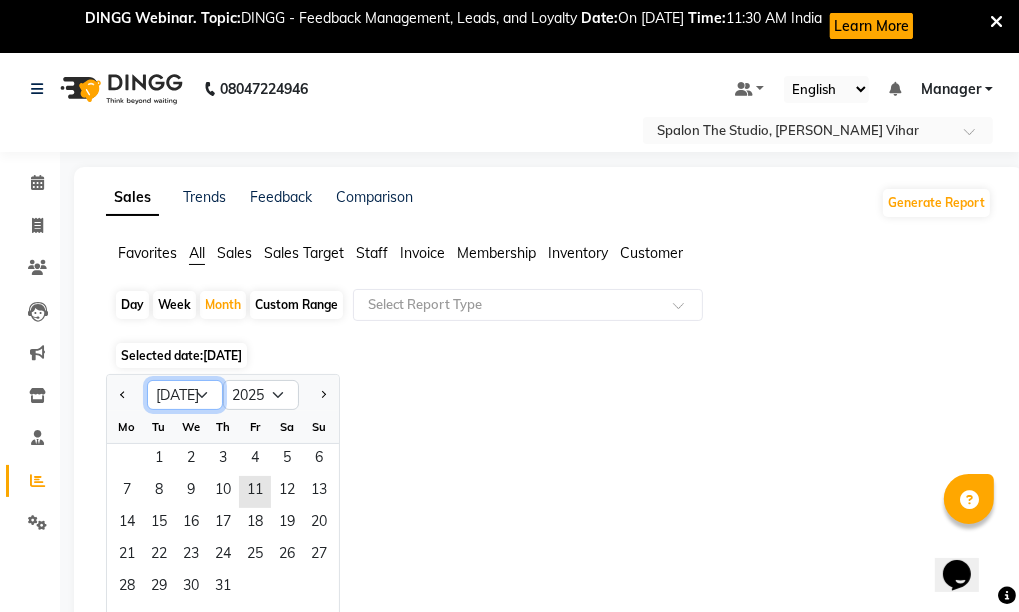 click on "Jan Feb Mar Apr May Jun [DATE] Aug Sep Oct Nov Dec" 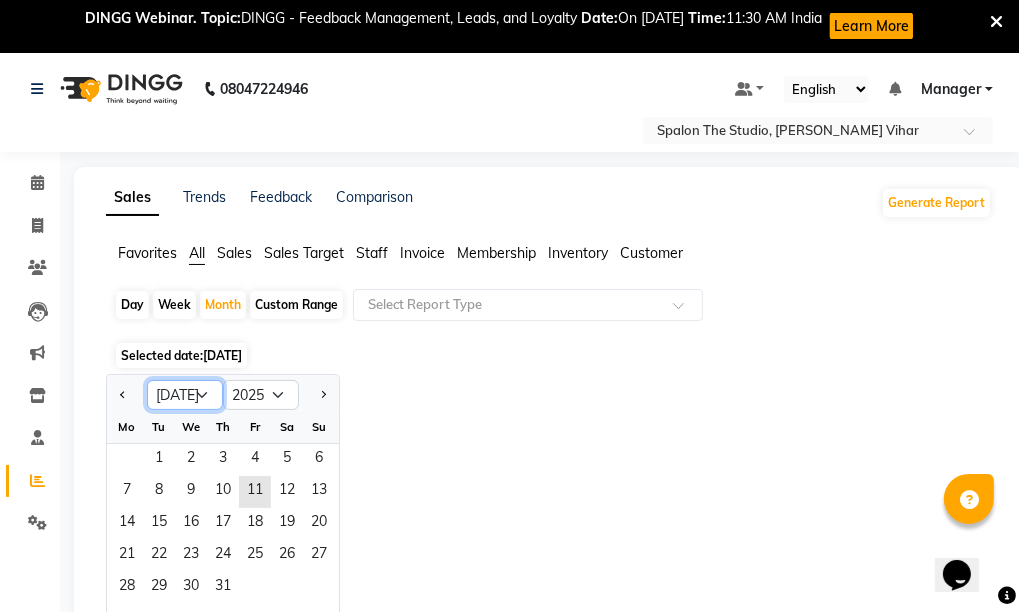 select on "1" 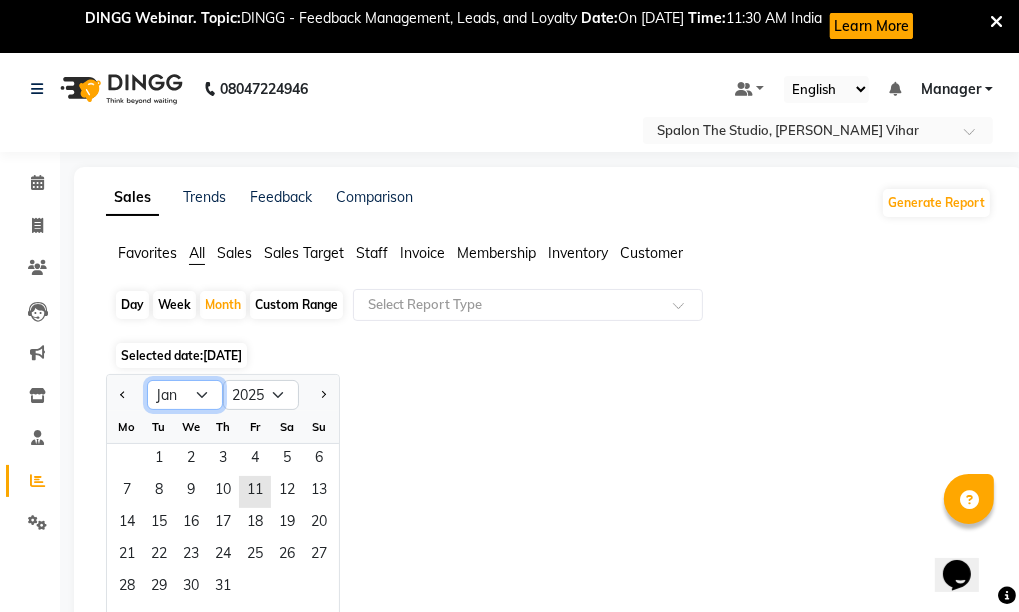 click on "Jan Feb Mar Apr May Jun [DATE] Aug Sep Oct Nov Dec" 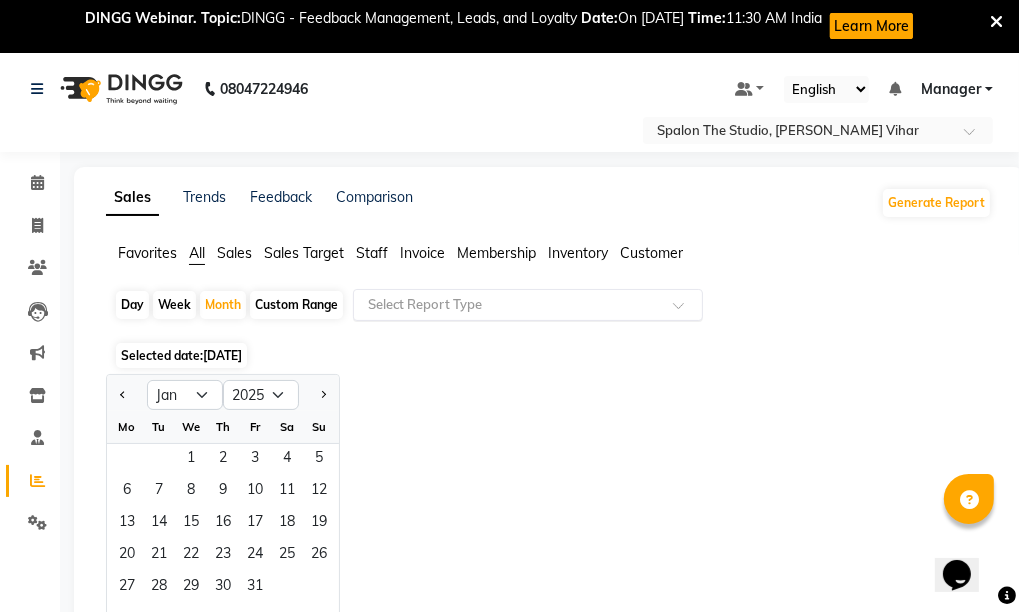 click 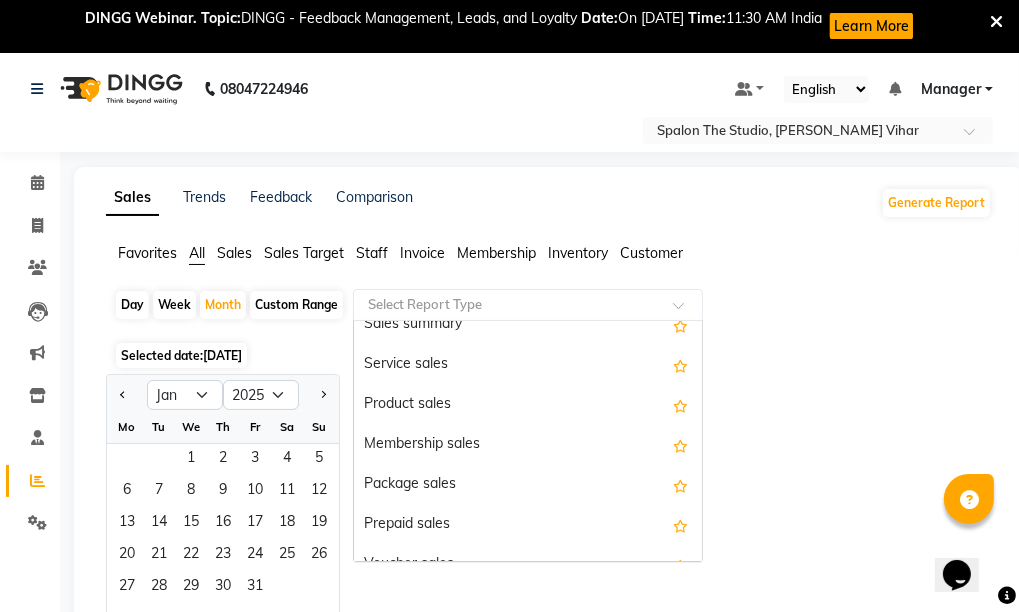 scroll, scrollTop: 100, scrollLeft: 0, axis: vertical 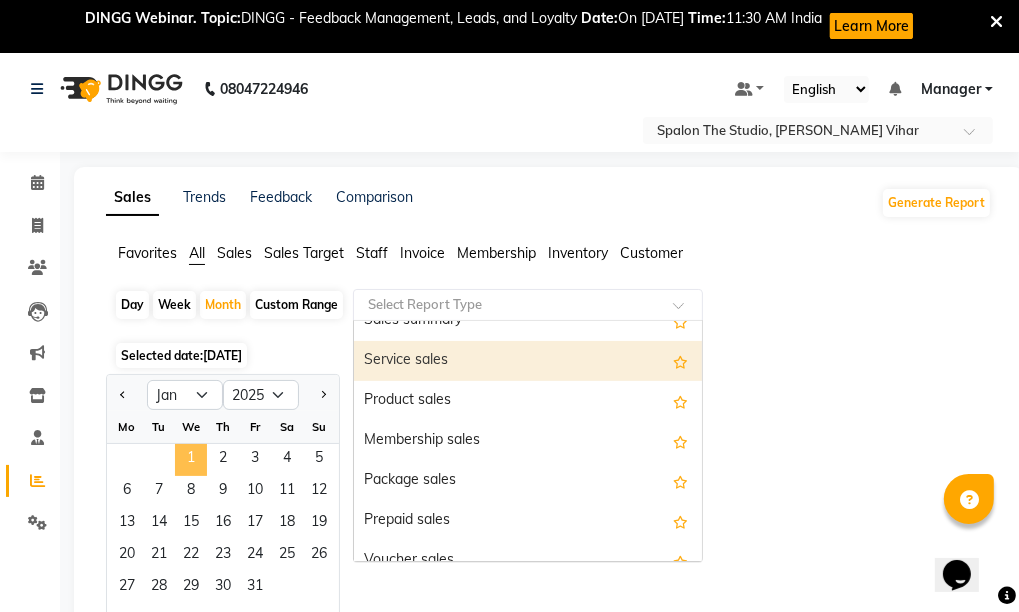 click on "1" 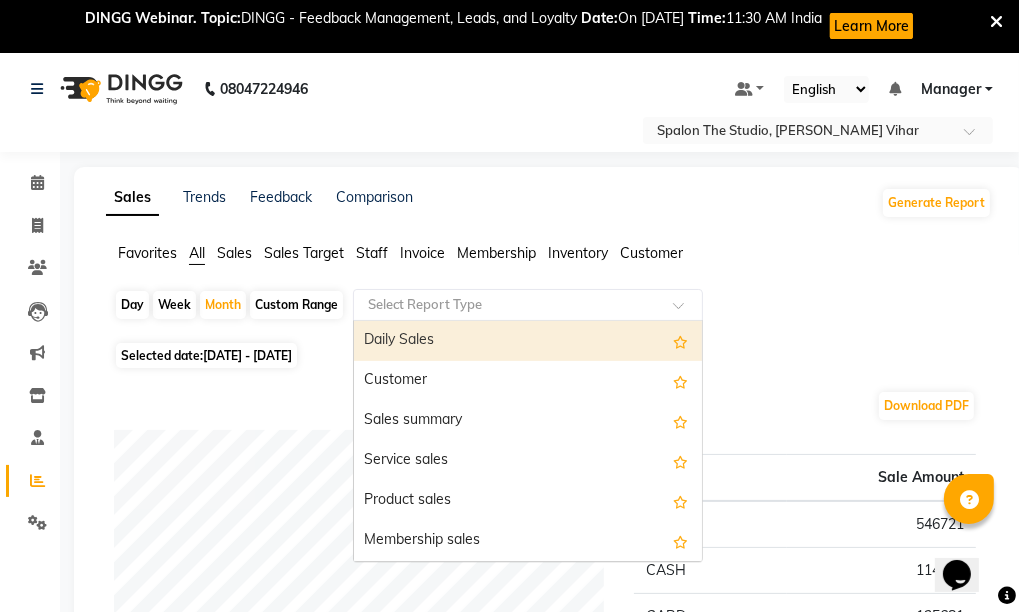 click 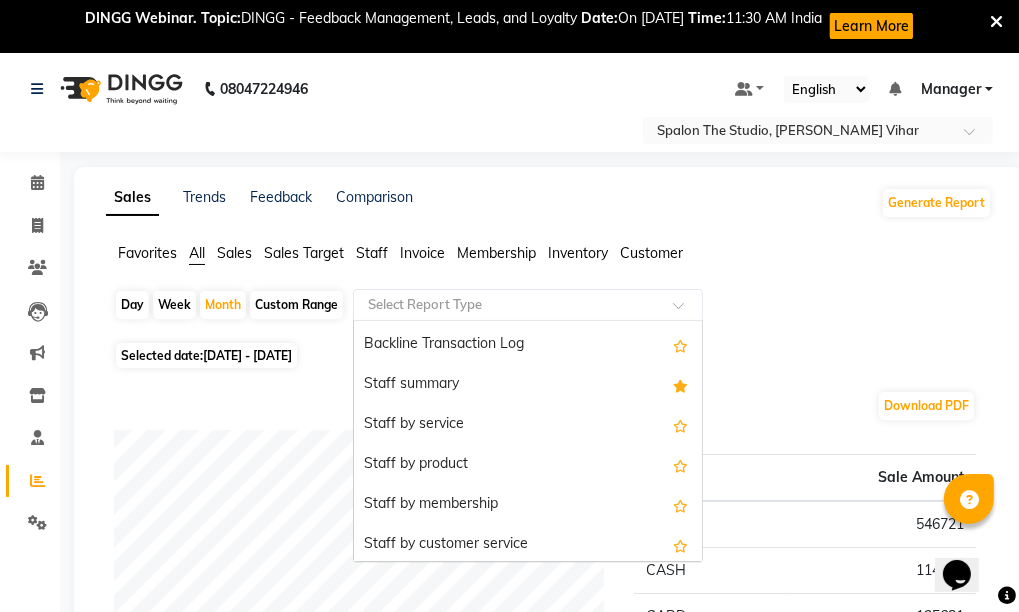 scroll, scrollTop: 600, scrollLeft: 0, axis: vertical 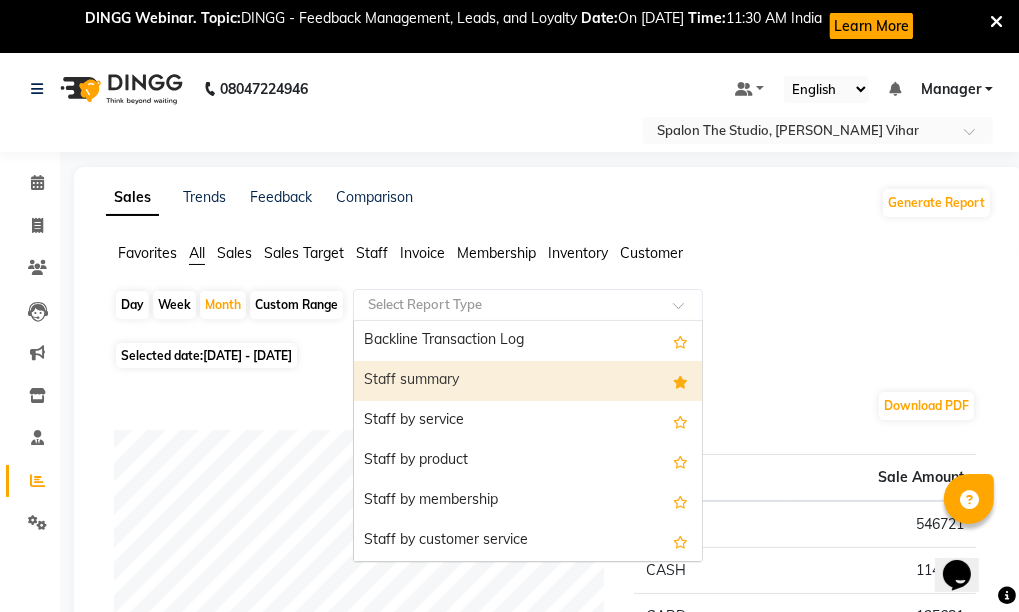 click on "Staff summary" at bounding box center [528, 381] 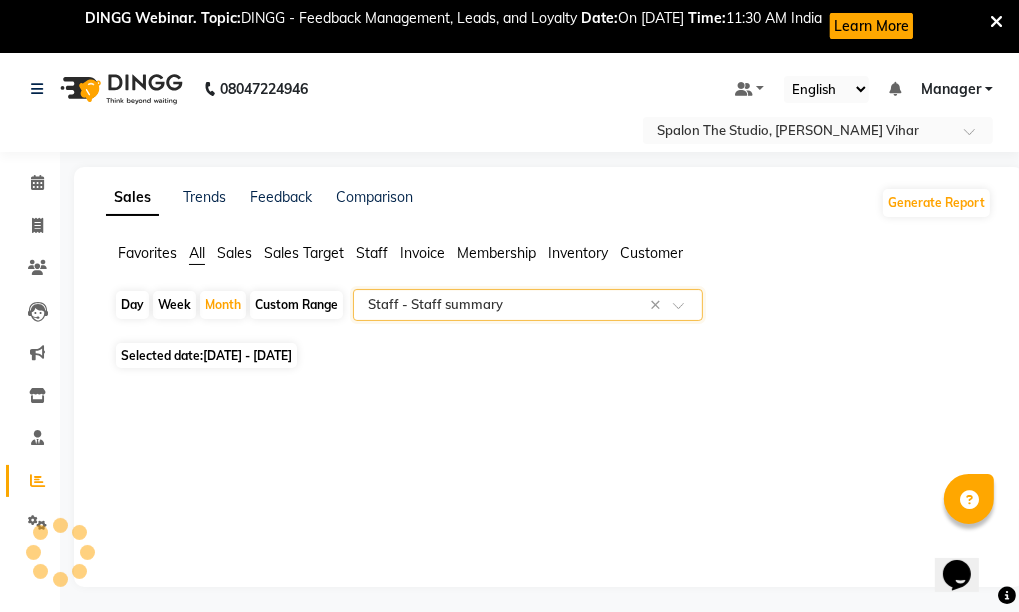 select on "full_report" 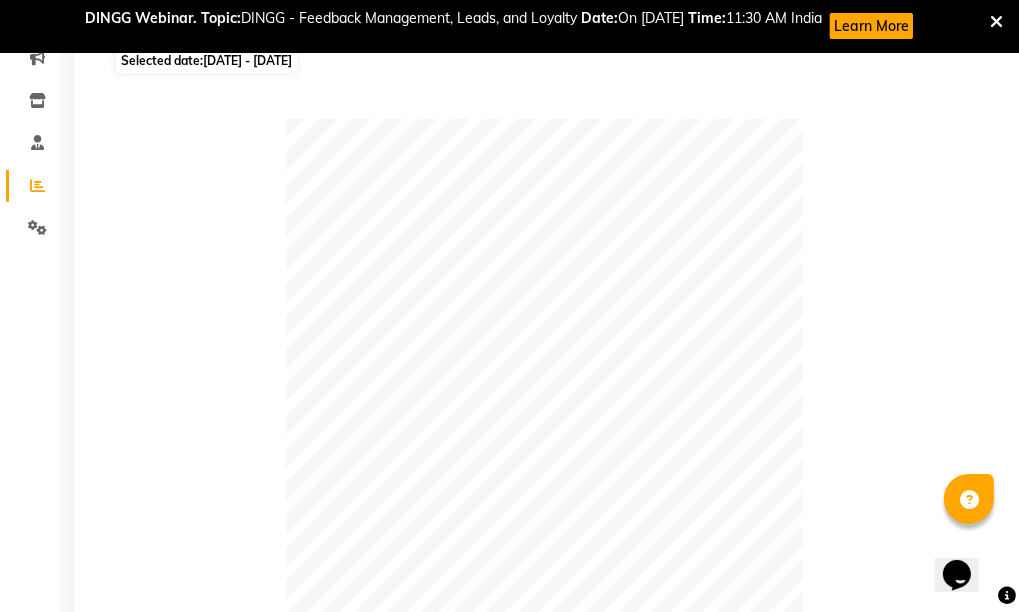scroll, scrollTop: 300, scrollLeft: 0, axis: vertical 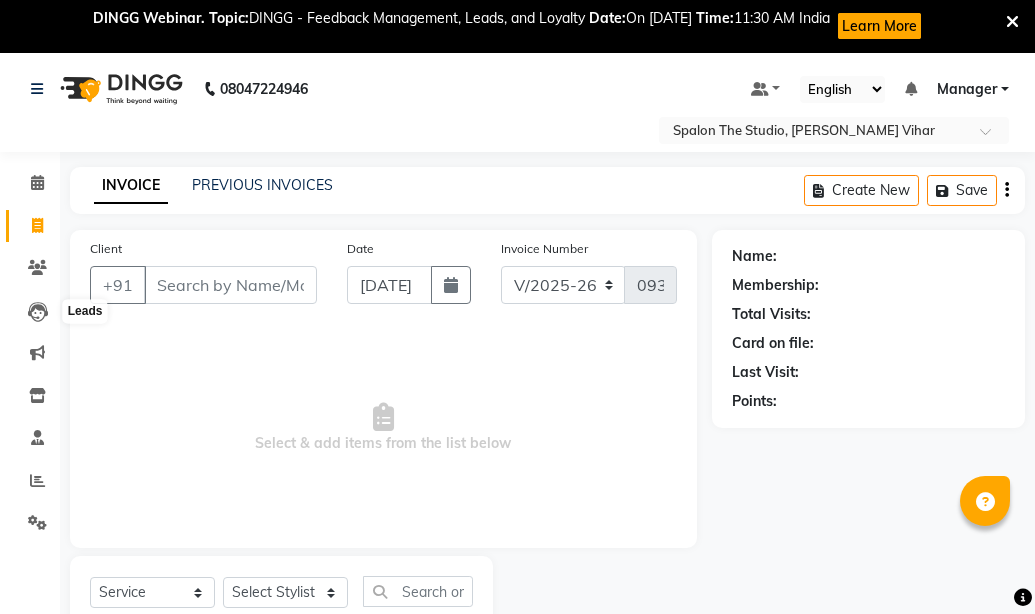select on "903" 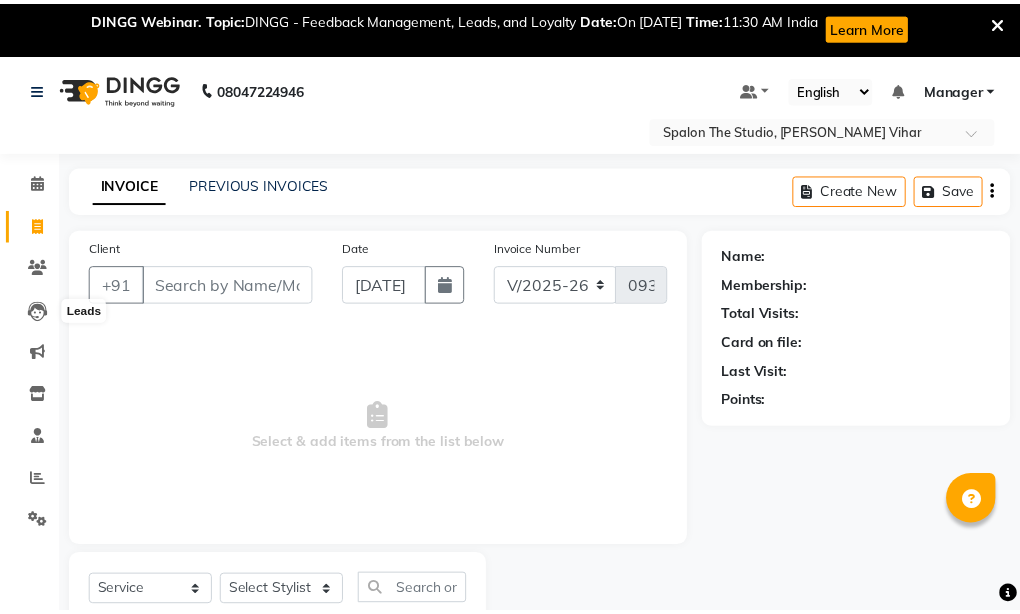 scroll, scrollTop: 0, scrollLeft: 0, axis: both 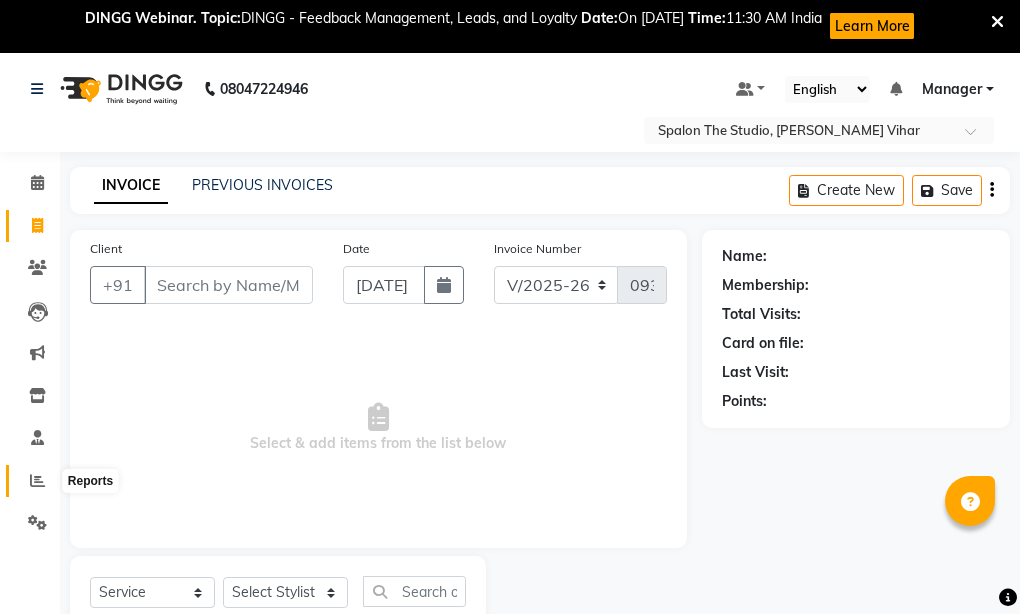 click 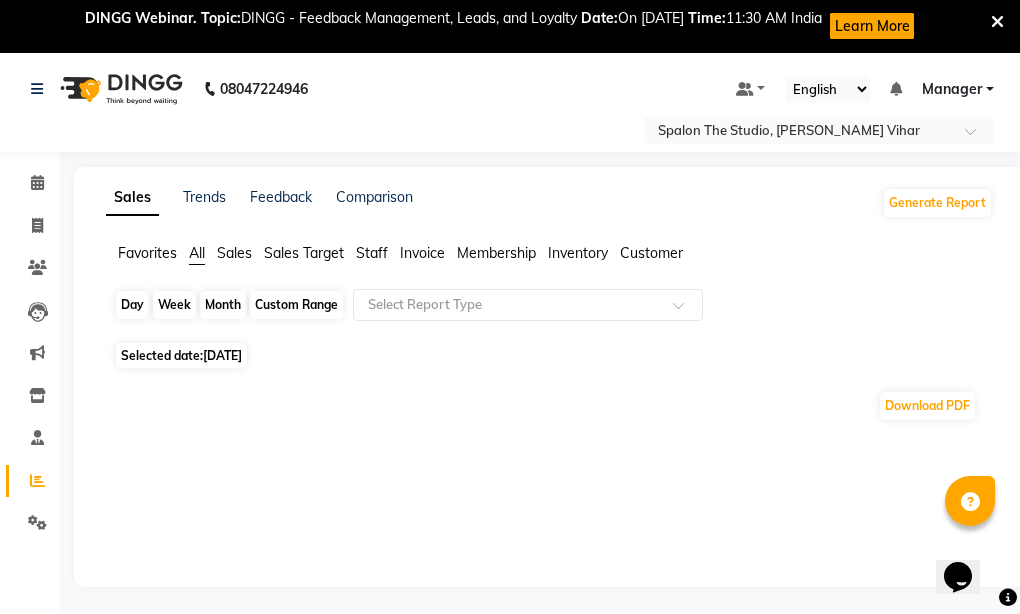 scroll, scrollTop: 0, scrollLeft: 0, axis: both 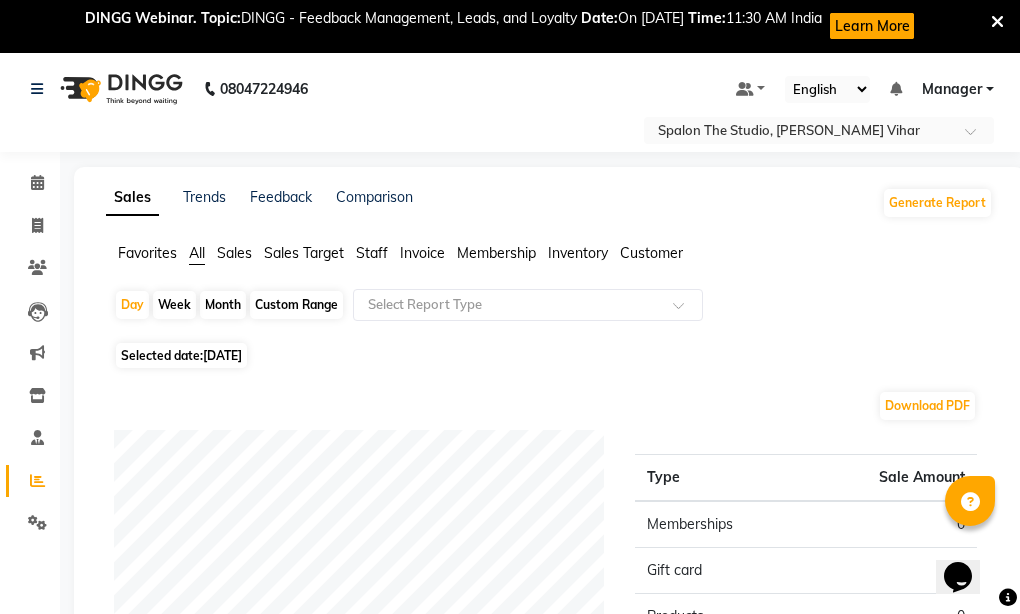 click on "Month" 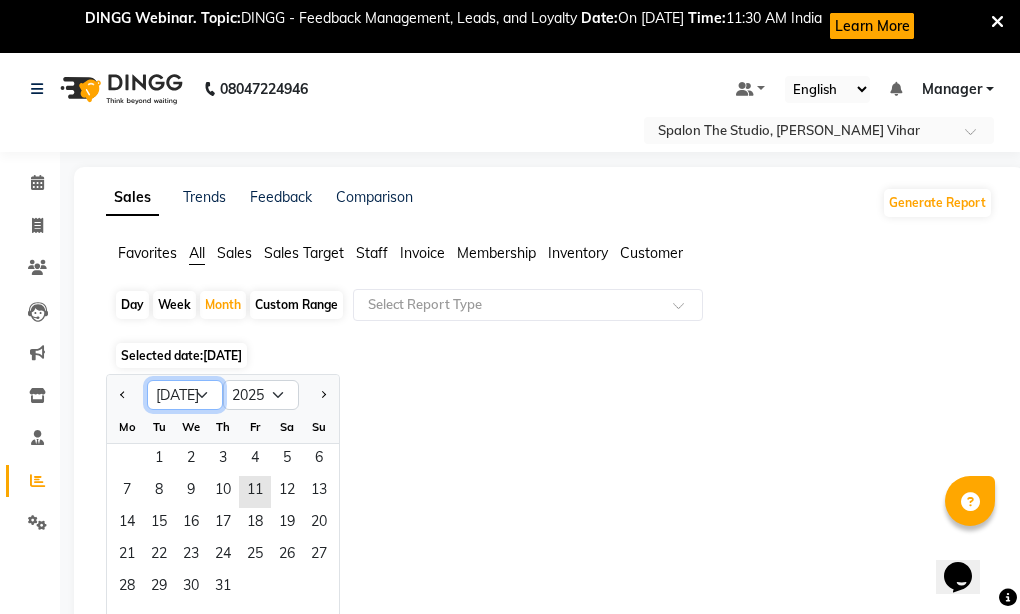 click on "Jan Feb Mar Apr May Jun [DATE] Aug Sep Oct Nov Dec" 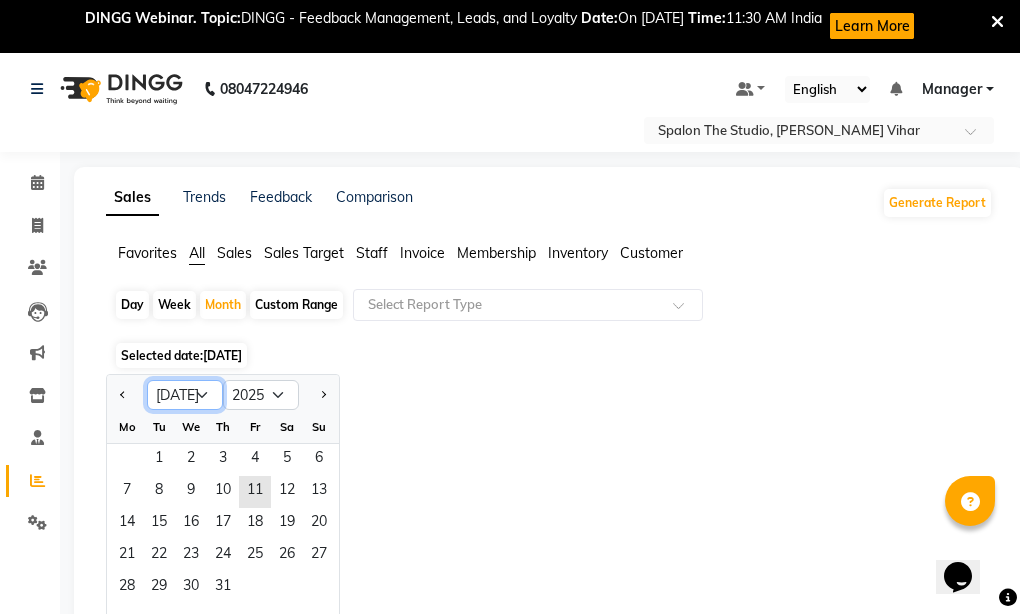 select on "2" 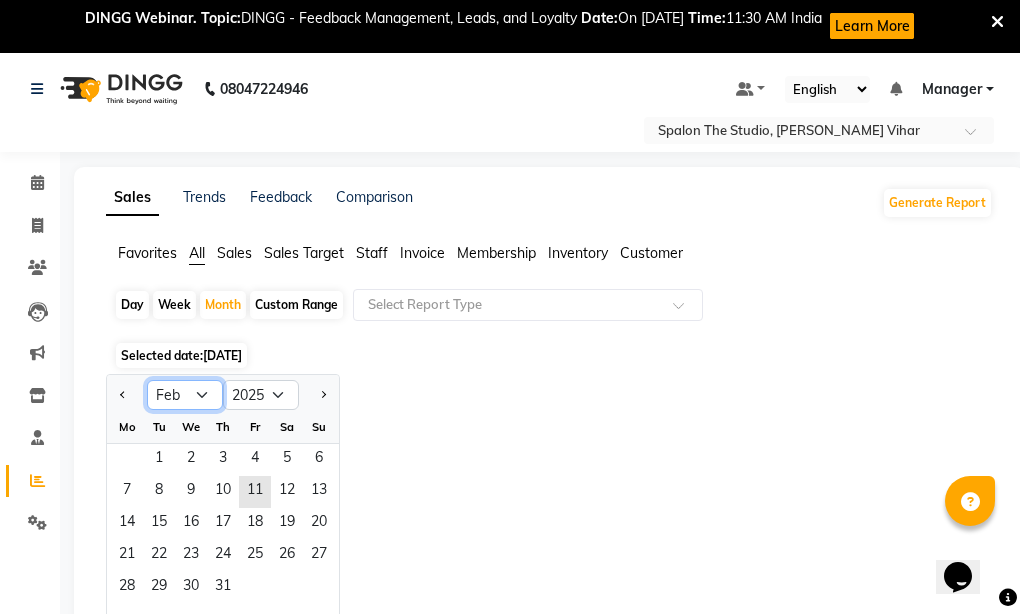 click on "Jan Feb Mar Apr May Jun [DATE] Aug Sep Oct Nov Dec" 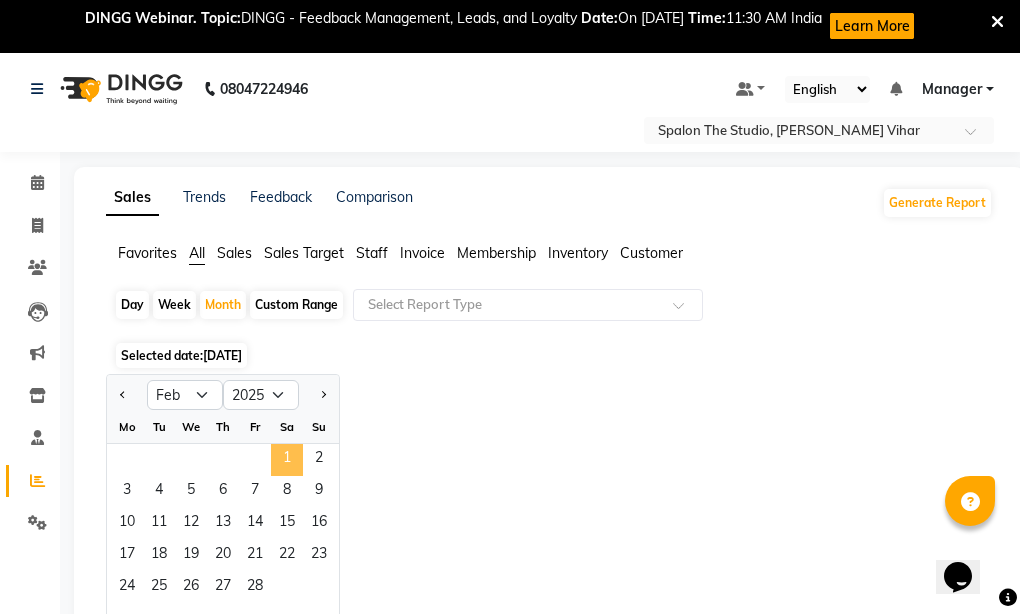 click on "1" 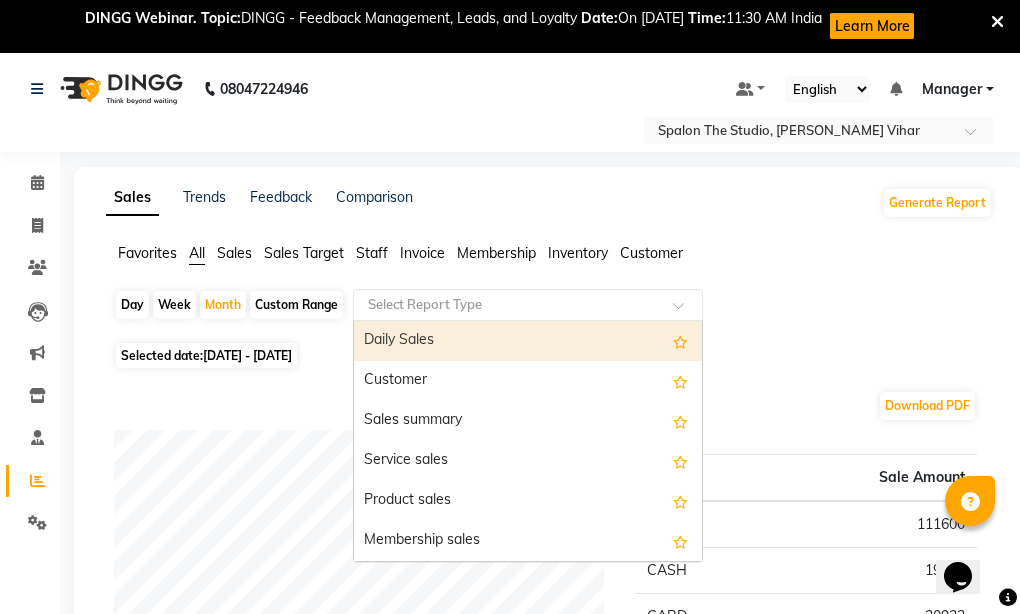click 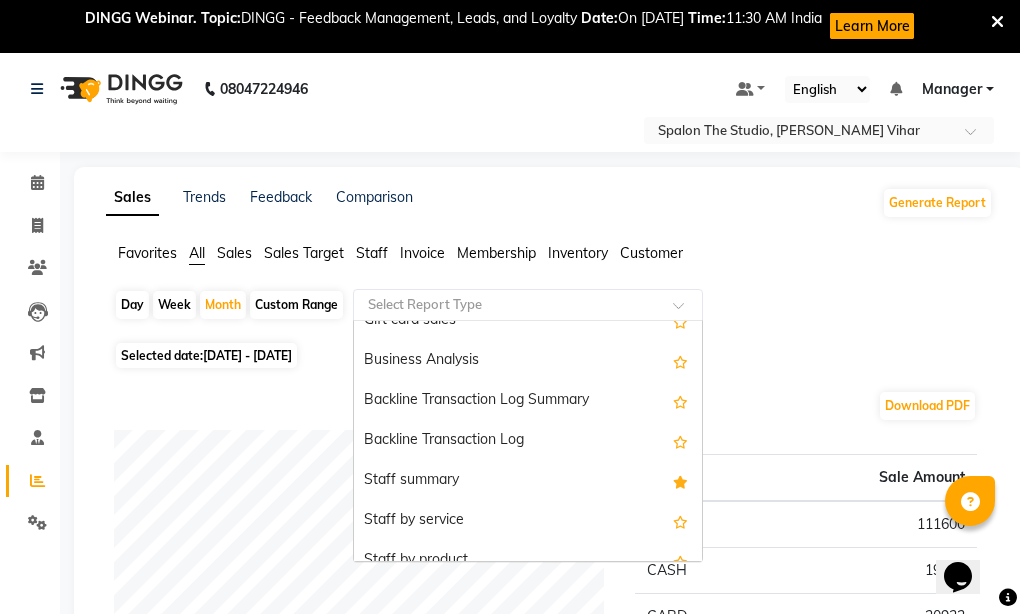 scroll, scrollTop: 600, scrollLeft: 0, axis: vertical 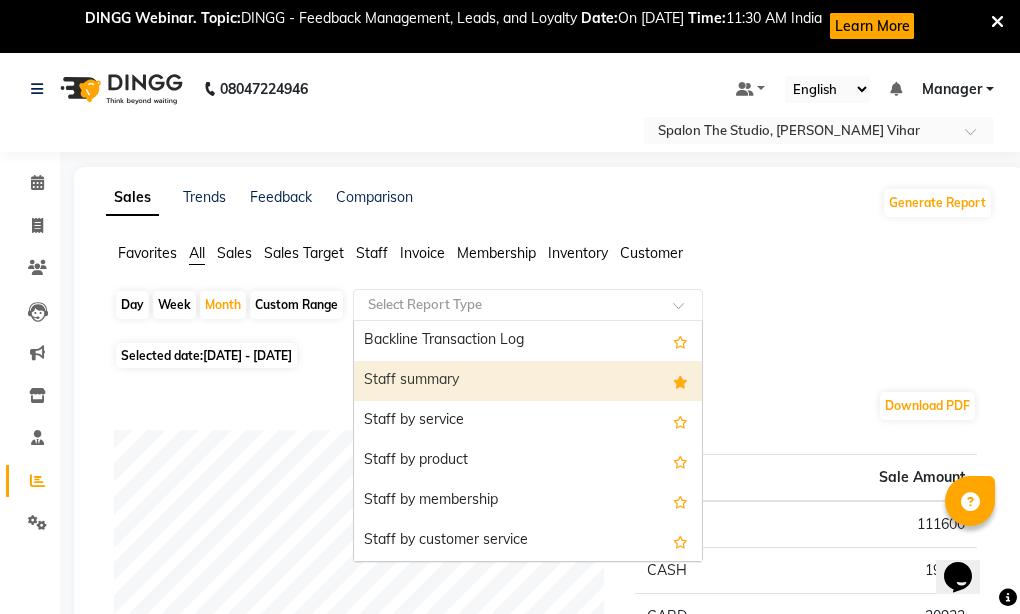 click on "Staff summary" at bounding box center [528, 381] 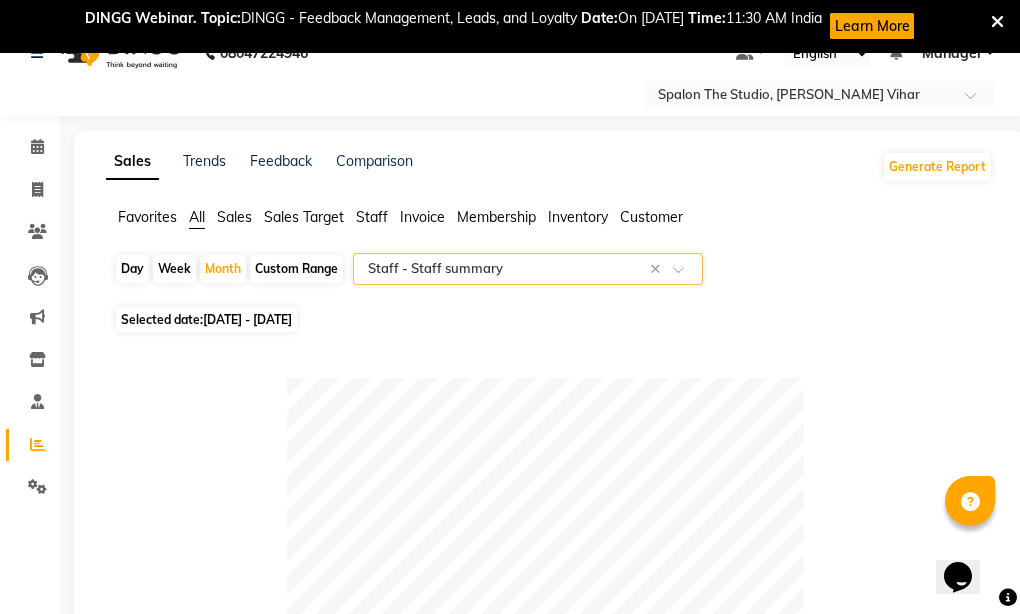scroll, scrollTop: 0, scrollLeft: 0, axis: both 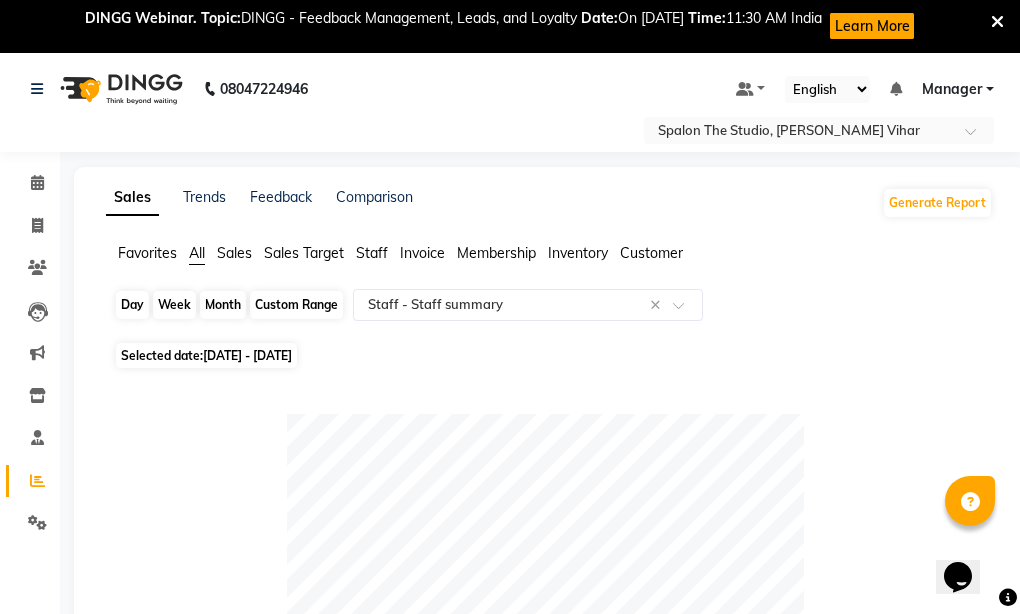 click on "Month" 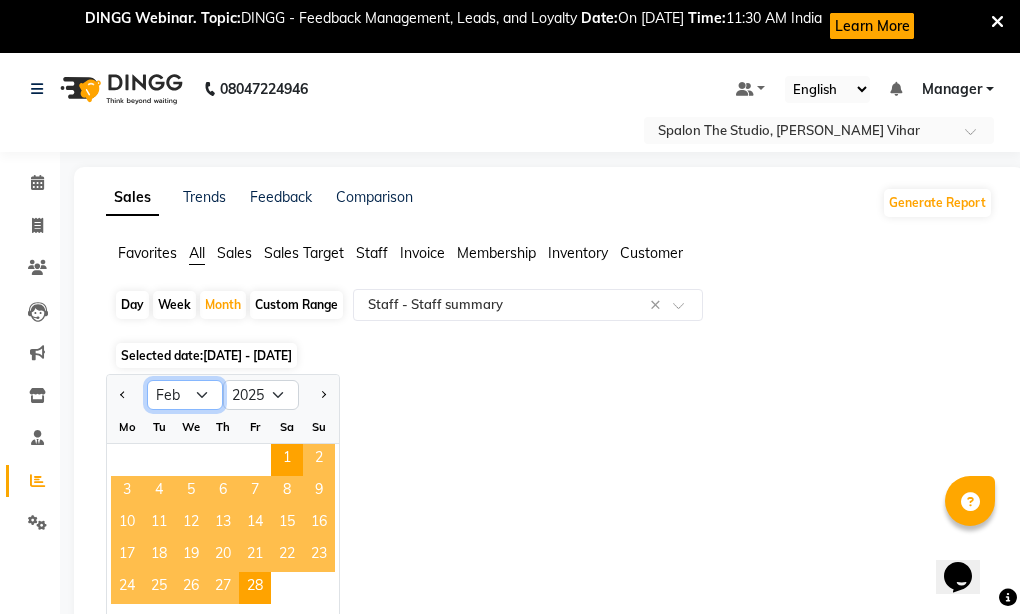 click on "Jan Feb Mar Apr May Jun [DATE] Aug Sep Oct Nov Dec" 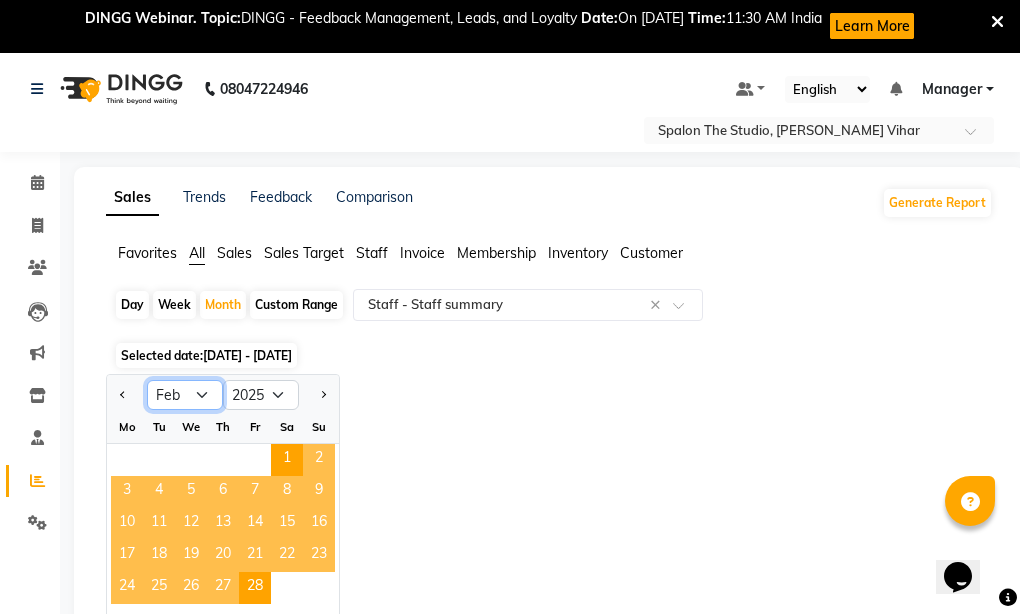 select on "3" 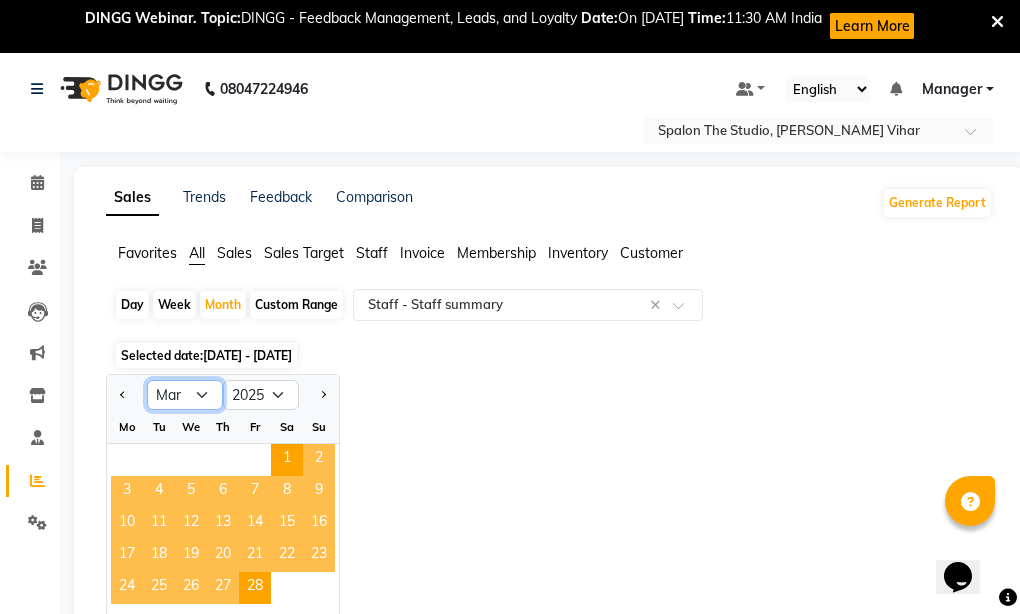 click on "Jan Feb Mar Apr May Jun [DATE] Aug Sep Oct Nov Dec" 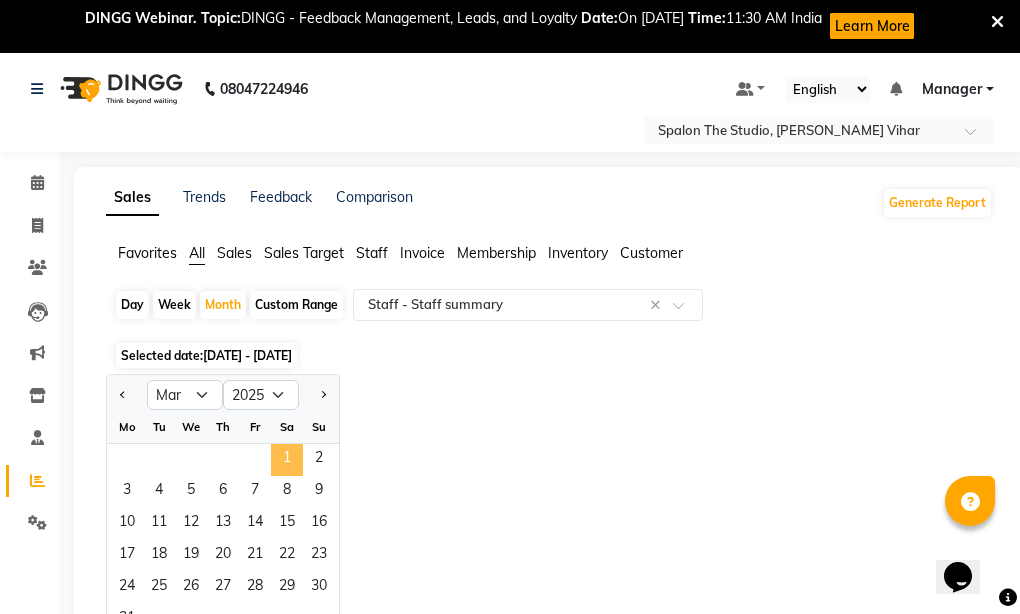 click on "1" 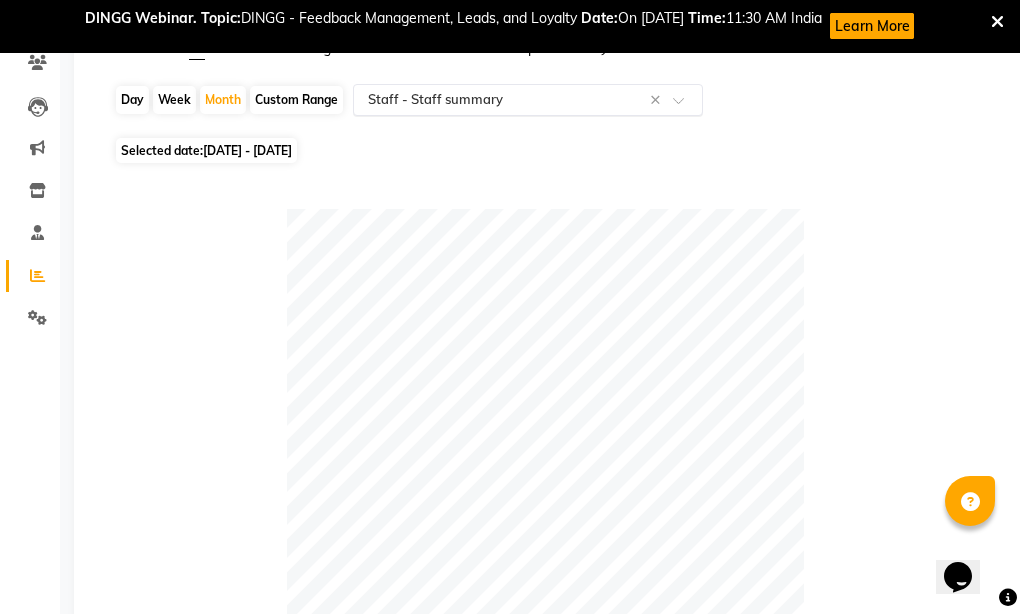 scroll, scrollTop: 0, scrollLeft: 0, axis: both 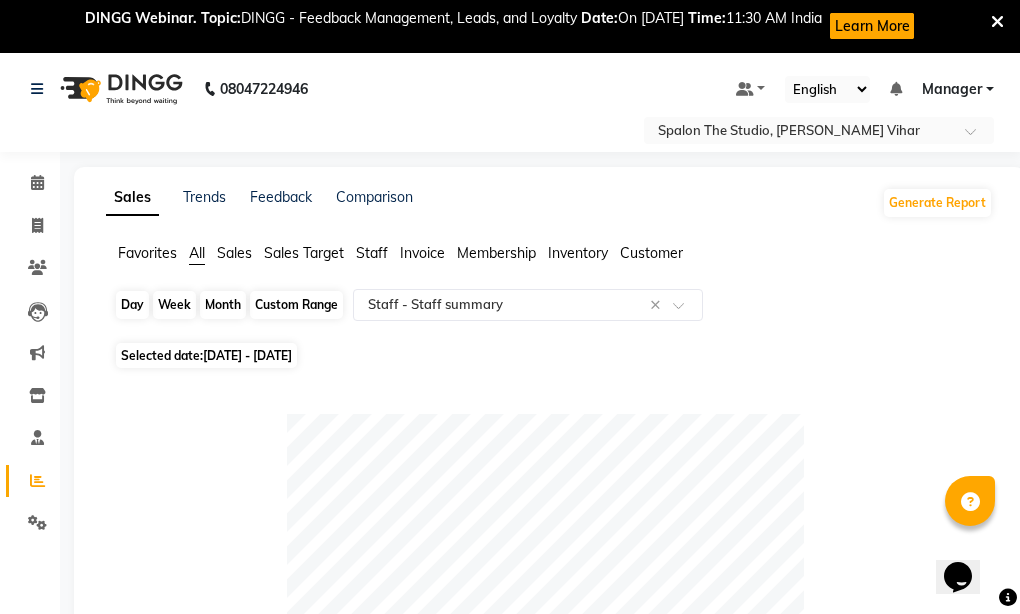 click on "Month" 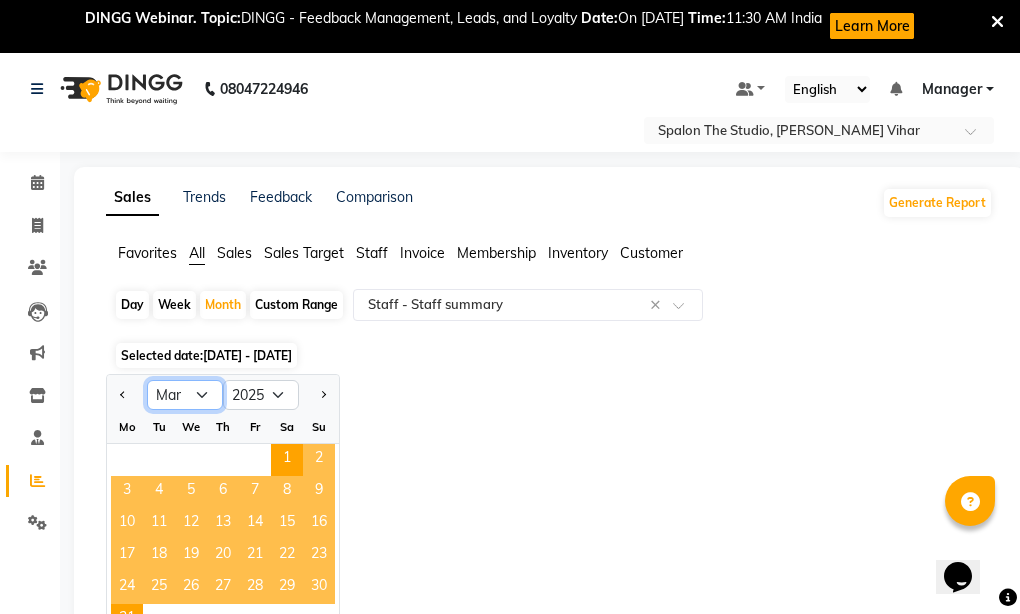 click on "Jan Feb Mar Apr May Jun [DATE] Aug Sep Oct Nov Dec" 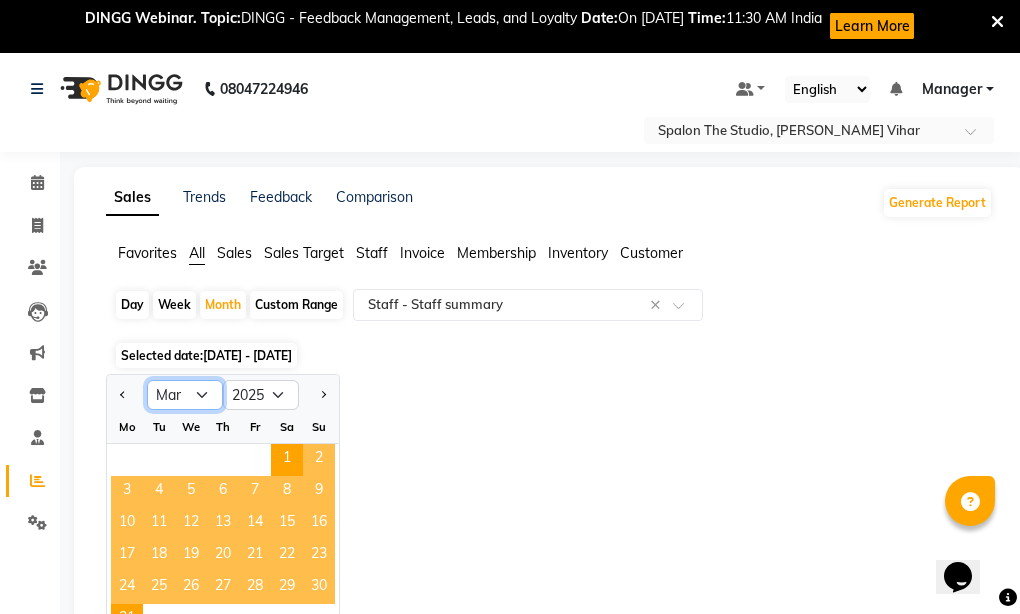 click on "Jan Feb Mar Apr May Jun [DATE] Aug Sep Oct Nov Dec" 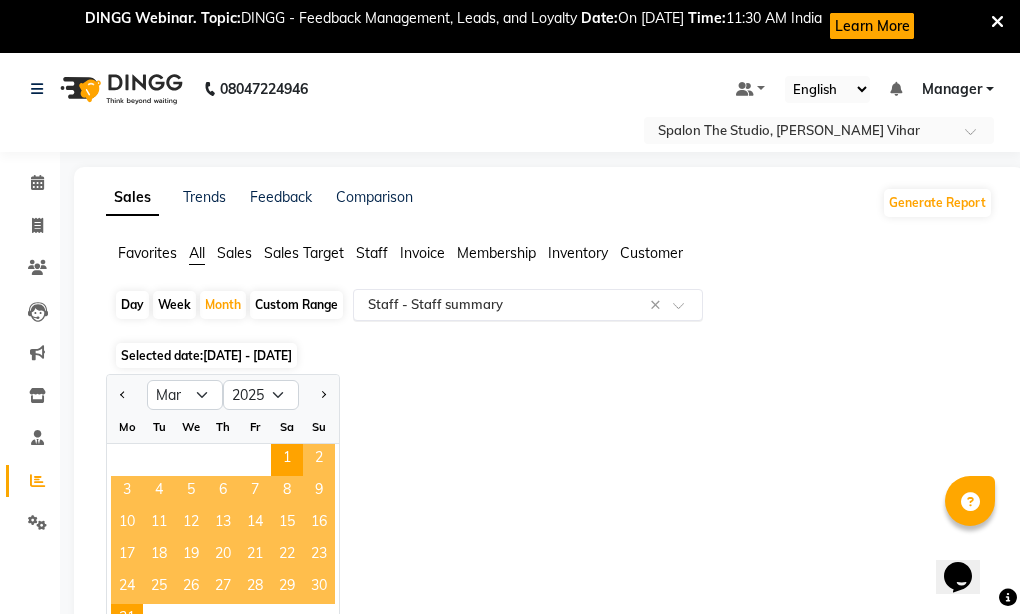 click 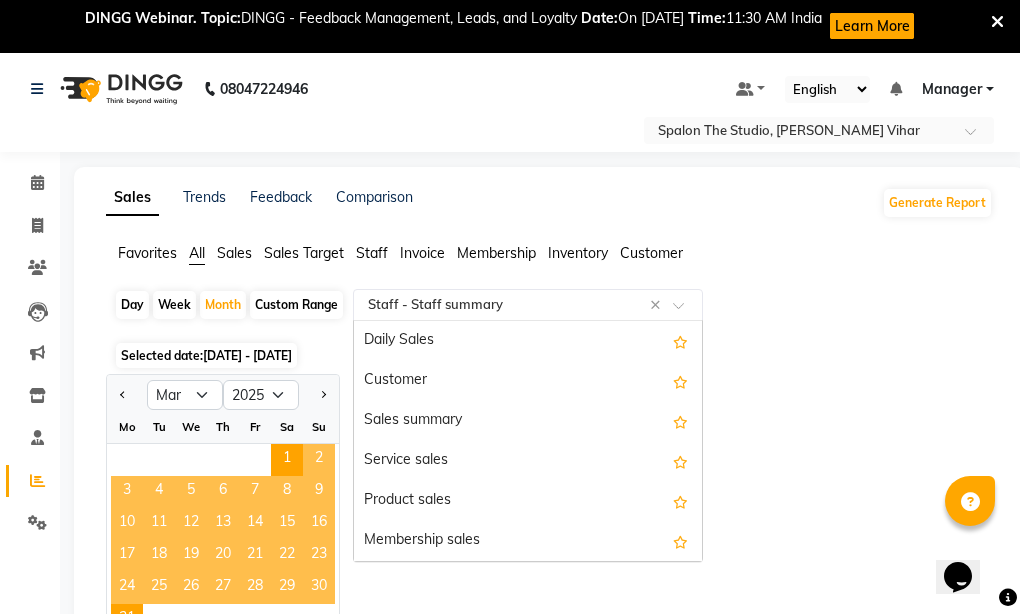 scroll, scrollTop: 640, scrollLeft: 0, axis: vertical 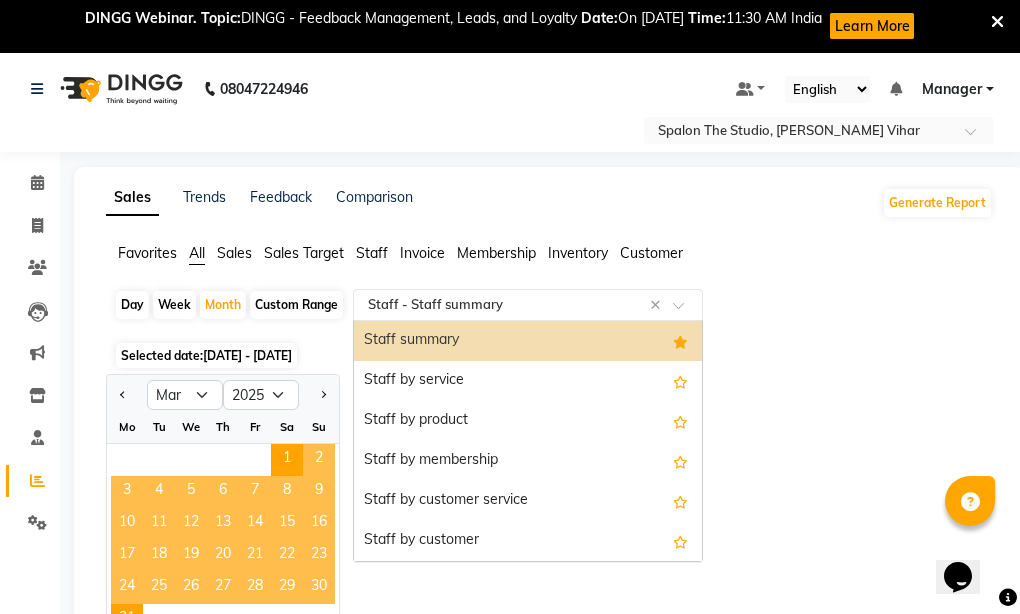 click on "Staff summary" at bounding box center [528, 341] 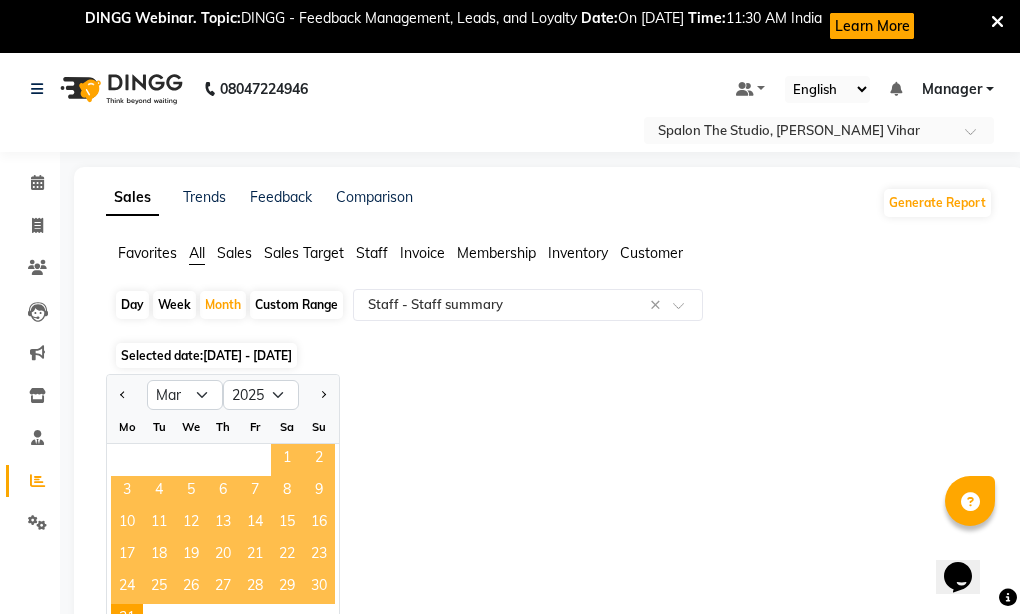 click on "1" 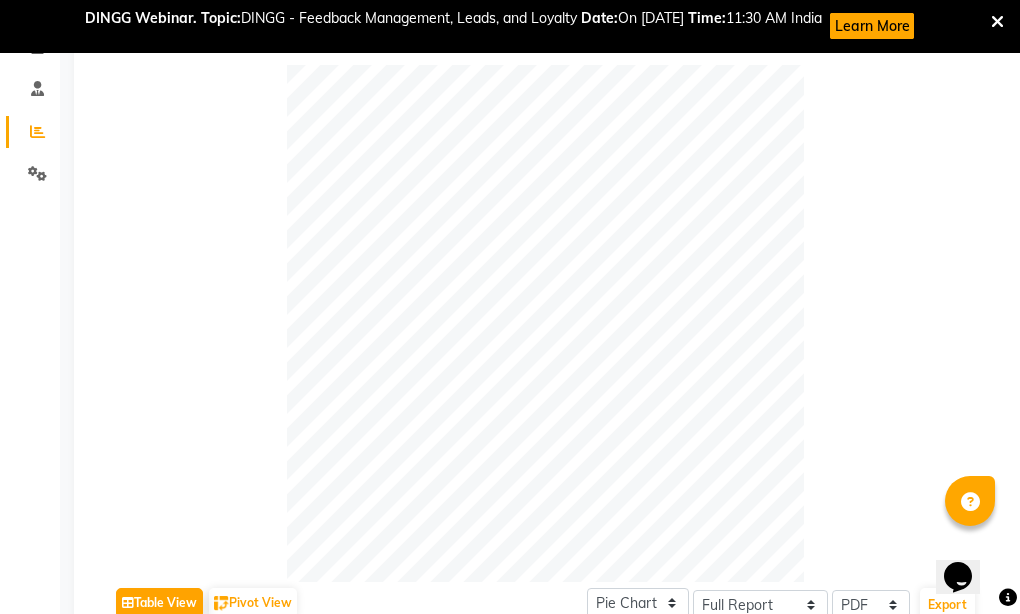 scroll, scrollTop: 100, scrollLeft: 0, axis: vertical 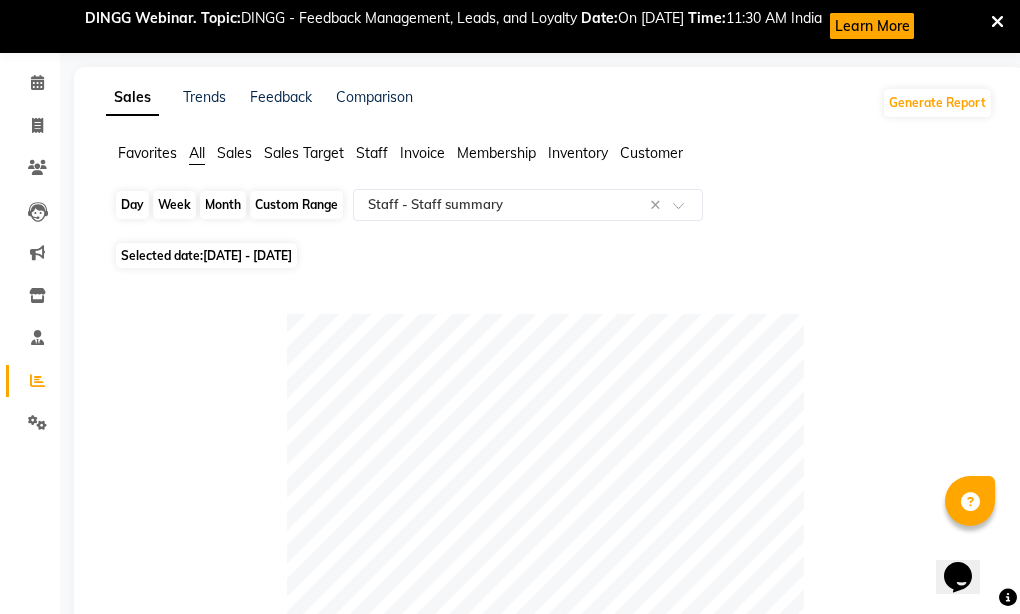 click on "Month" 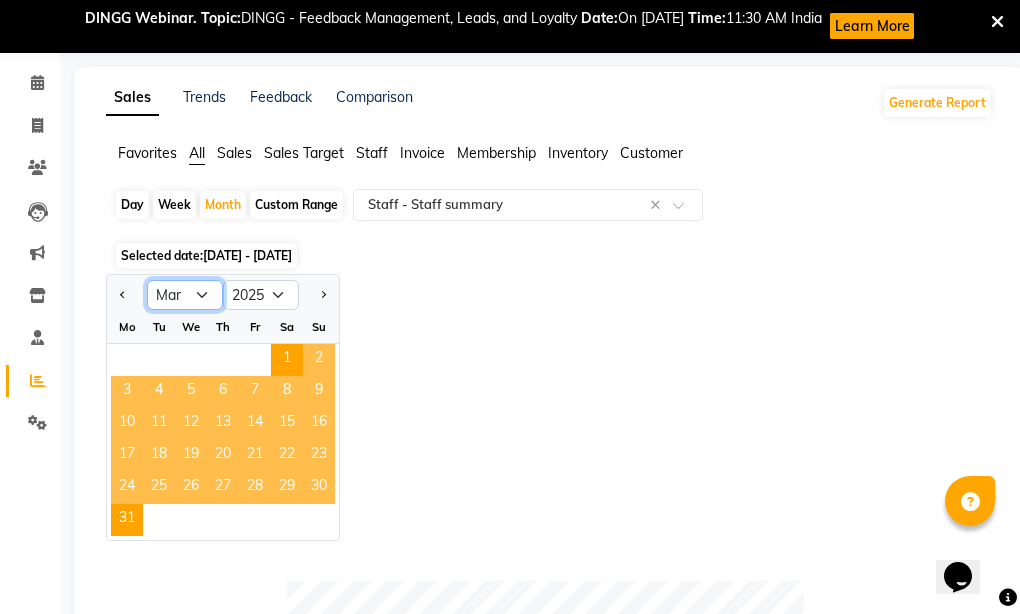 click on "Jan Feb Mar Apr May Jun [DATE] Aug Sep Oct Nov Dec" 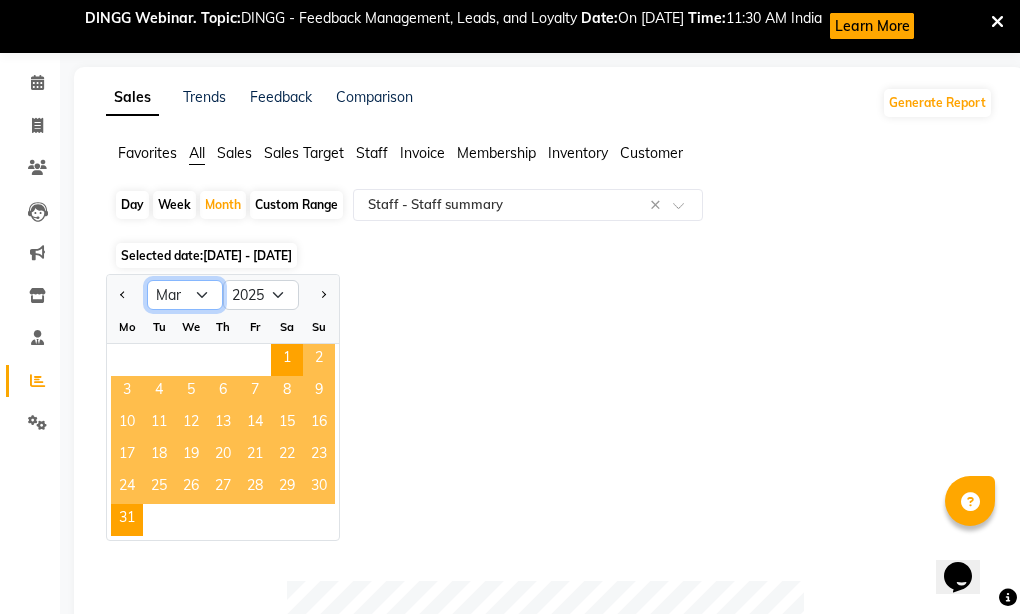 select on "4" 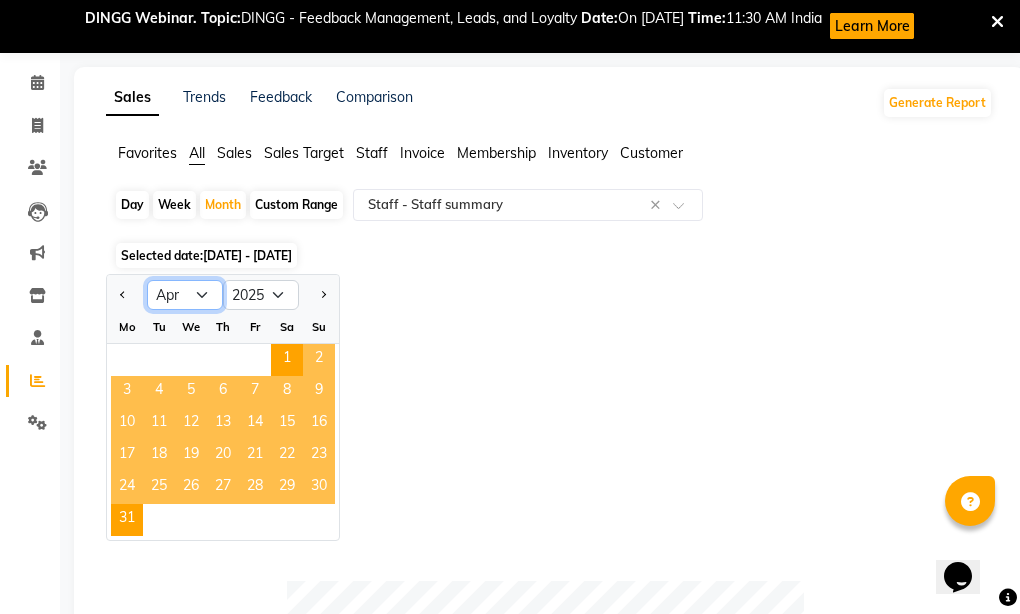 click on "Jan Feb Mar Apr May Jun [DATE] Aug Sep Oct Nov Dec" 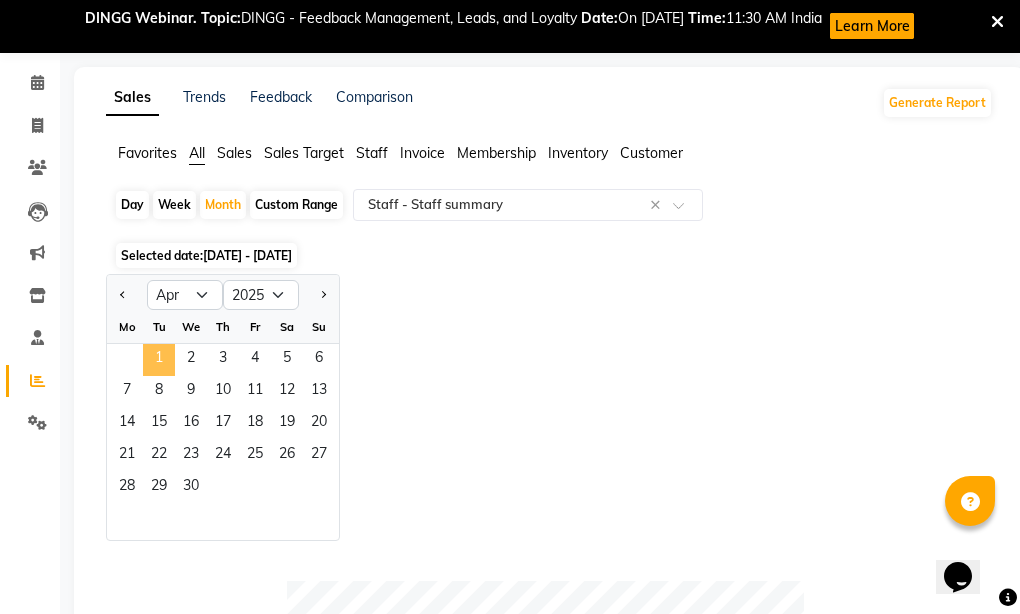 click on "1" 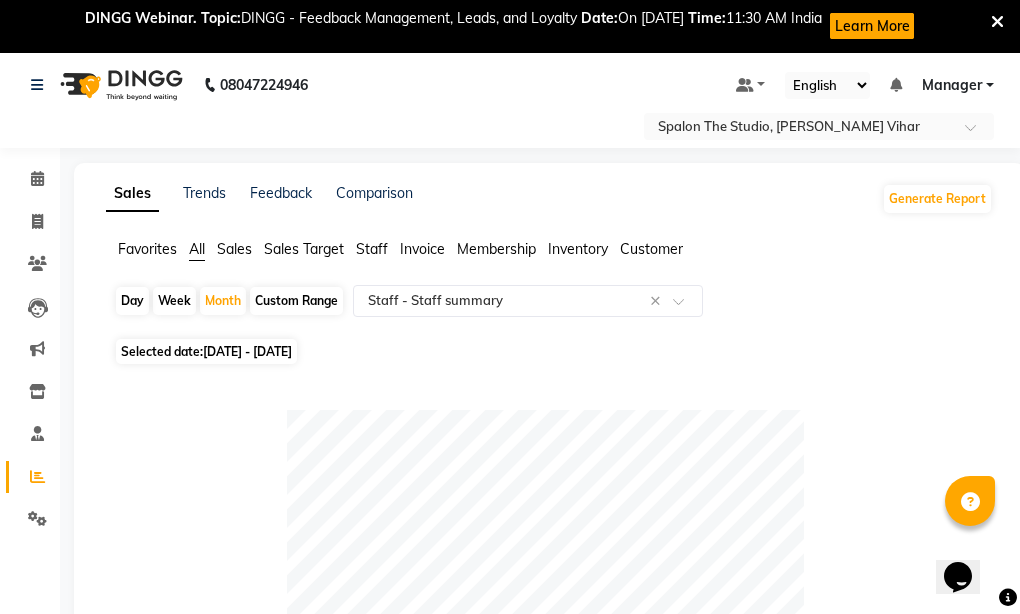 scroll, scrollTop: 0, scrollLeft: 0, axis: both 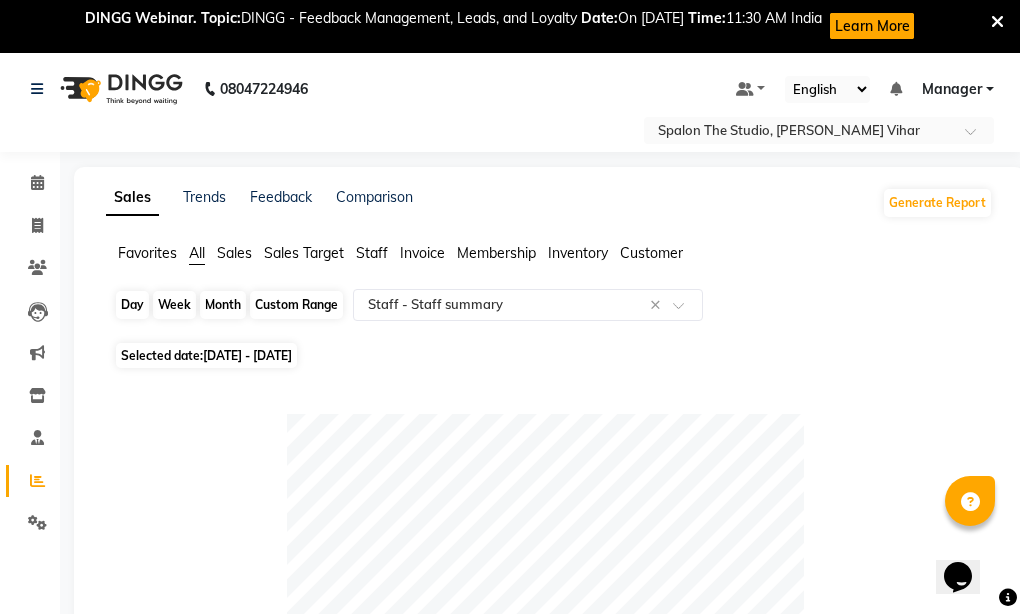 click on "Month" 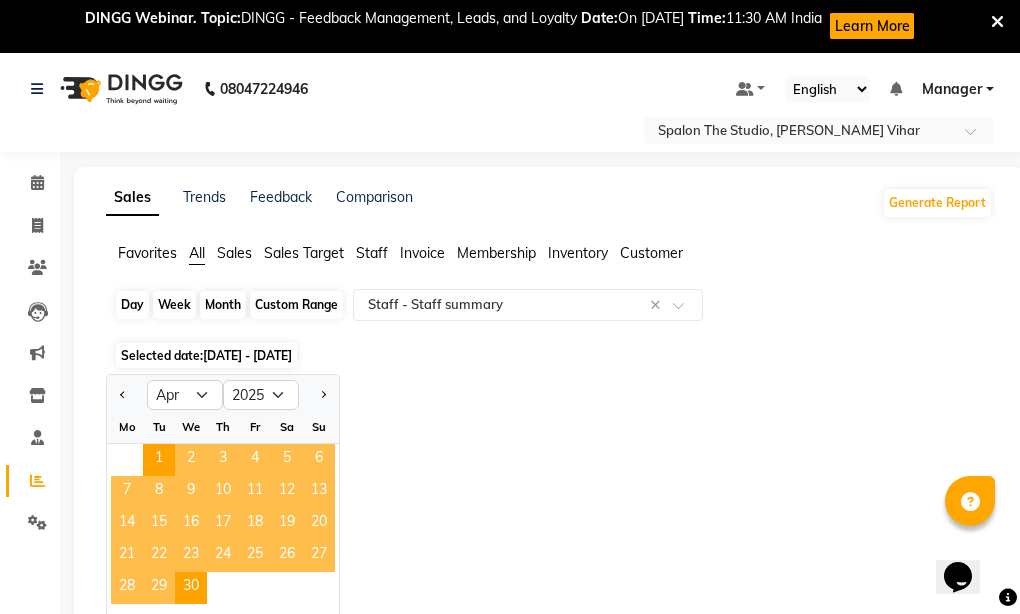 click on "Month" 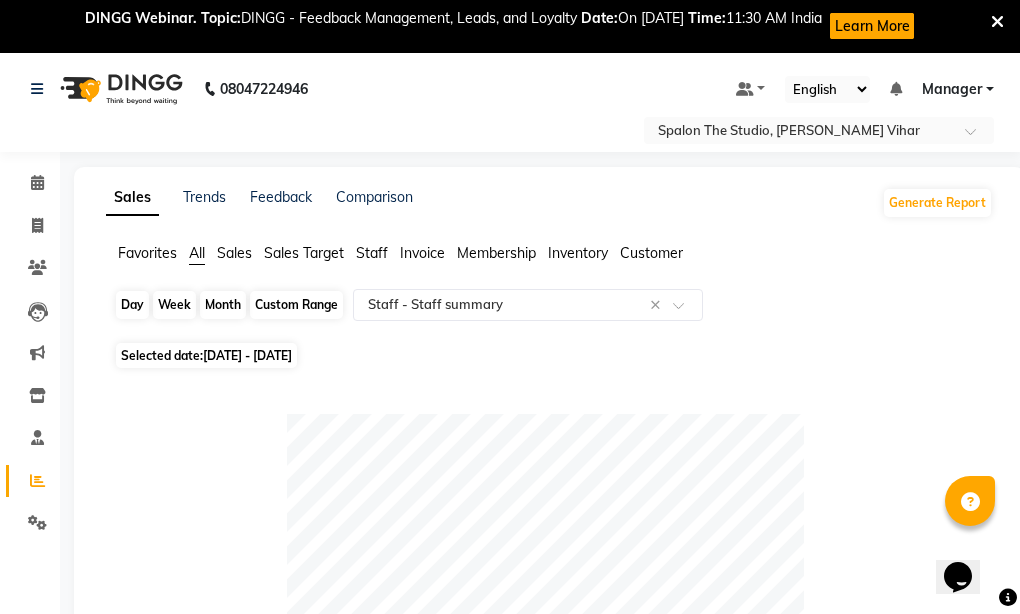 click on "Month" 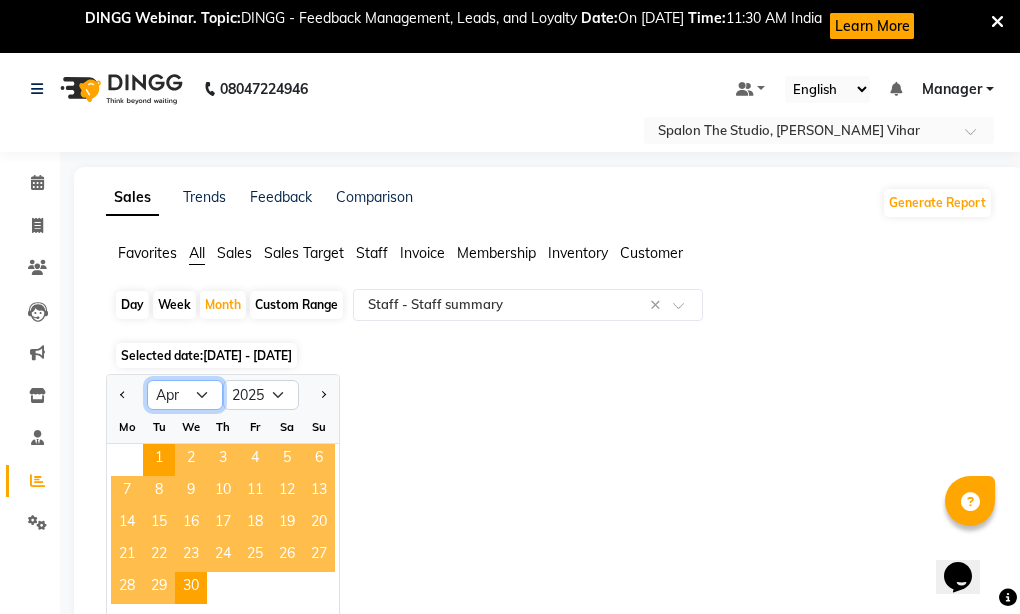 click on "Jan Feb Mar Apr May Jun [DATE] Aug Sep Oct Nov Dec" 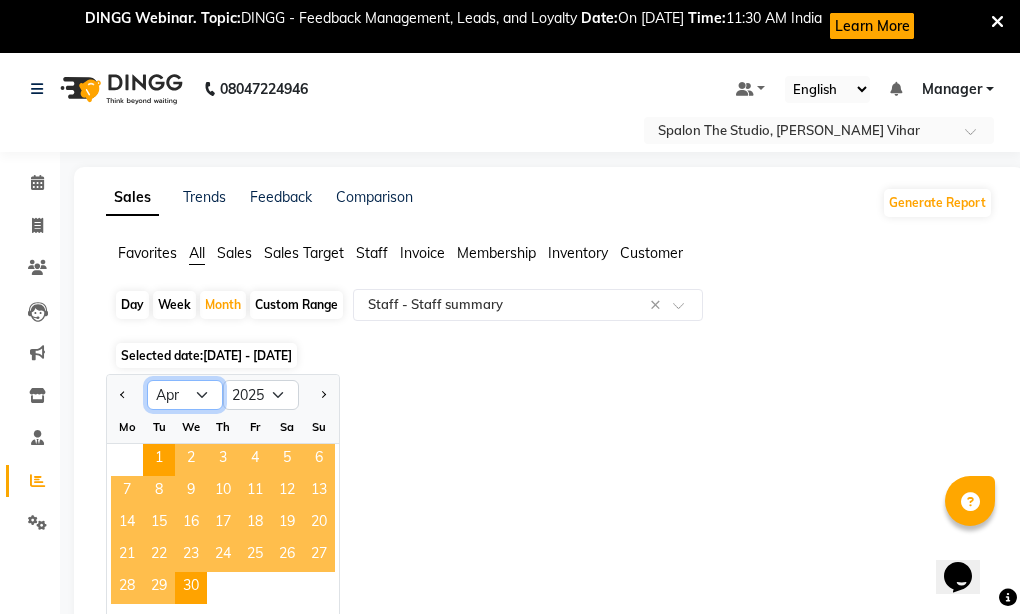 select on "5" 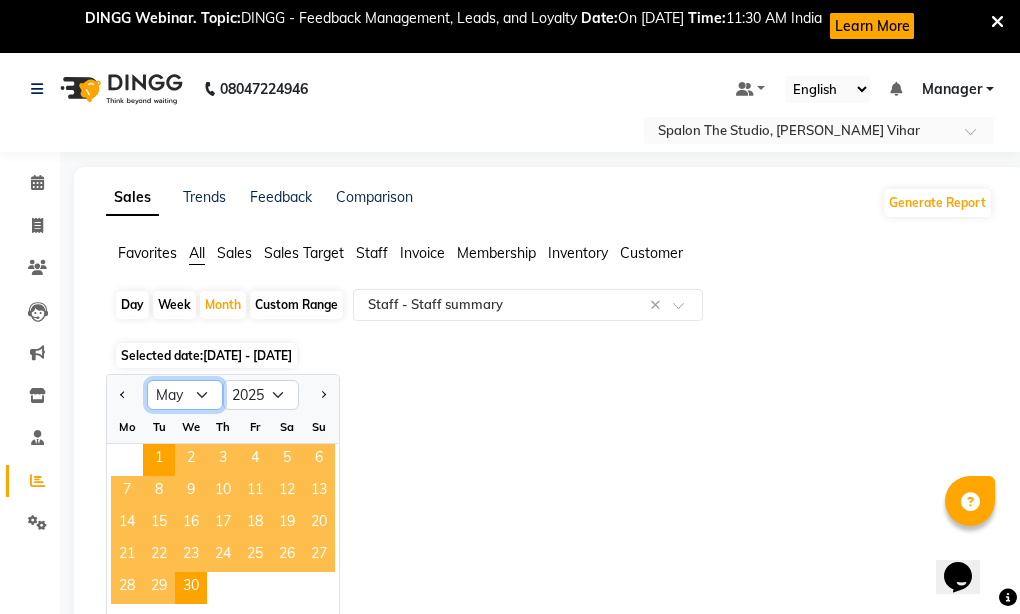 click on "Jan Feb Mar Apr May Jun [DATE] Aug Sep Oct Nov Dec" 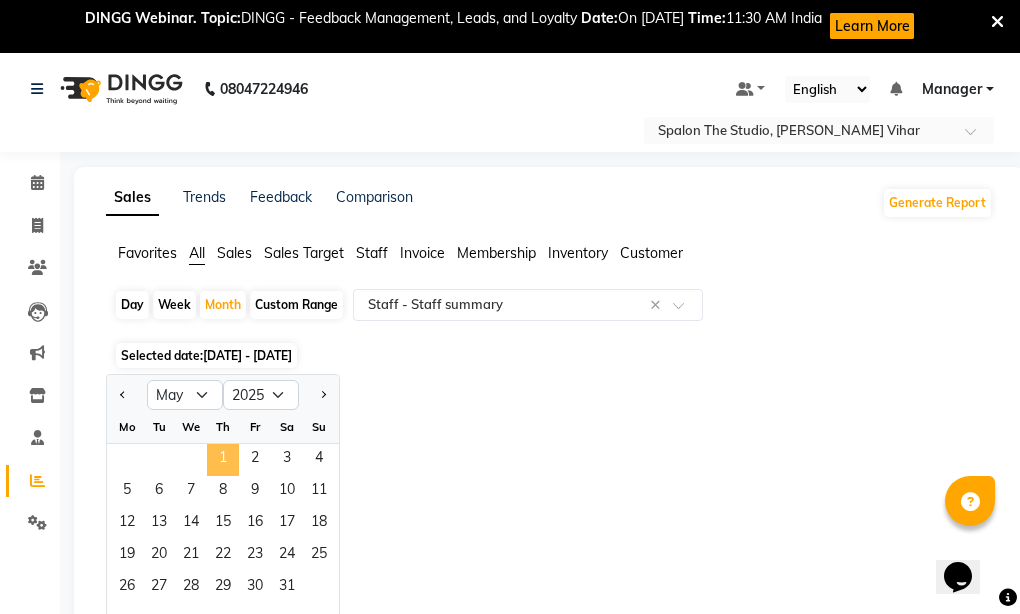 click on "1" 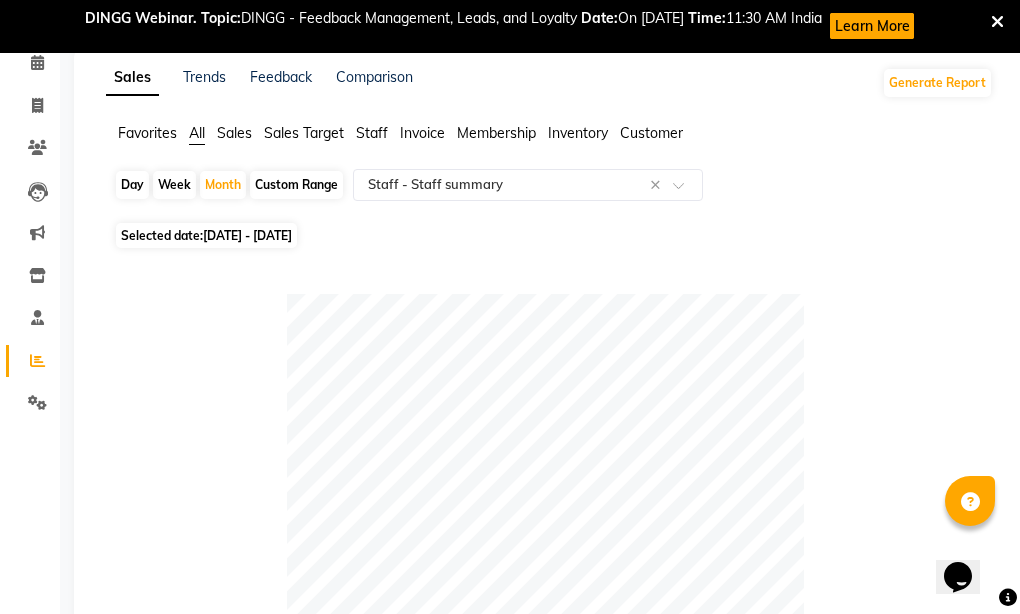 scroll, scrollTop: 100, scrollLeft: 0, axis: vertical 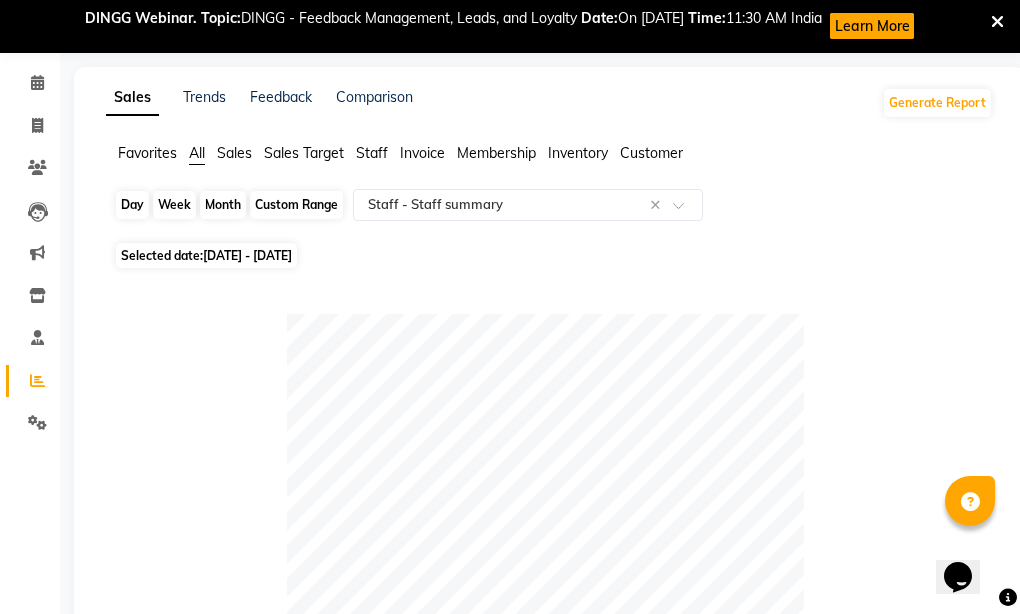 click on "Month" 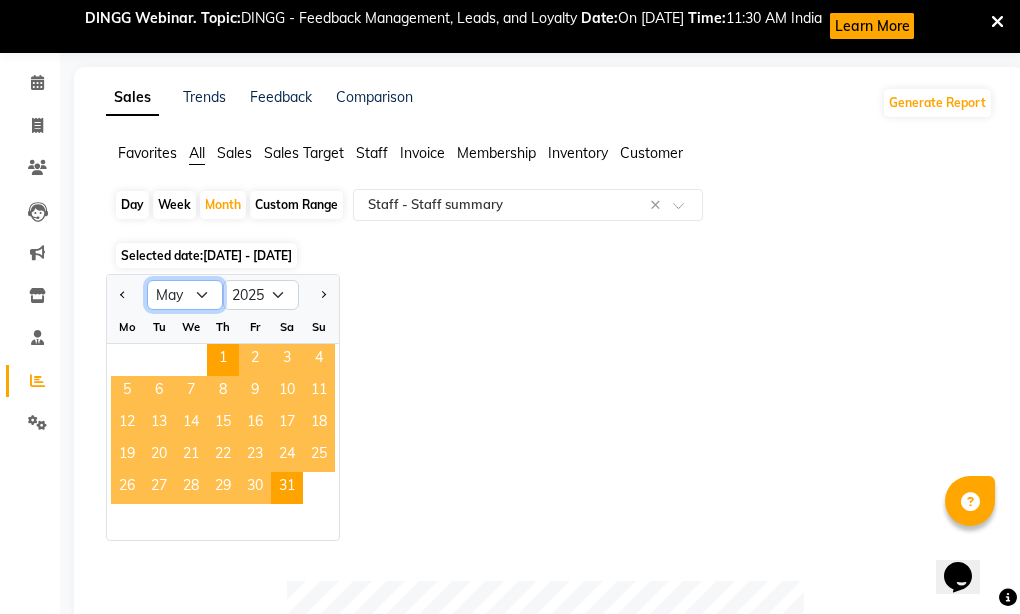 click on "Jan Feb Mar Apr May Jun [DATE] Aug Sep Oct Nov Dec" 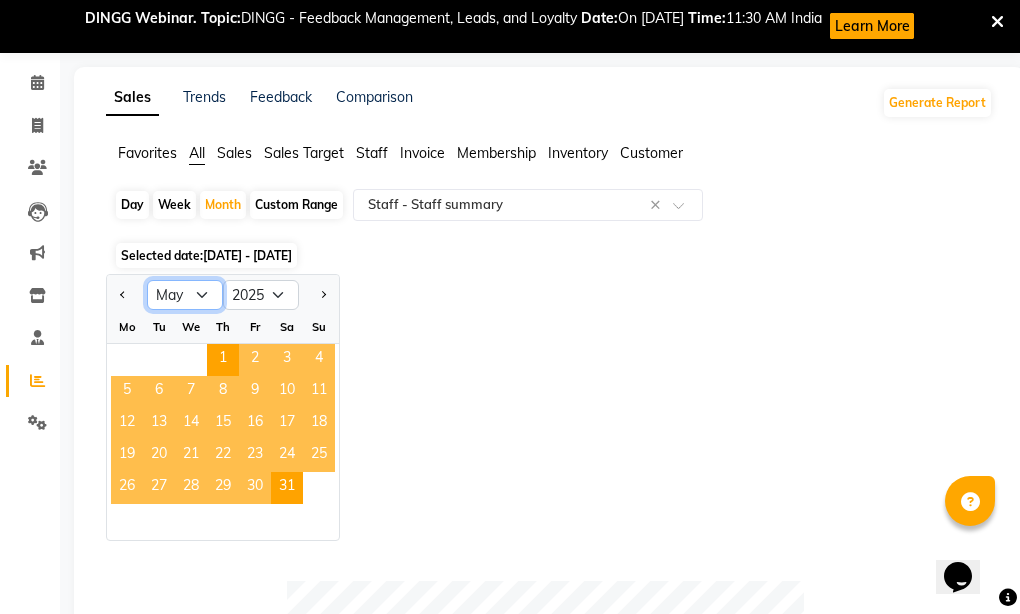 select on "6" 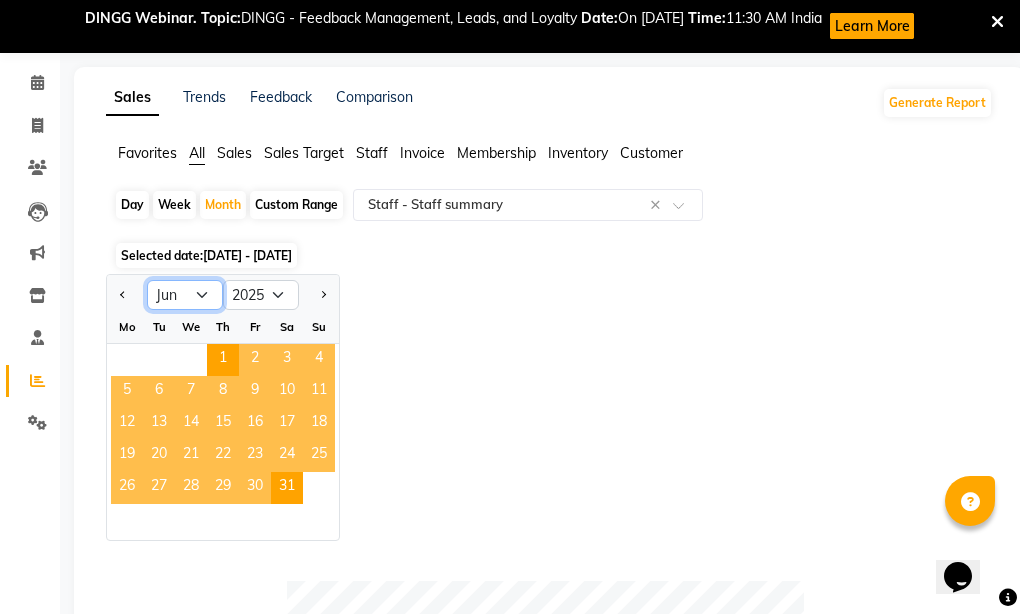 click on "Jan Feb Mar Apr May Jun [DATE] Aug Sep Oct Nov Dec" 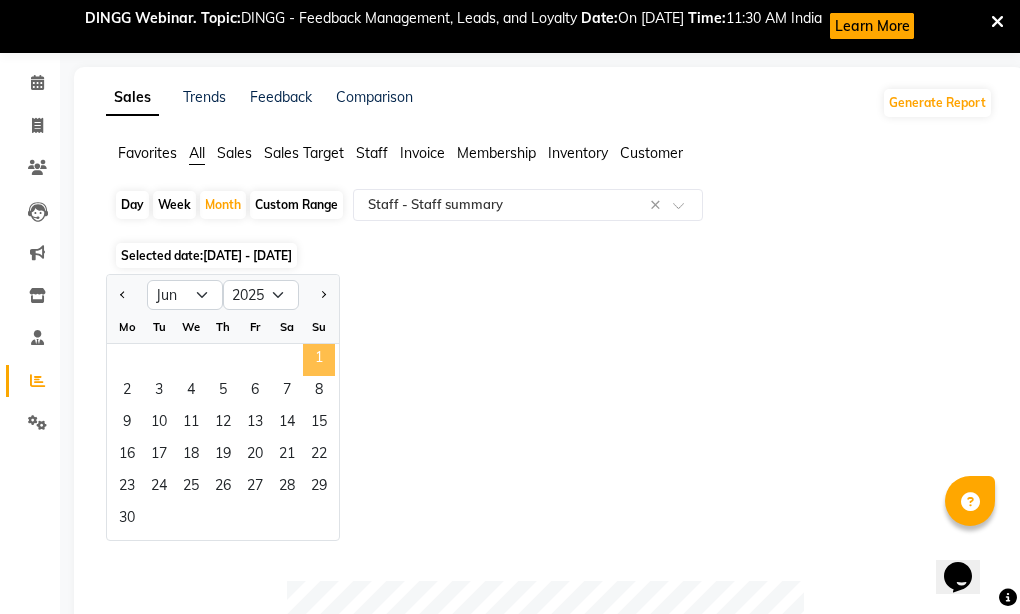 click on "1" 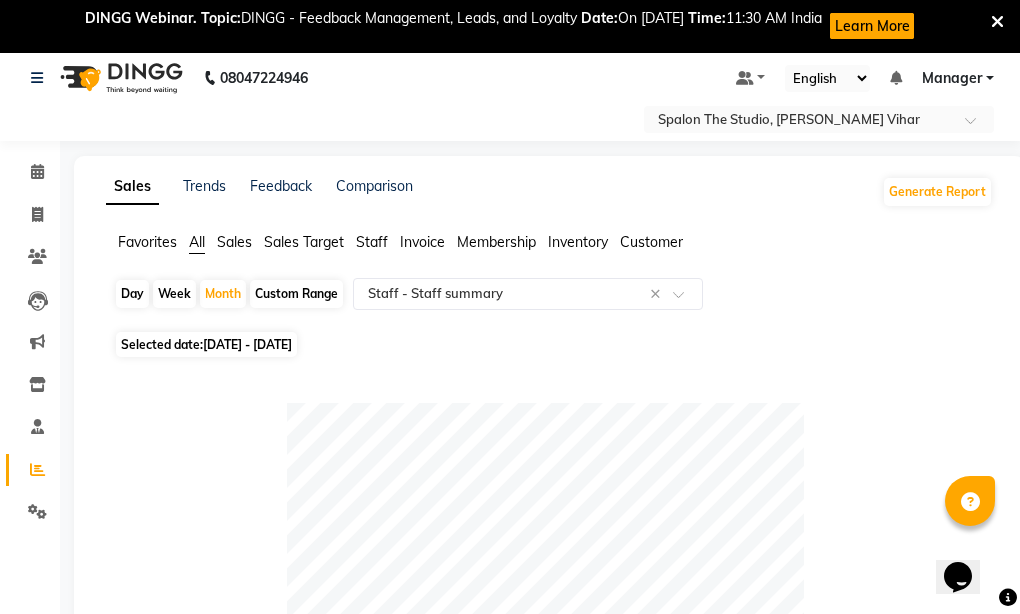 scroll, scrollTop: 0, scrollLeft: 0, axis: both 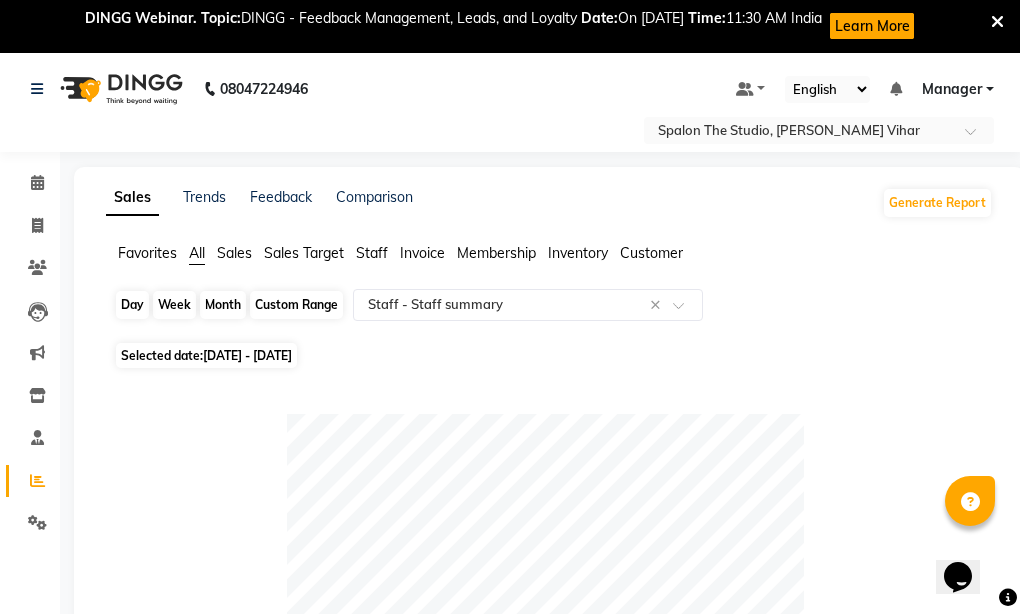 click on "Month" 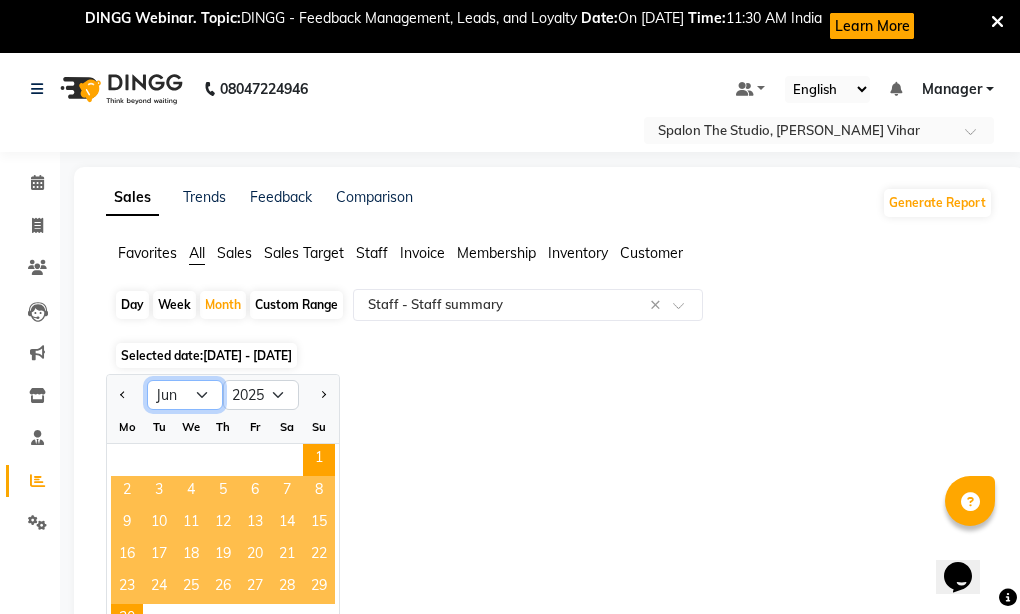 click on "Jan Feb Mar Apr May Jun [DATE] Aug Sep Oct Nov Dec" 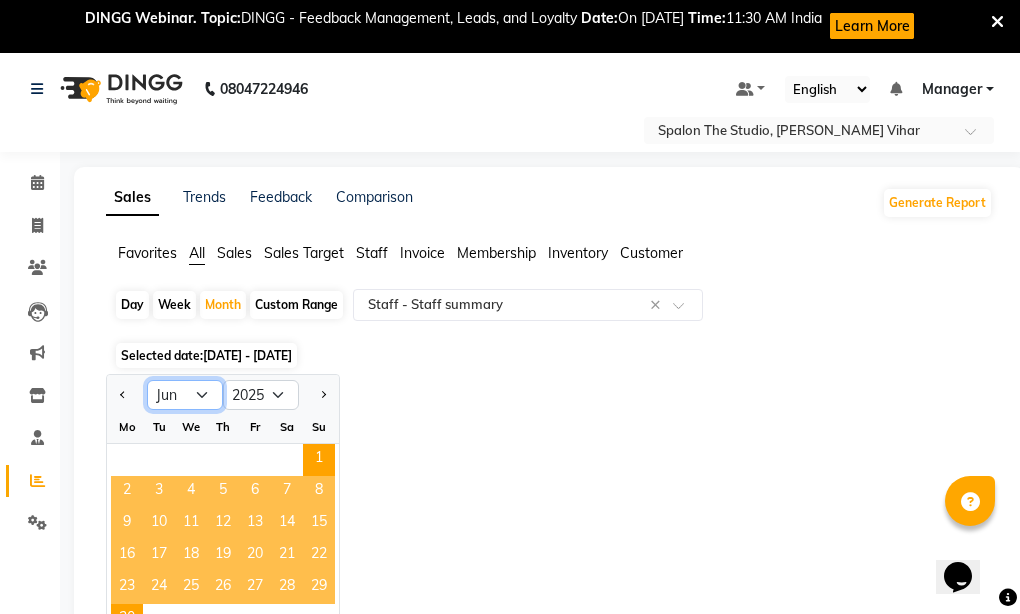 select on "7" 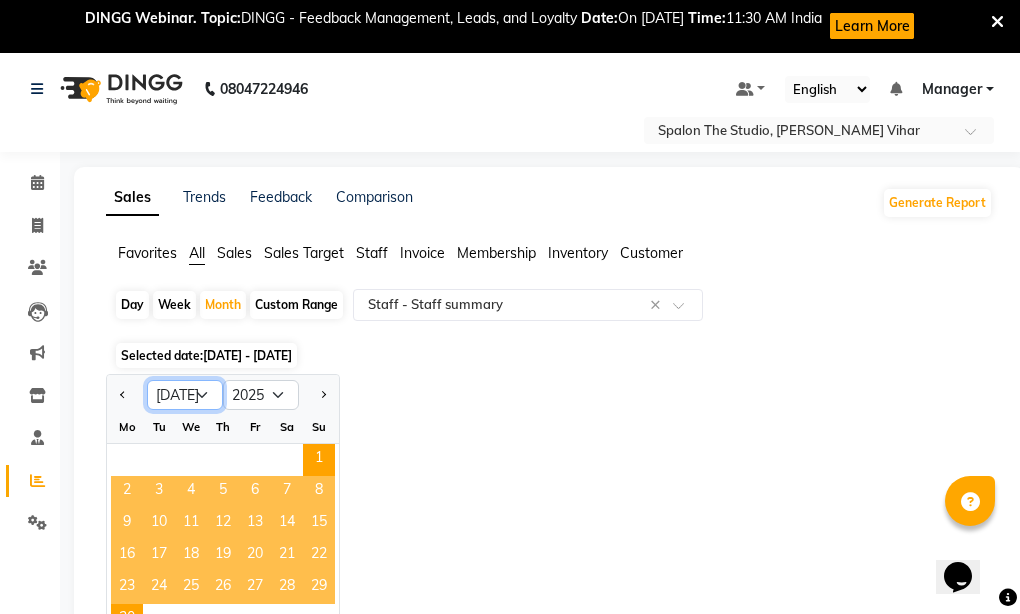 click on "Jan Feb Mar Apr May Jun [DATE] Aug Sep Oct Nov Dec" 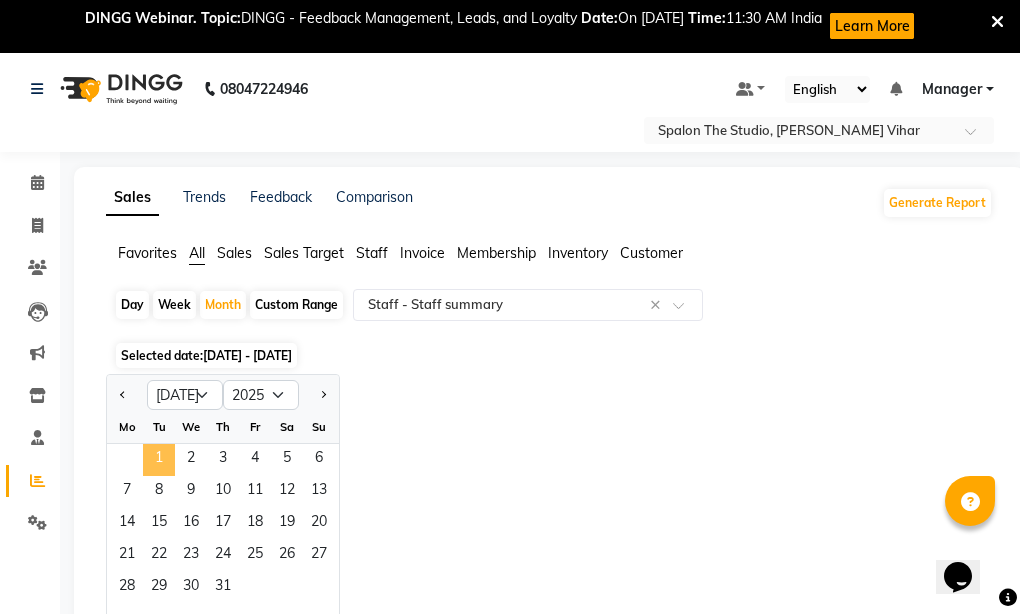 click on "1" 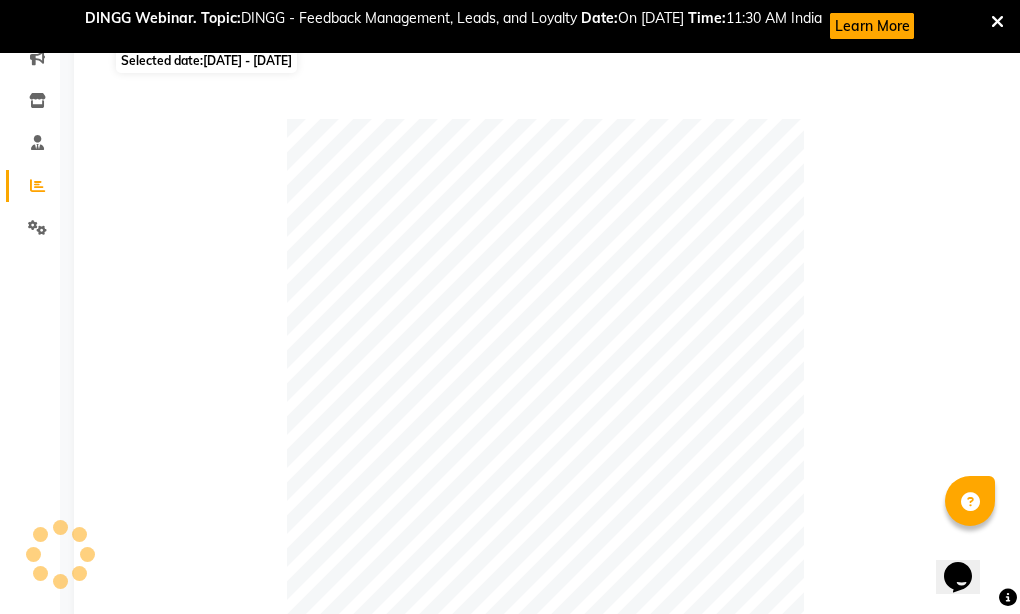 scroll, scrollTop: 300, scrollLeft: 0, axis: vertical 